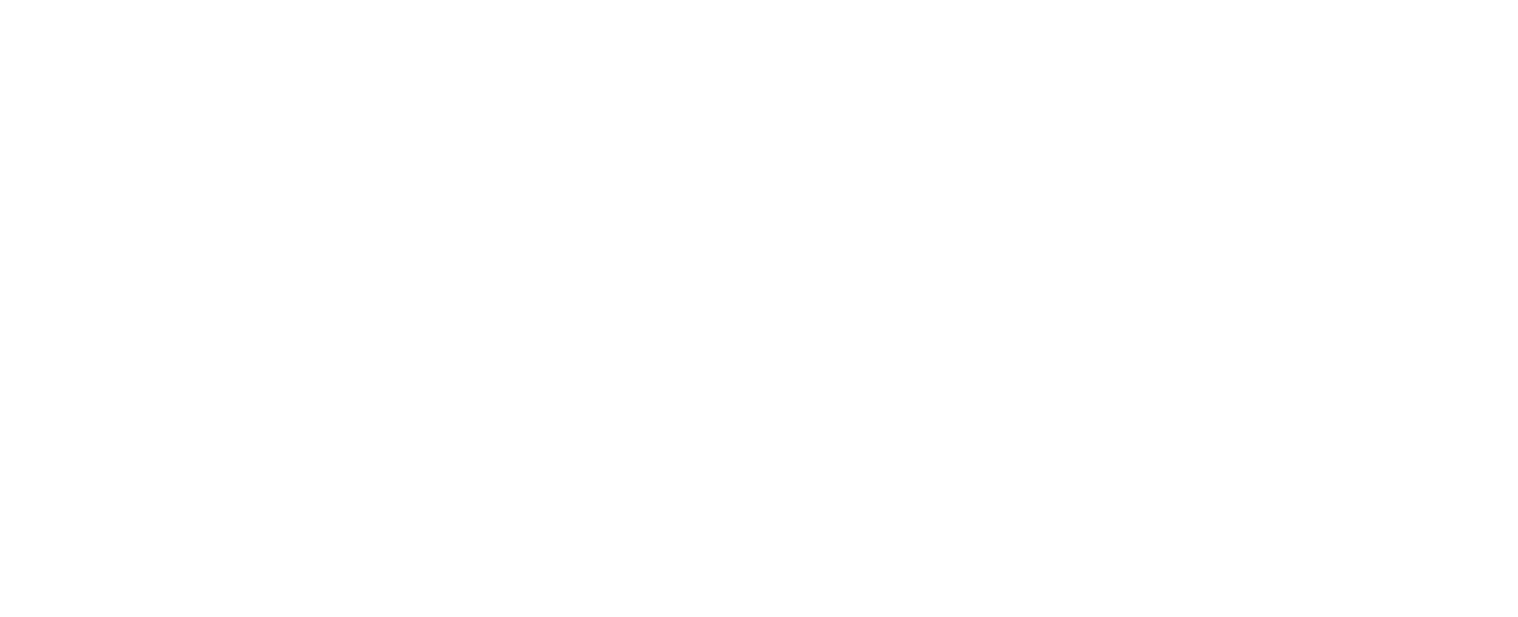 scroll, scrollTop: 0, scrollLeft: 0, axis: both 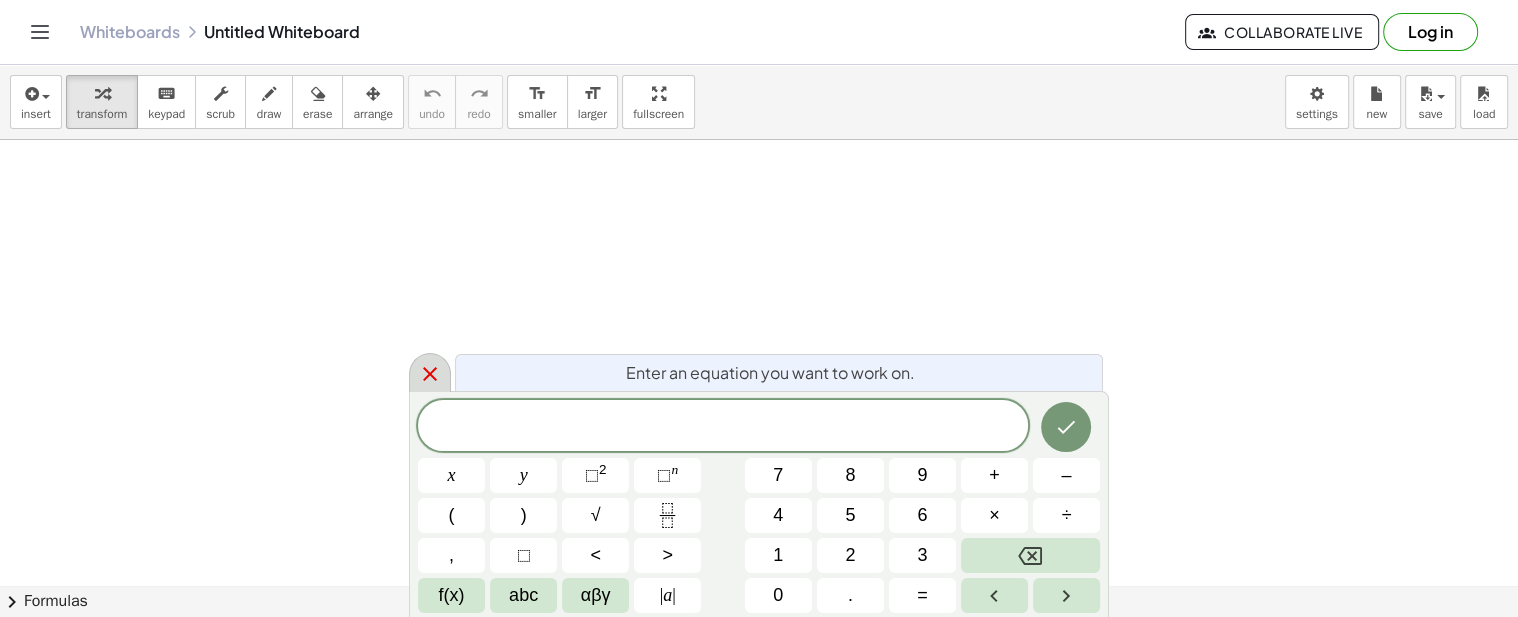 click 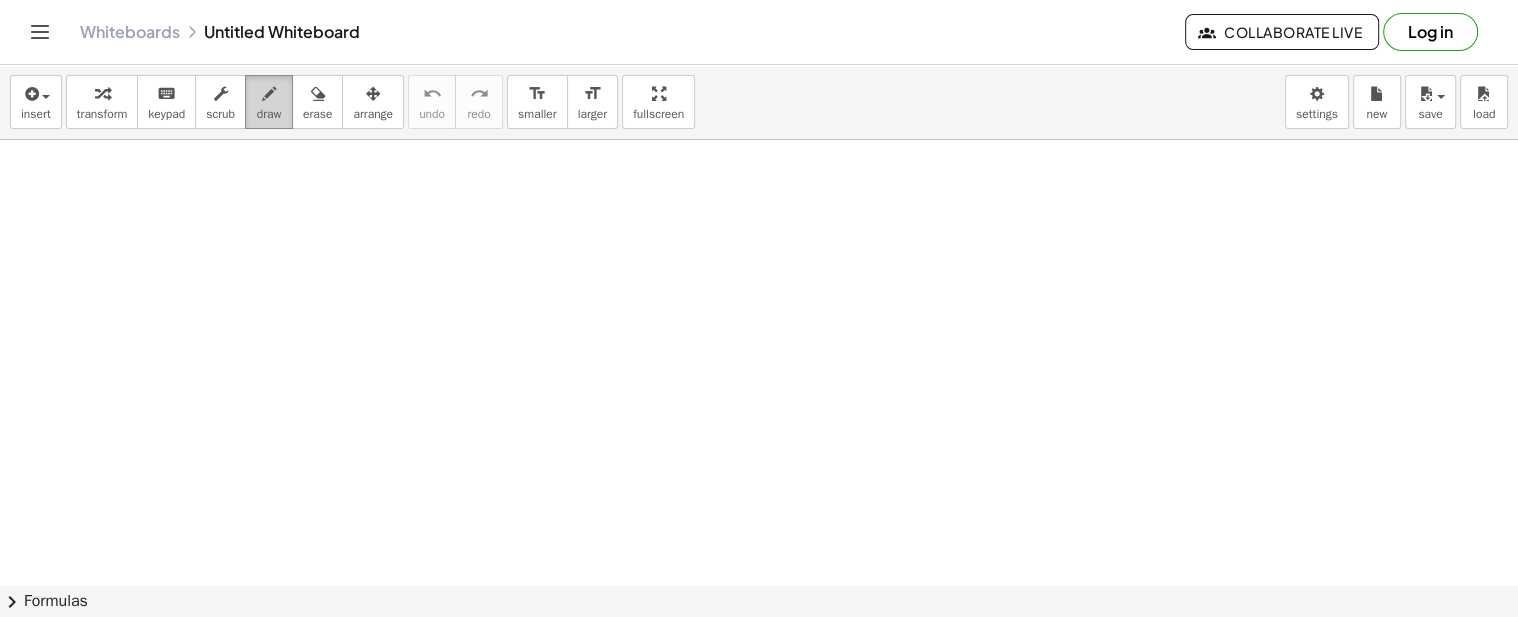 click at bounding box center [269, 93] 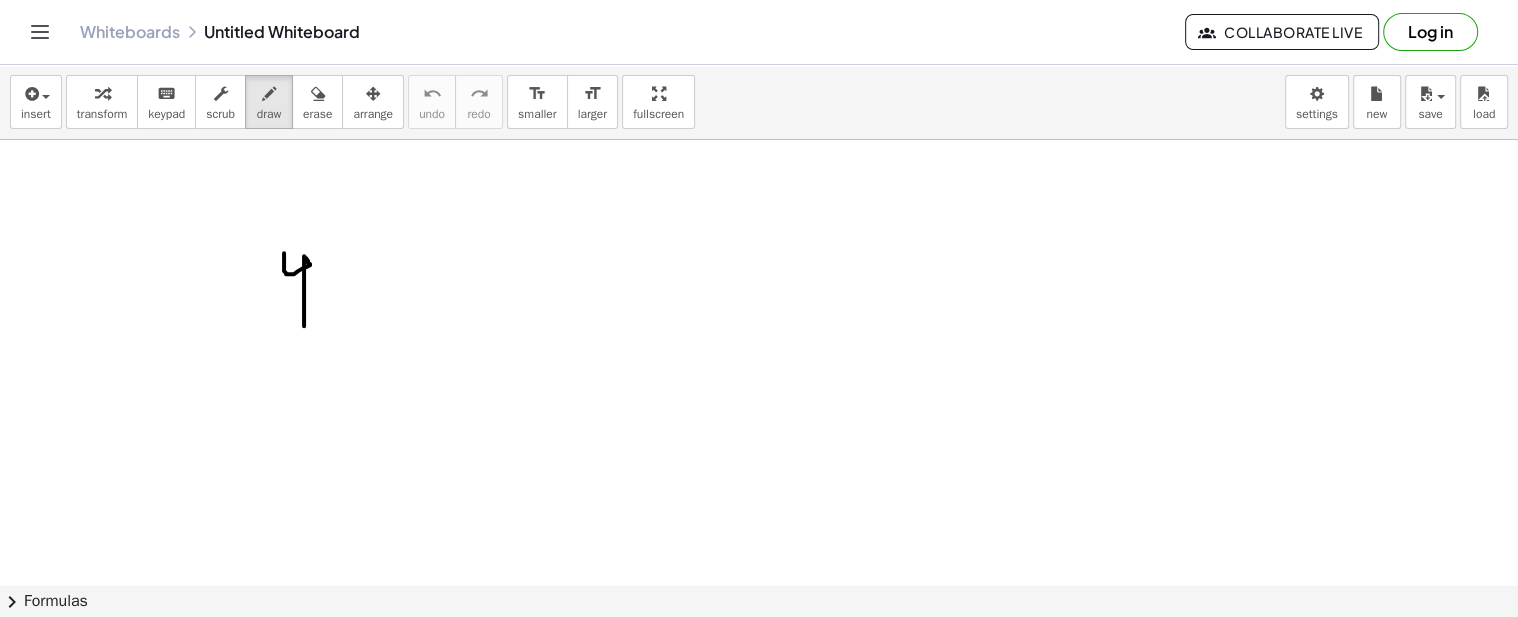 drag, startPoint x: 284, startPoint y: 257, endPoint x: 304, endPoint y: 325, distance: 70.88018 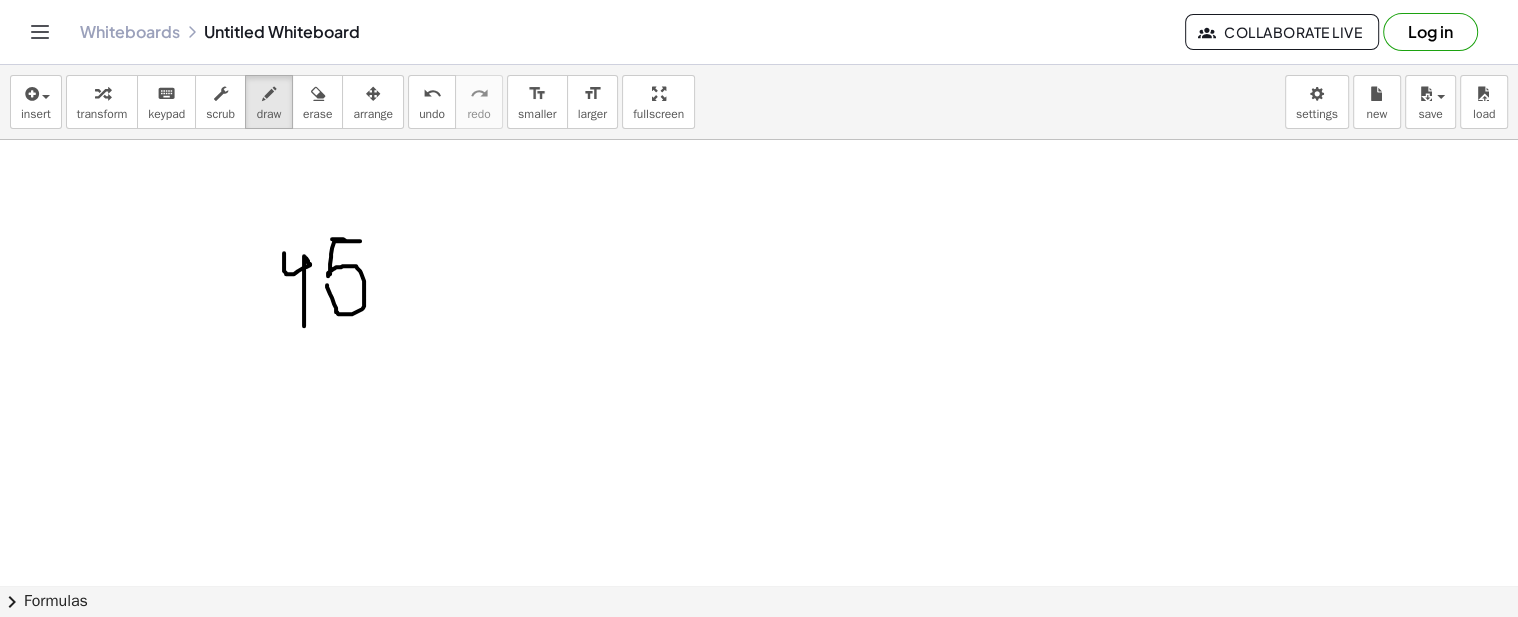 drag, startPoint x: 332, startPoint y: 238, endPoint x: 327, endPoint y: 284, distance: 46.270943 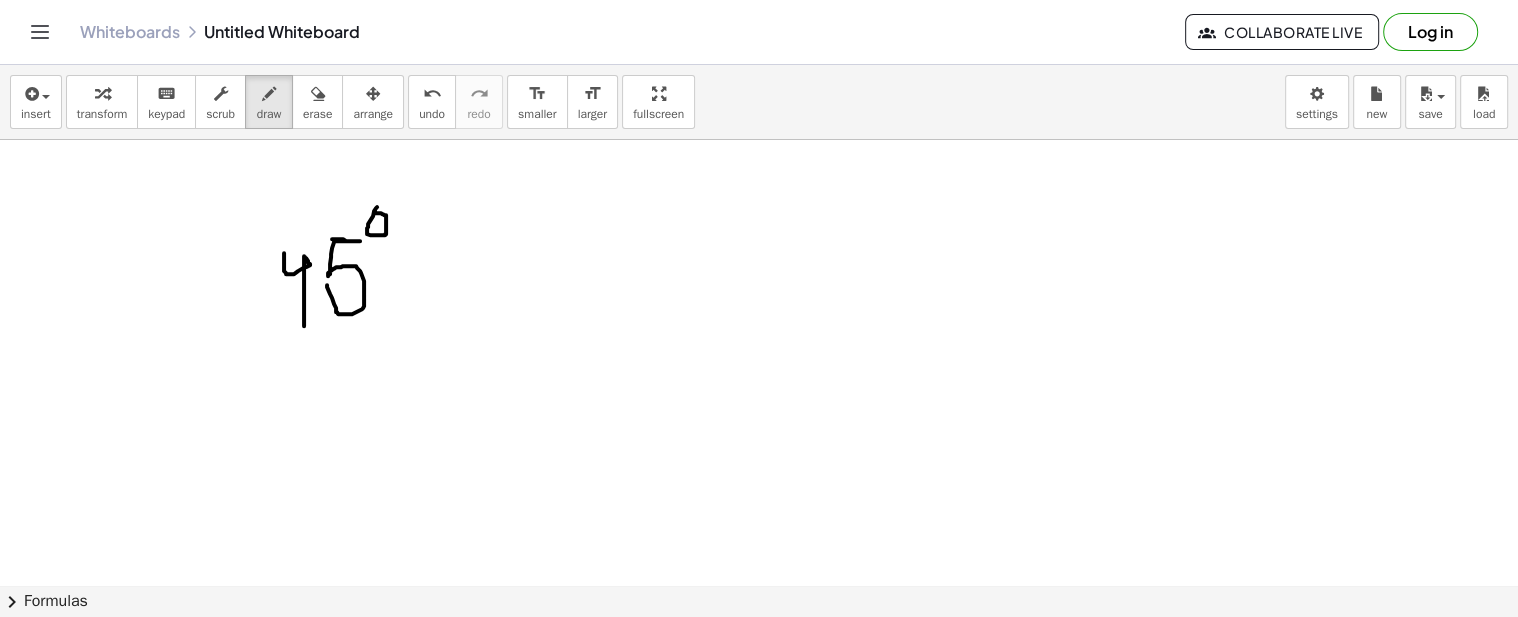 click at bounding box center (759, 942) 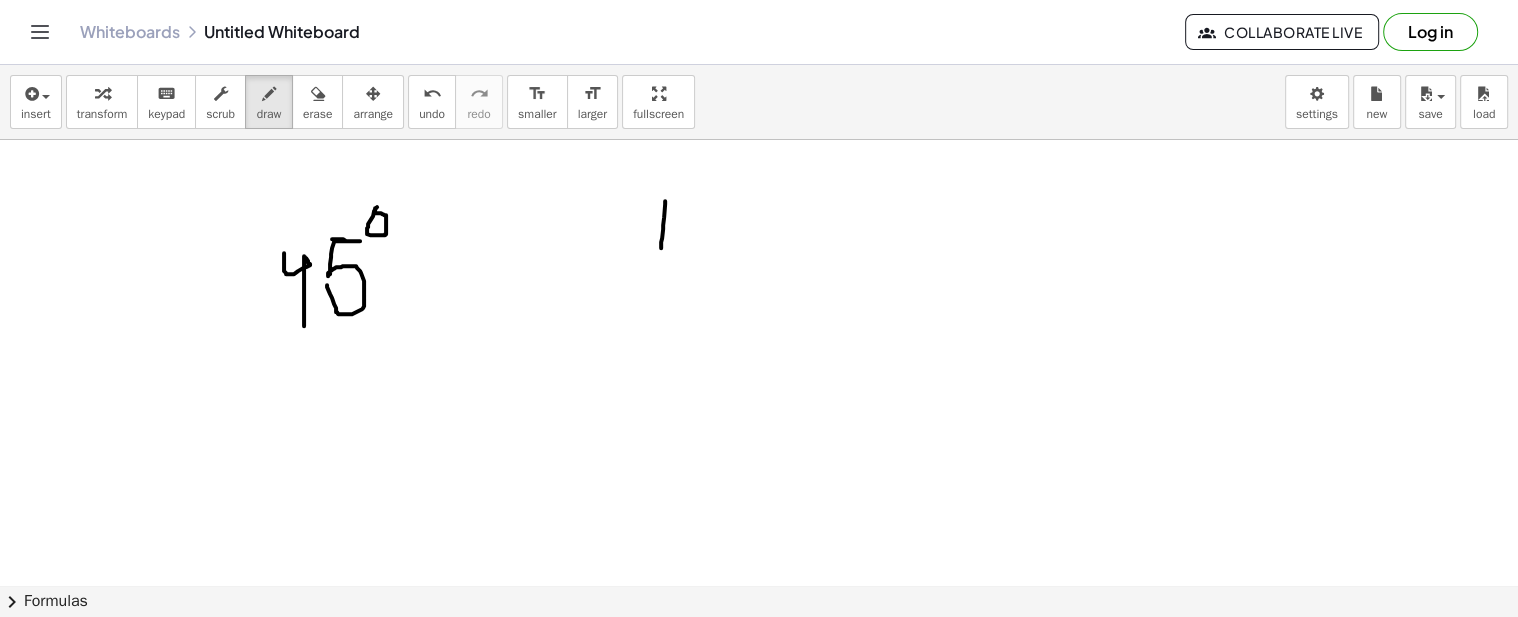 drag, startPoint x: 665, startPoint y: 200, endPoint x: 661, endPoint y: 247, distance: 47.169907 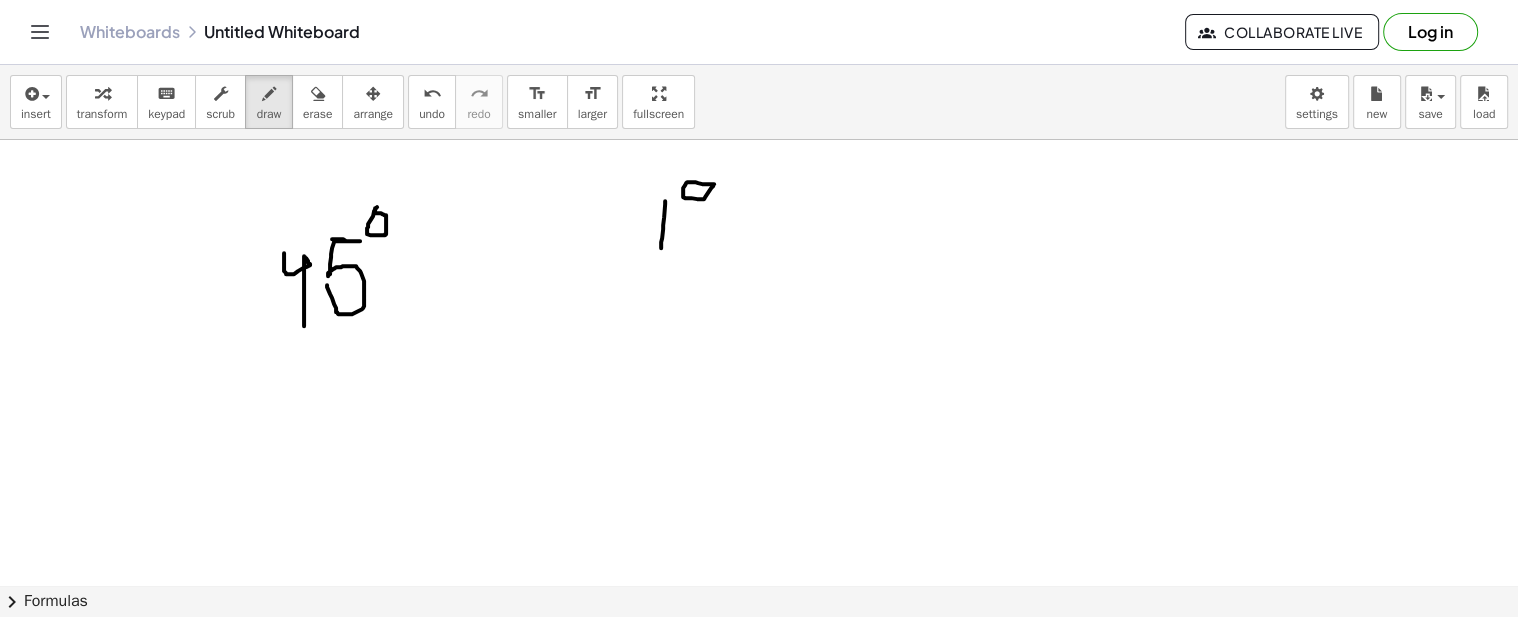 click at bounding box center [759, 942] 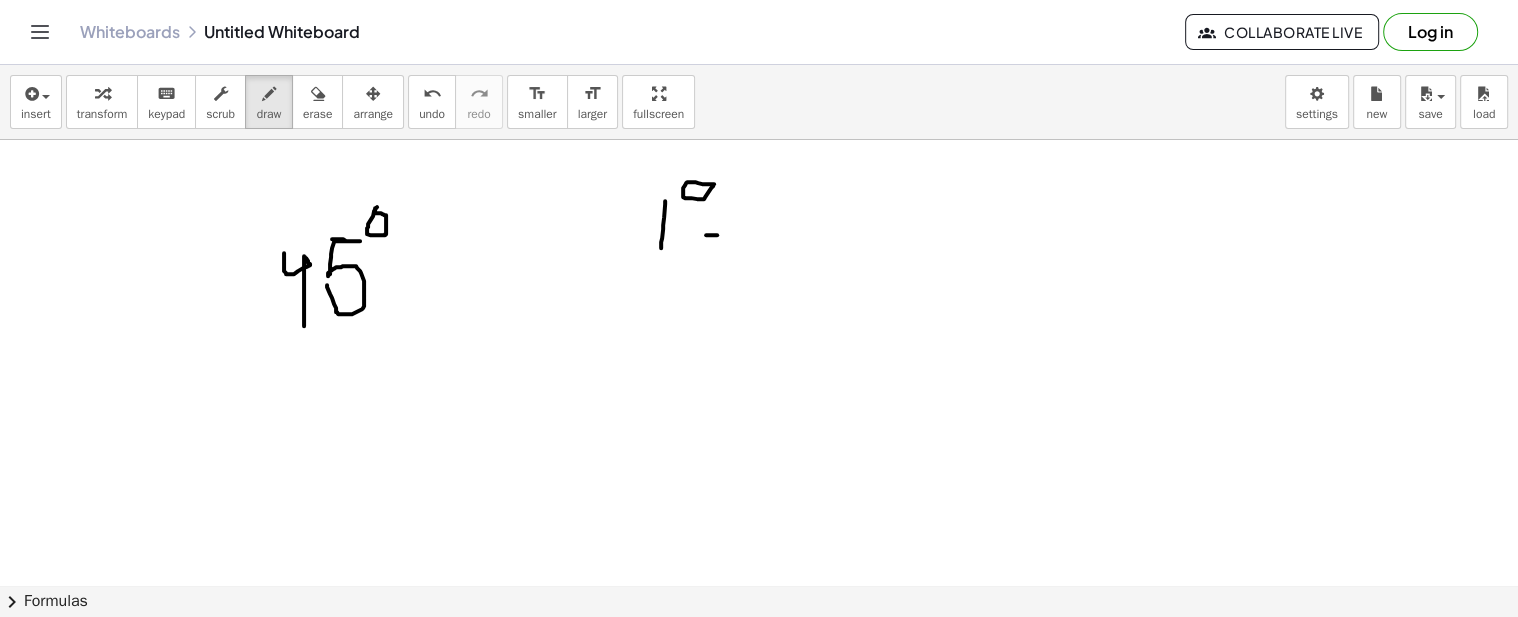 drag, startPoint x: 706, startPoint y: 234, endPoint x: 726, endPoint y: 235, distance: 20.024984 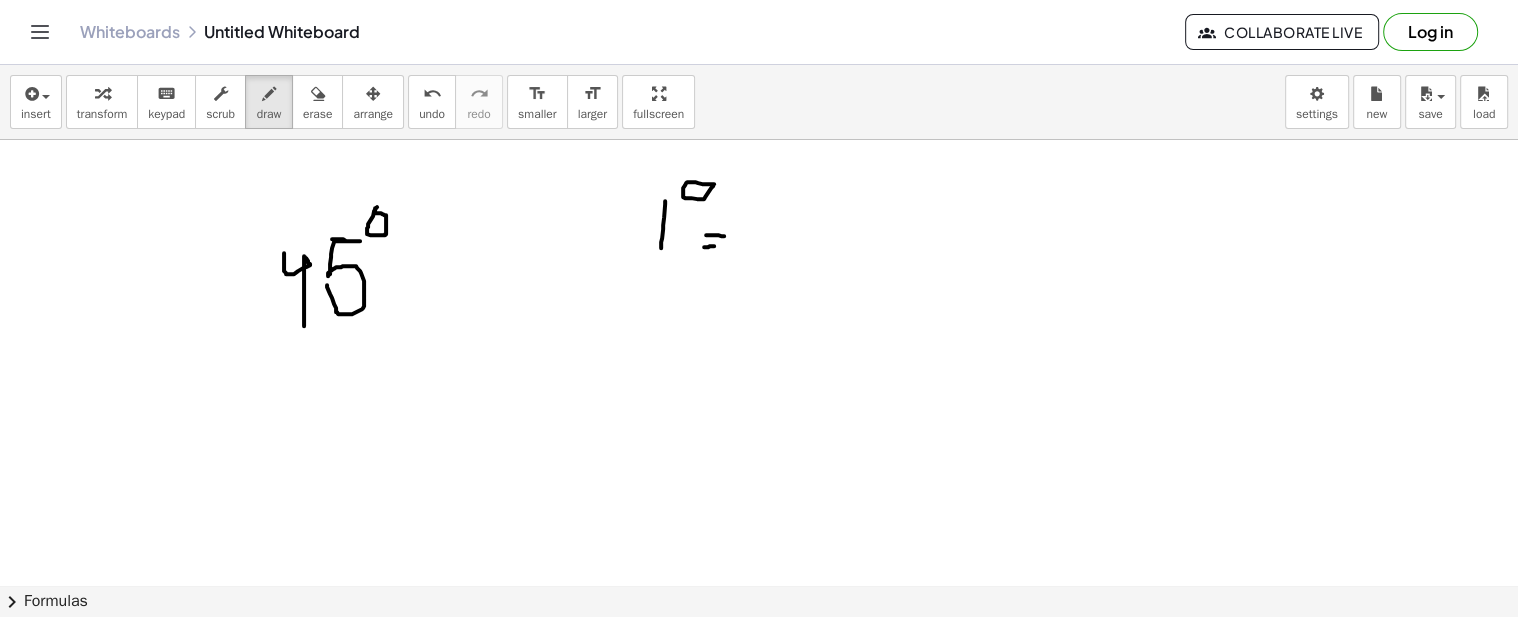click at bounding box center [759, 942] 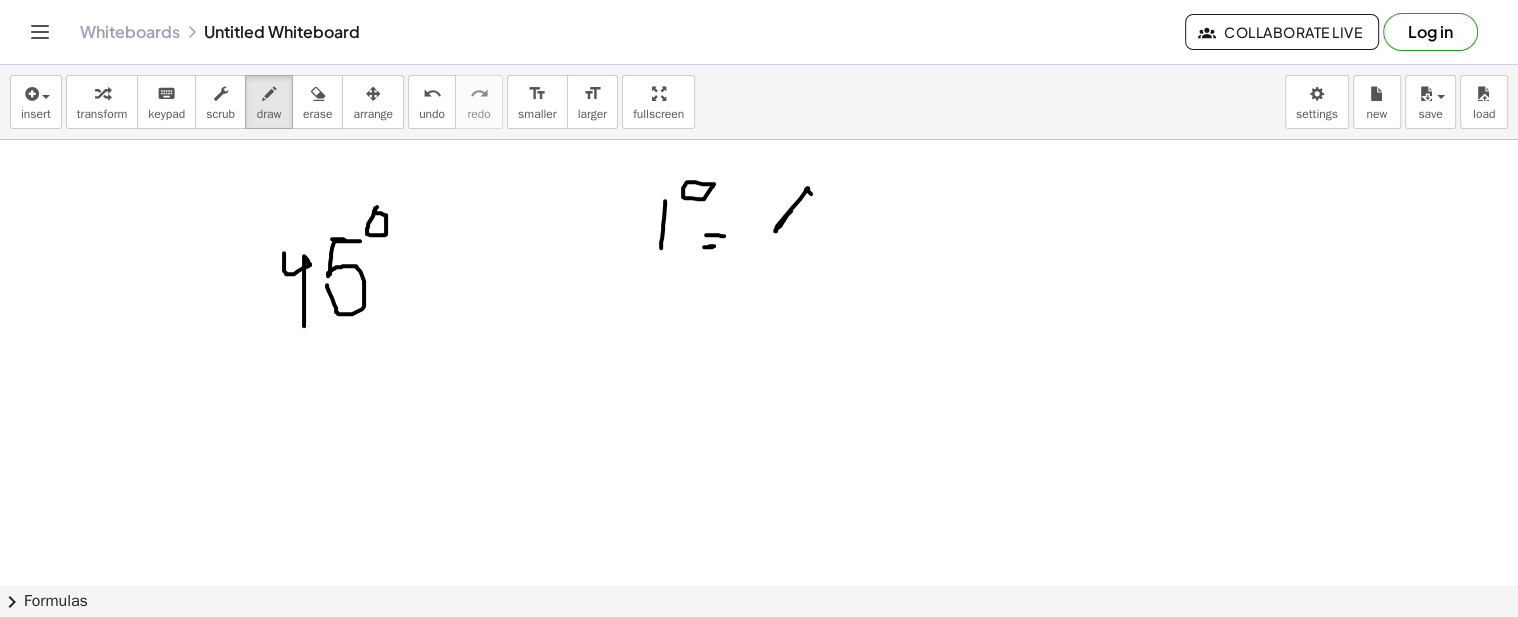 drag, startPoint x: 776, startPoint y: 228, endPoint x: 823, endPoint y: 225, distance: 47.095646 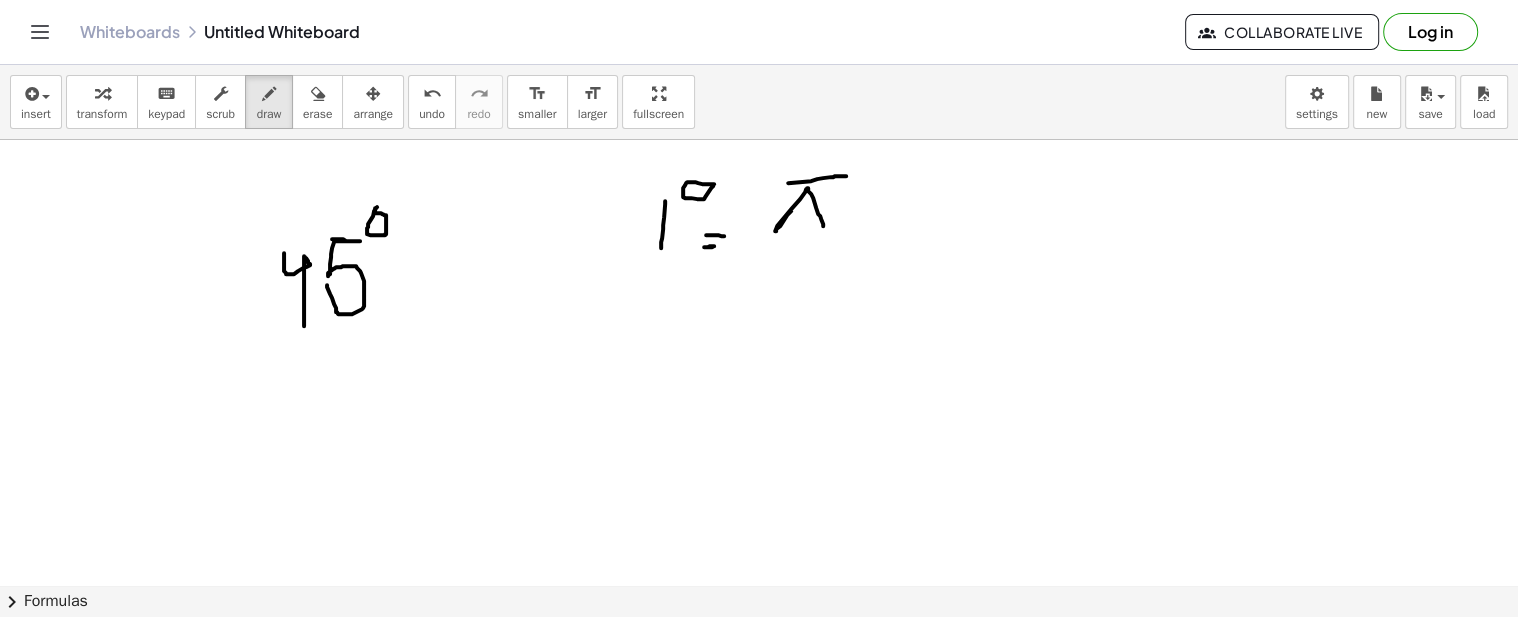 drag, startPoint x: 788, startPoint y: 182, endPoint x: 847, endPoint y: 175, distance: 59.413803 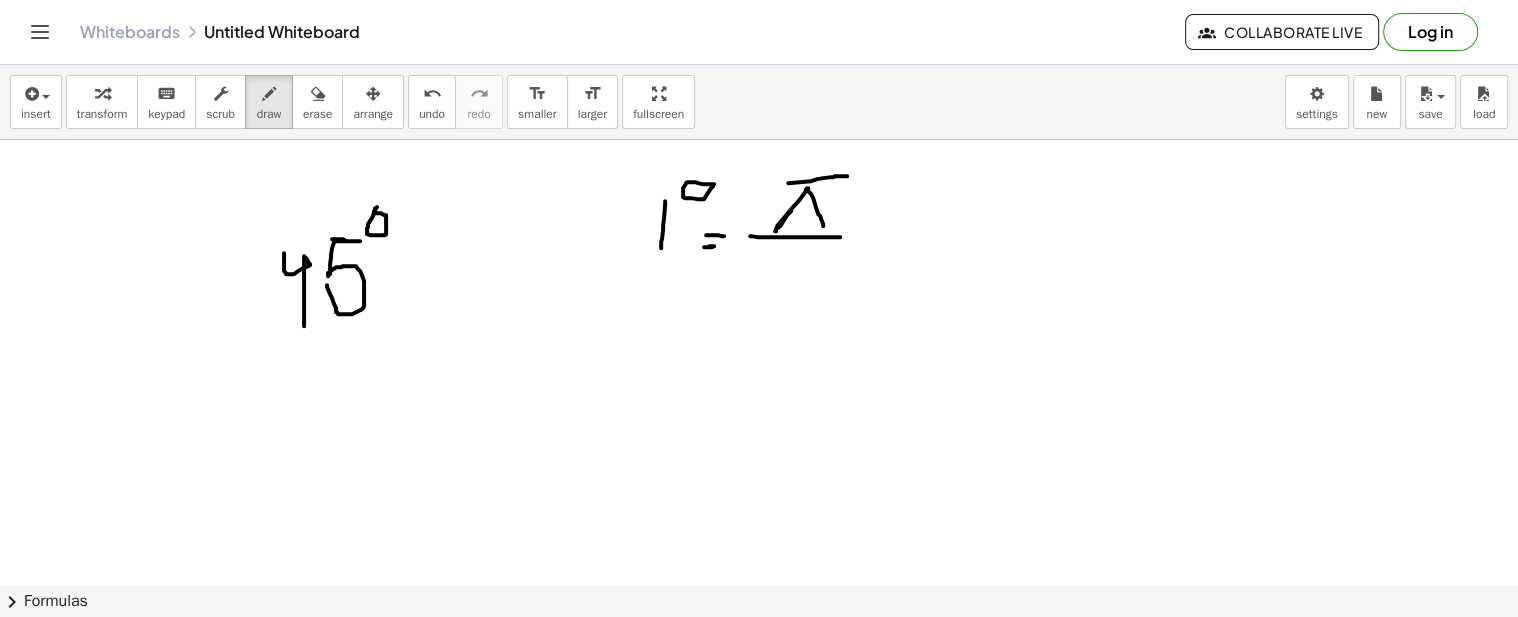 drag, startPoint x: 750, startPoint y: 235, endPoint x: 840, endPoint y: 236, distance: 90.005554 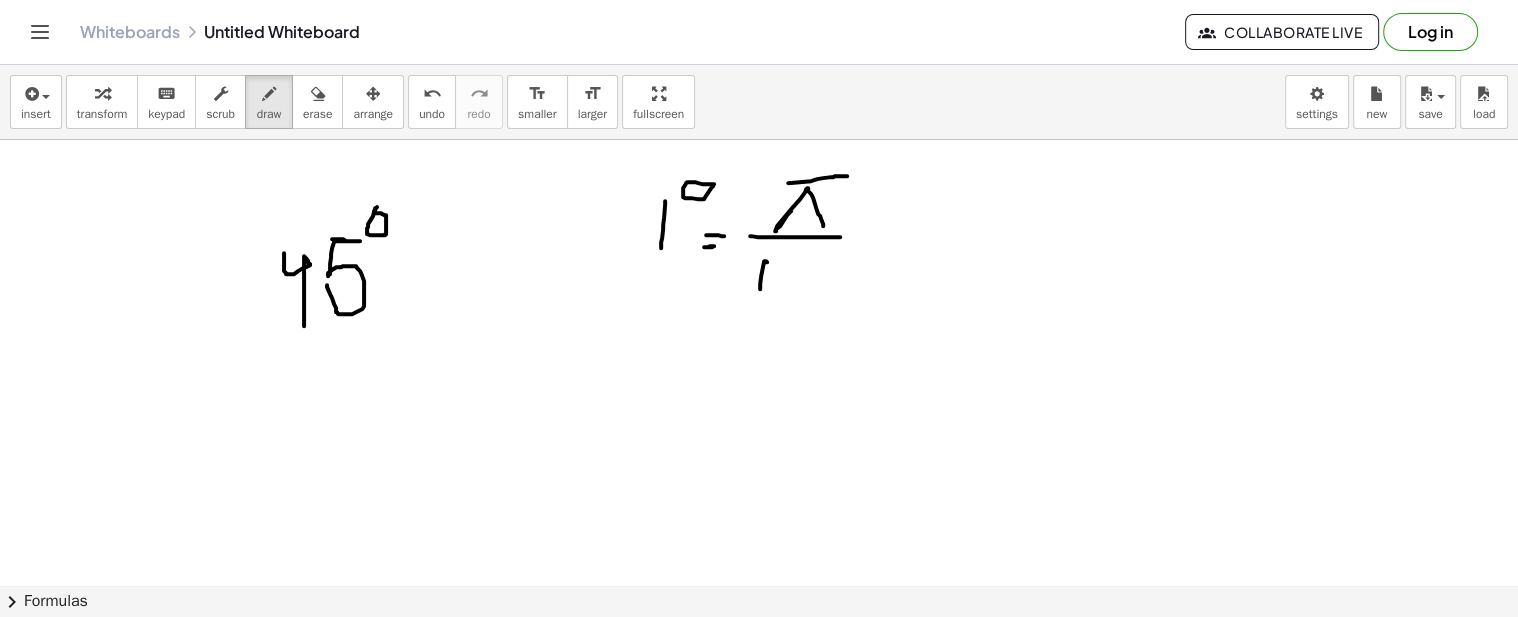 drag, startPoint x: 767, startPoint y: 261, endPoint x: 758, endPoint y: 297, distance: 37.107952 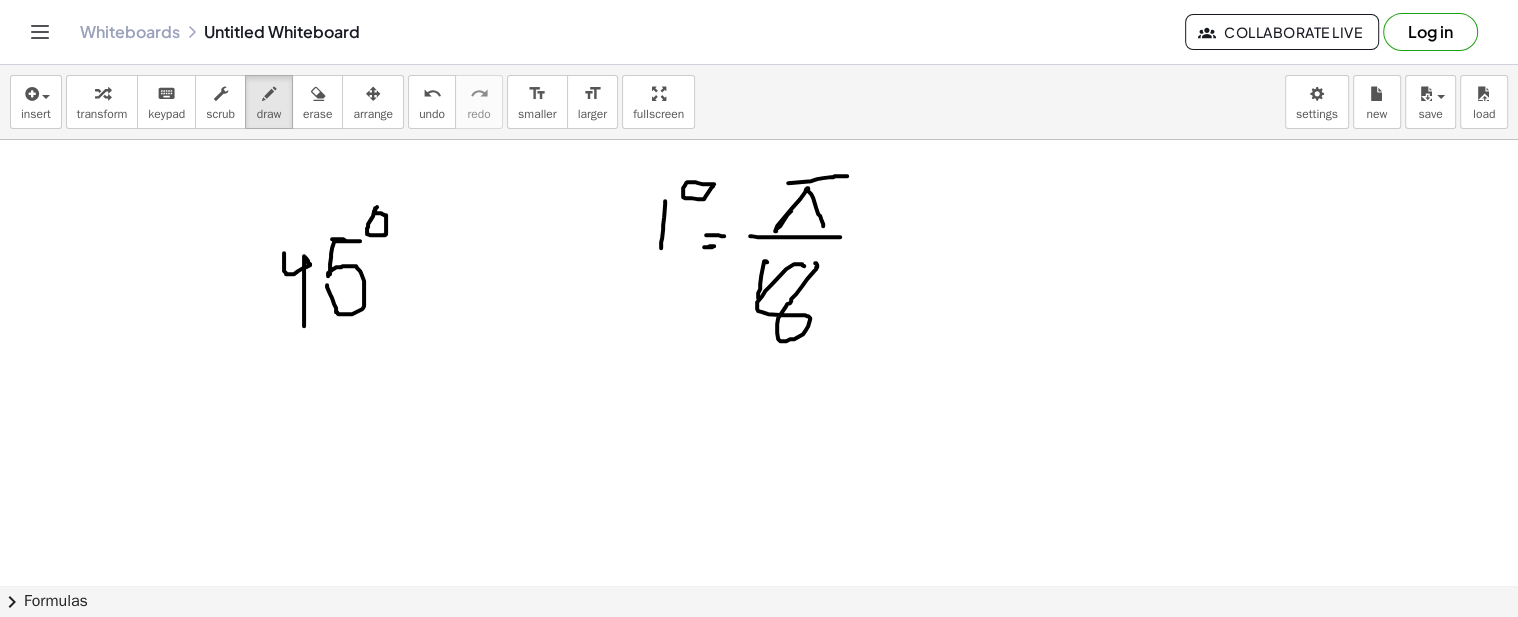 click at bounding box center (759, 942) 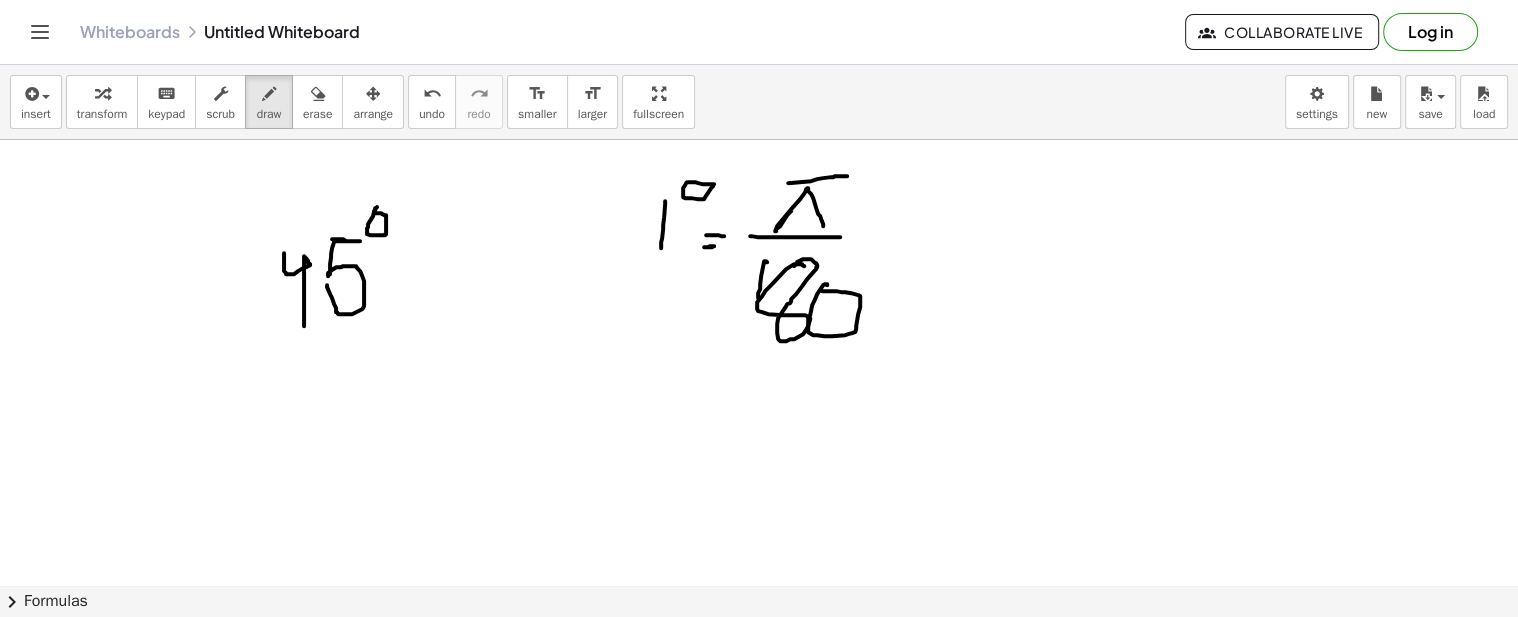 click at bounding box center (759, 942) 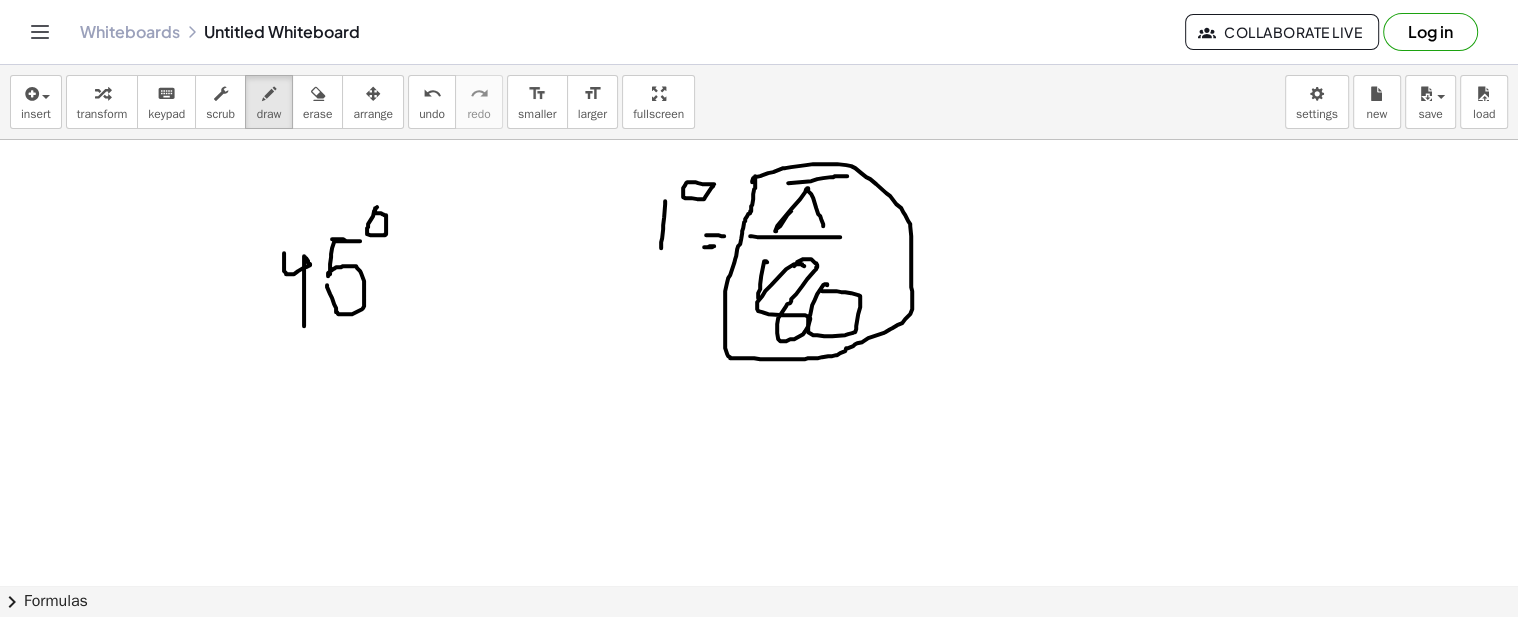 click at bounding box center [759, 942] 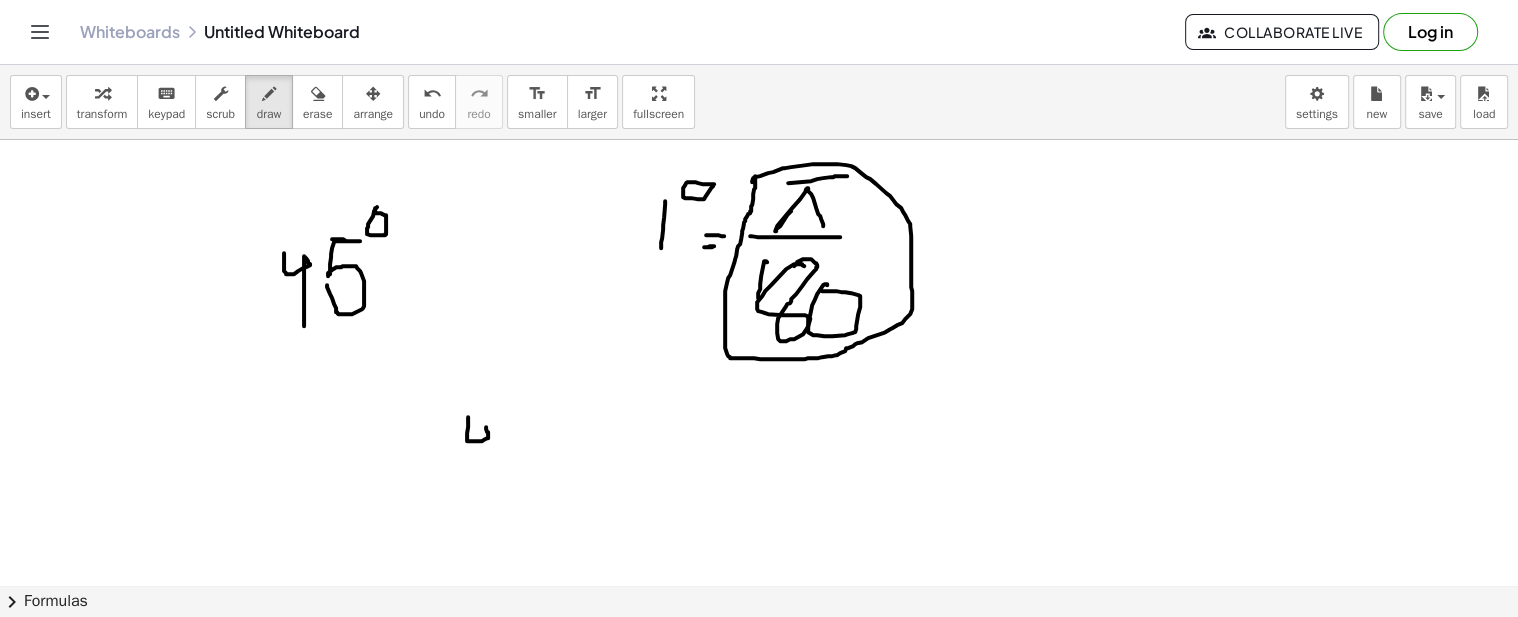drag, startPoint x: 468, startPoint y: 421, endPoint x: 486, endPoint y: 461, distance: 43.863426 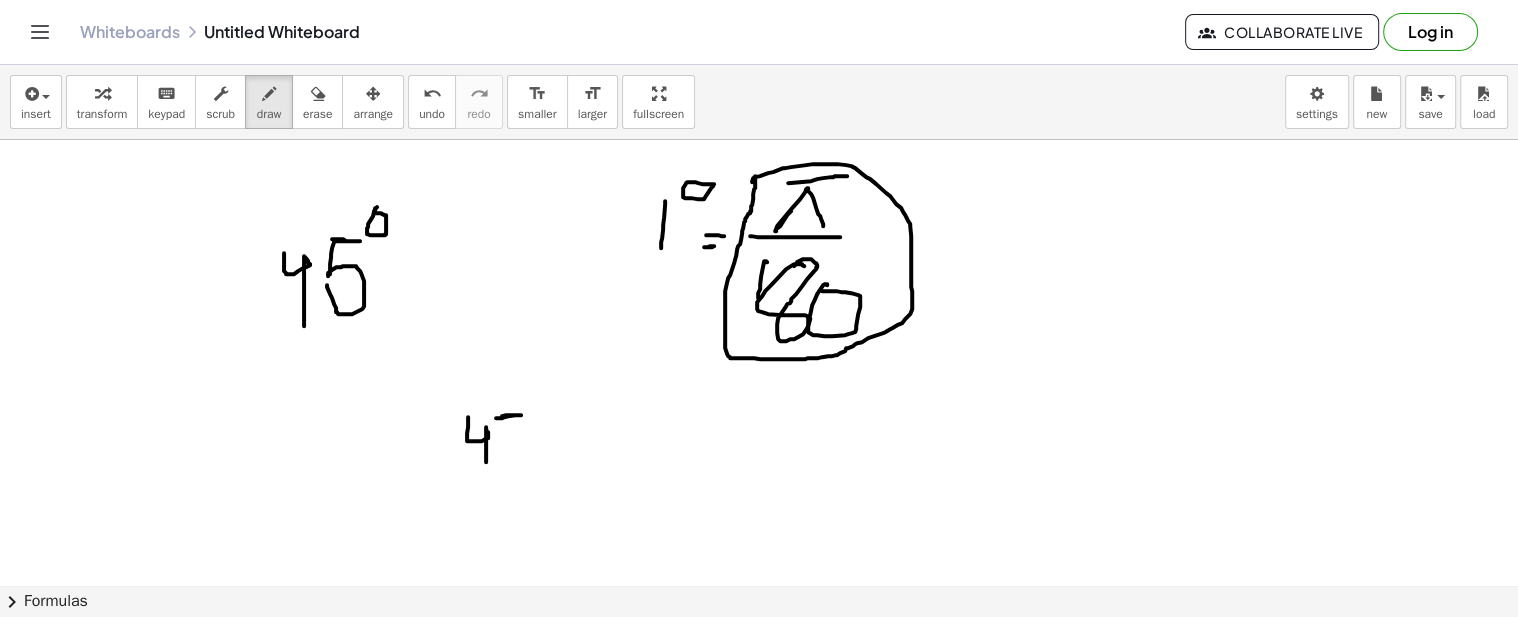 drag, startPoint x: 502, startPoint y: 415, endPoint x: 496, endPoint y: 431, distance: 17.088007 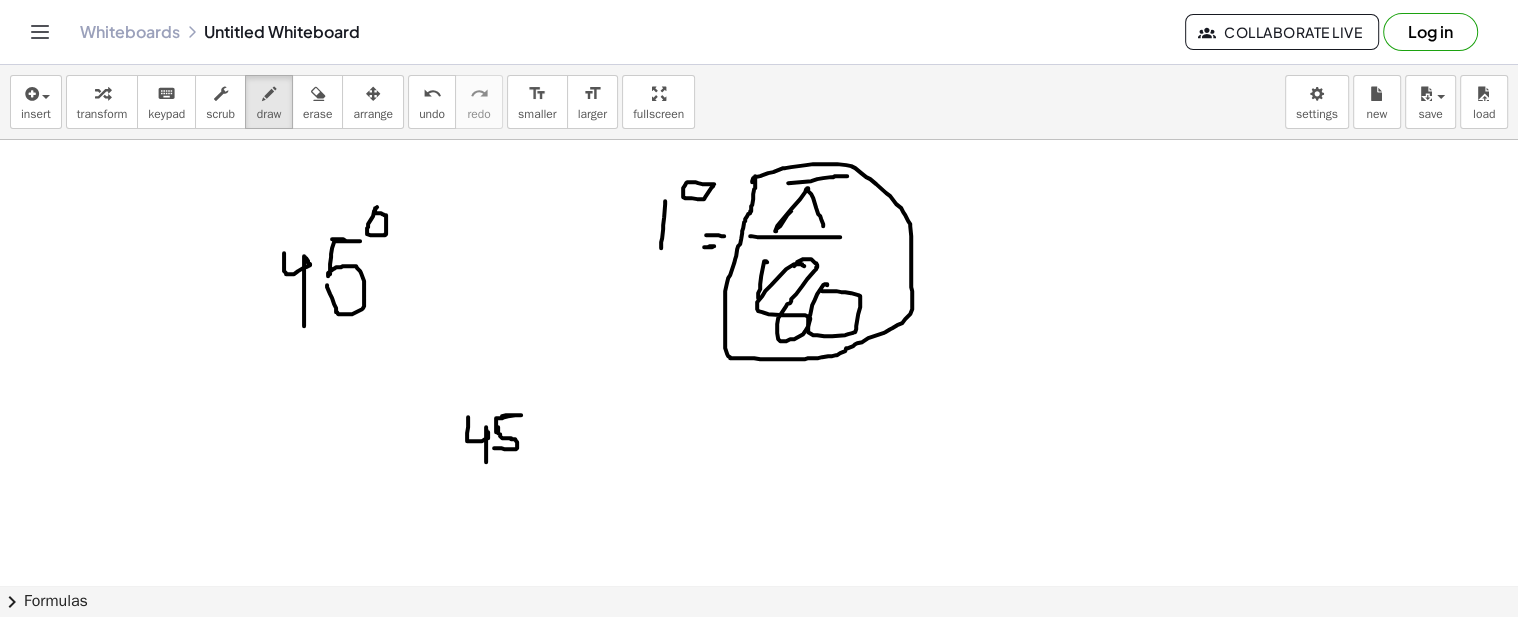 drag, startPoint x: 497, startPoint y: 447, endPoint x: 498, endPoint y: 424, distance: 23.021729 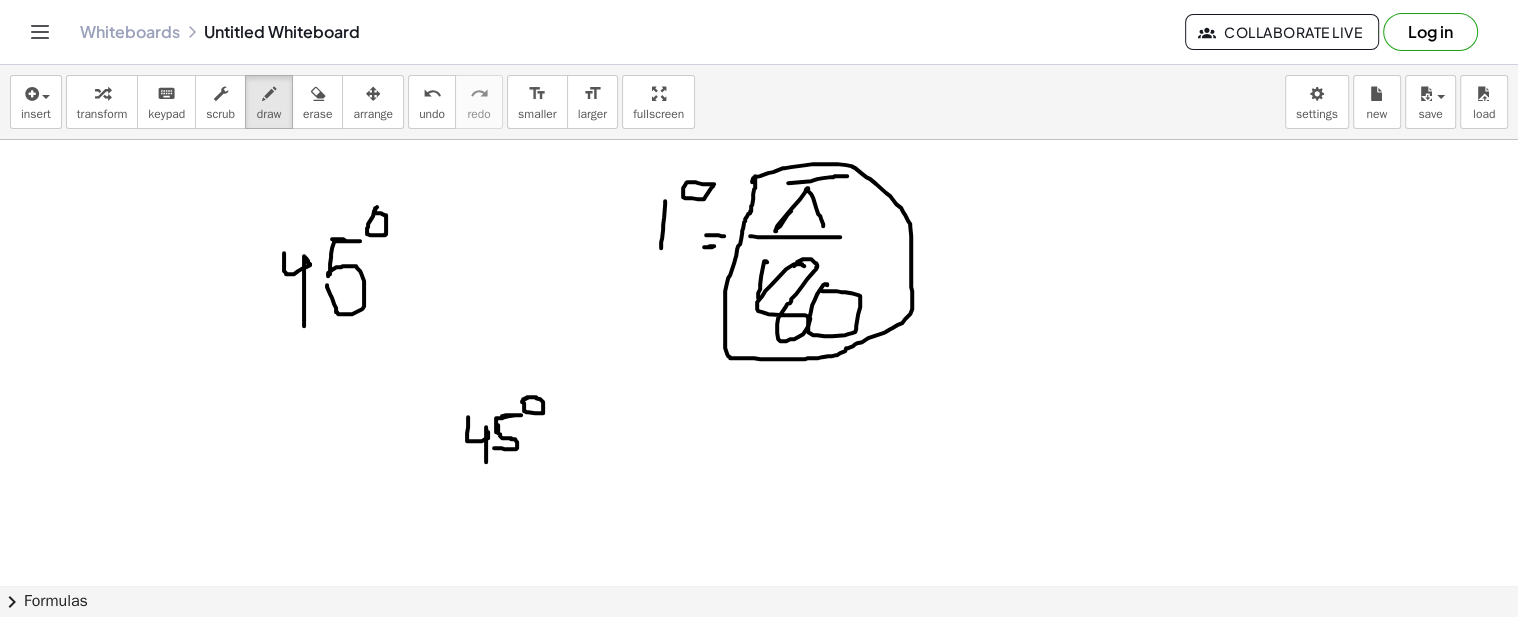 click at bounding box center [759, 942] 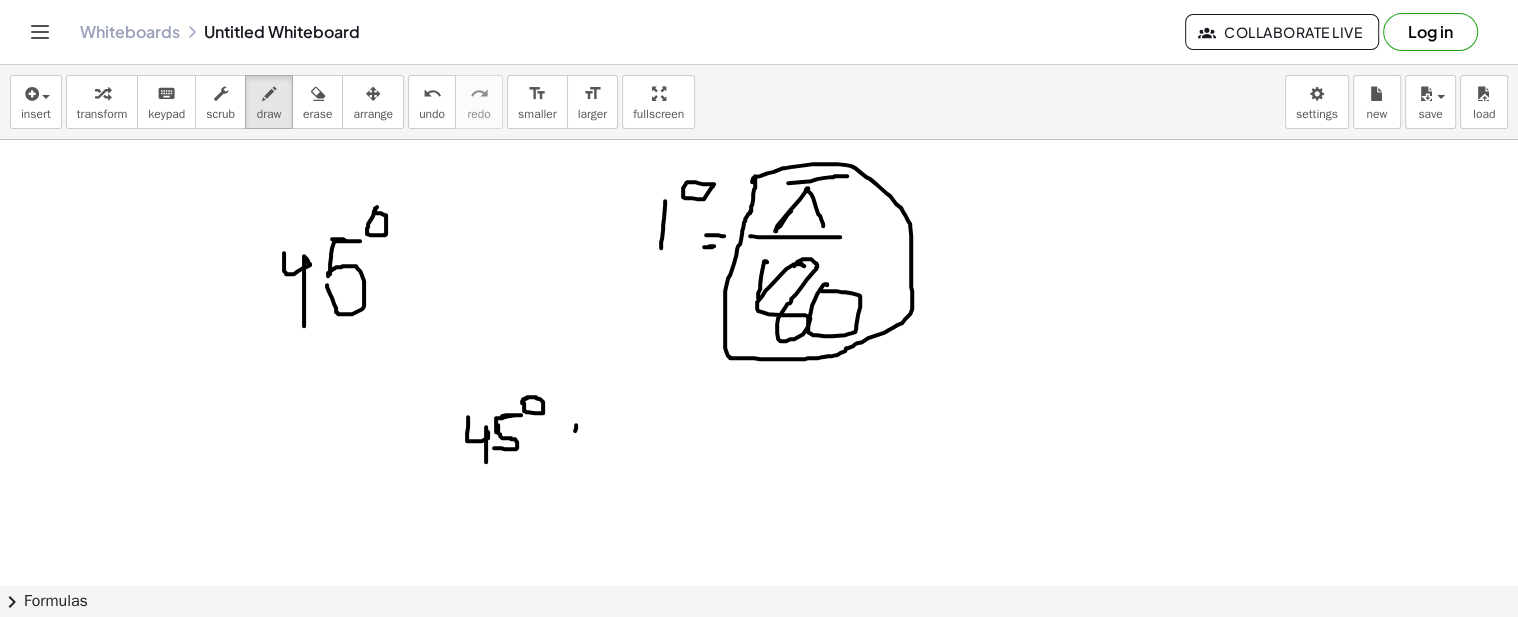 drag, startPoint x: 576, startPoint y: 424, endPoint x: 555, endPoint y: 448, distance: 31.890438 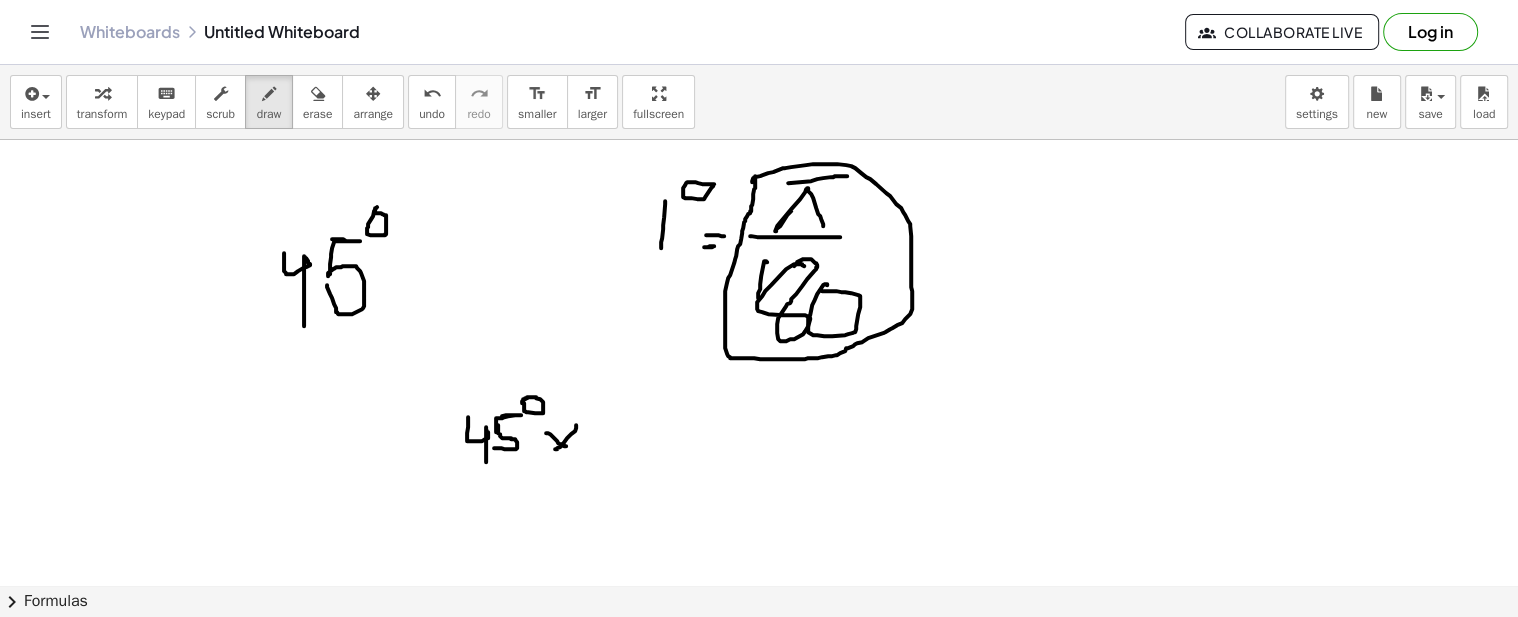 drag, startPoint x: 546, startPoint y: 432, endPoint x: 566, endPoint y: 445, distance: 23.853722 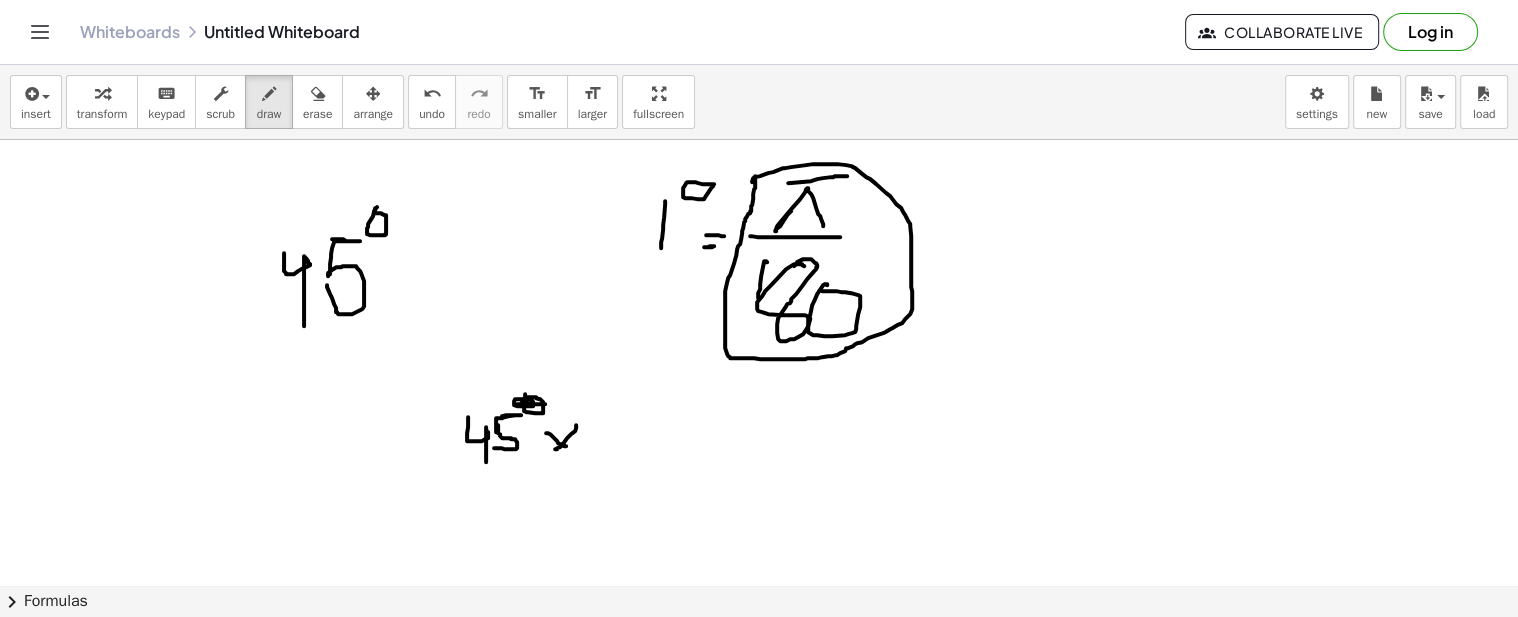 drag, startPoint x: 525, startPoint y: 393, endPoint x: 545, endPoint y: 405, distance: 23.323807 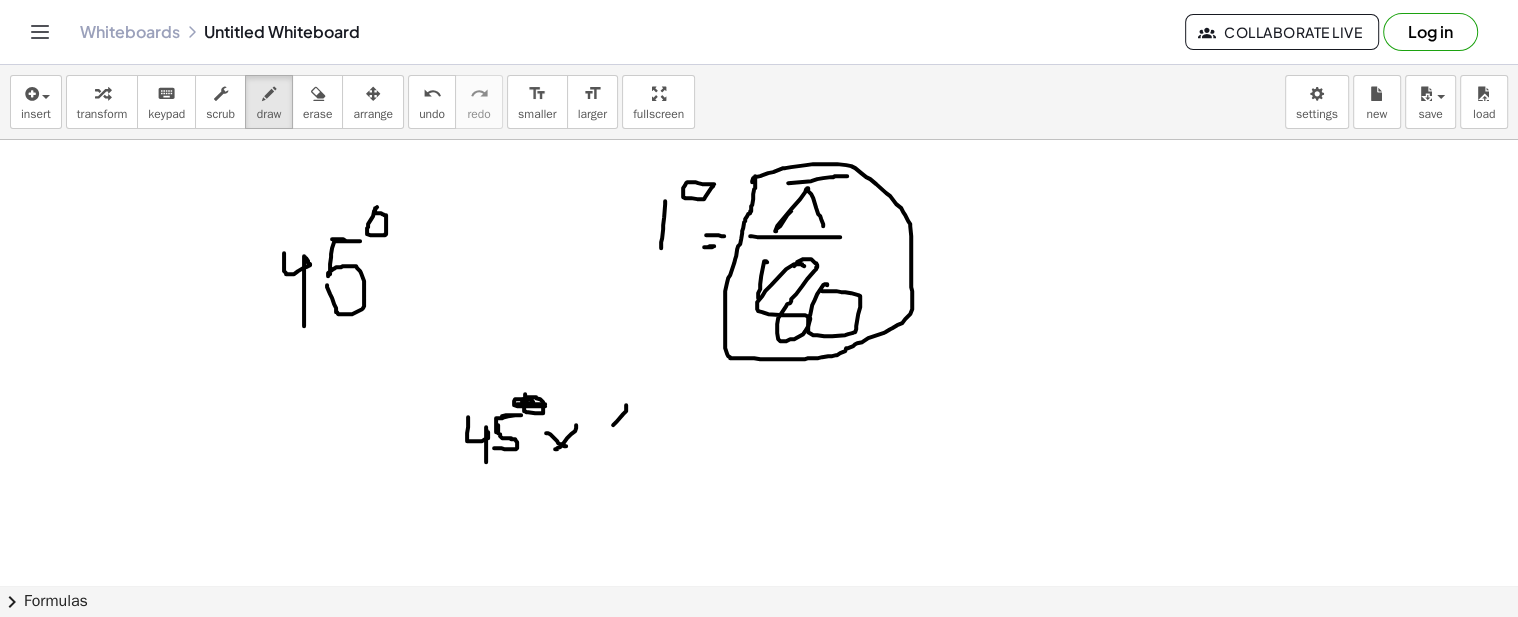 drag, startPoint x: 626, startPoint y: 404, endPoint x: 603, endPoint y: 435, distance: 38.600517 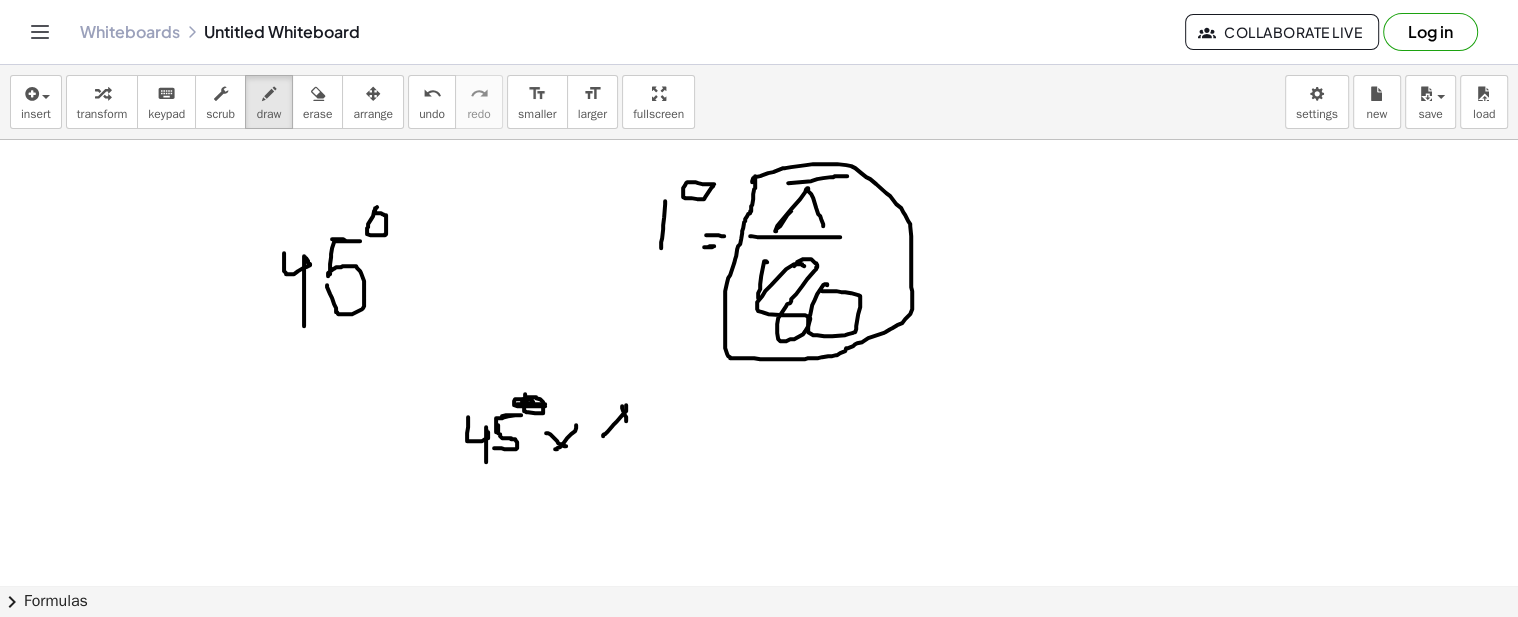 drag, startPoint x: 622, startPoint y: 405, endPoint x: 635, endPoint y: 434, distance: 31.780497 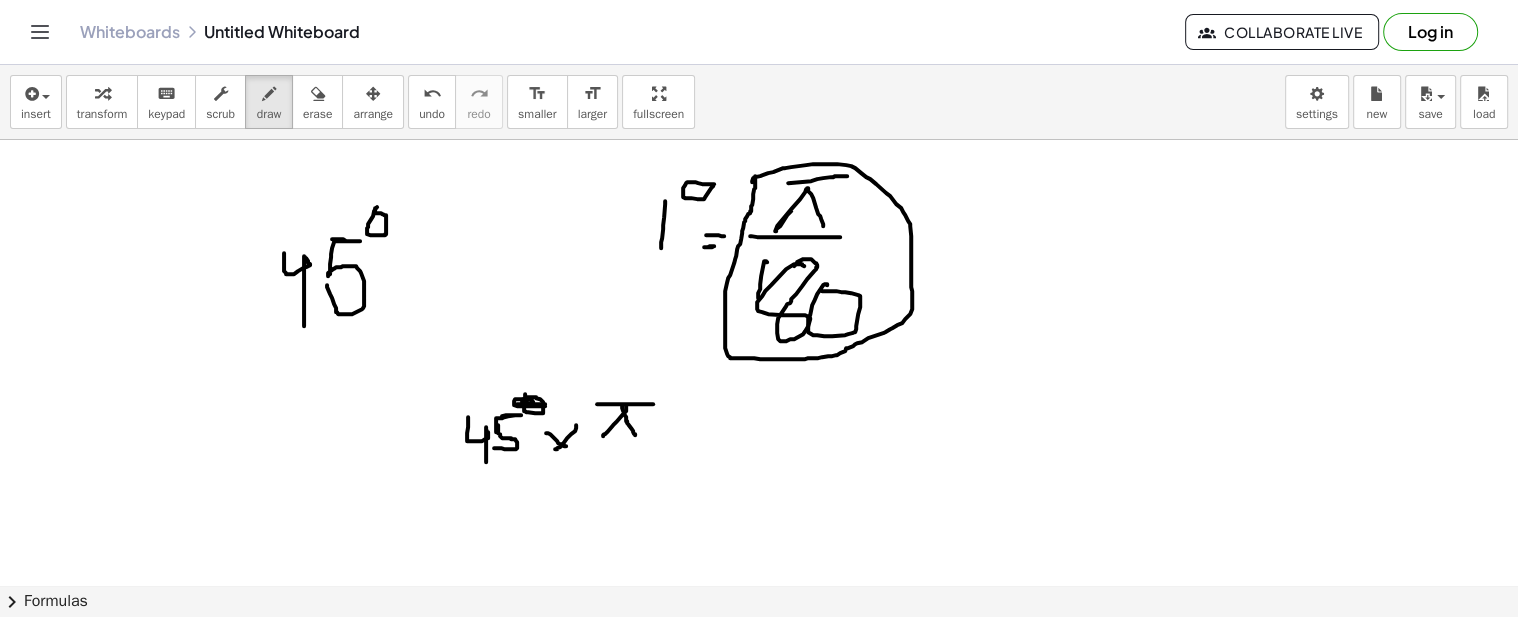 drag, startPoint x: 597, startPoint y: 403, endPoint x: 655, endPoint y: 402, distance: 58.00862 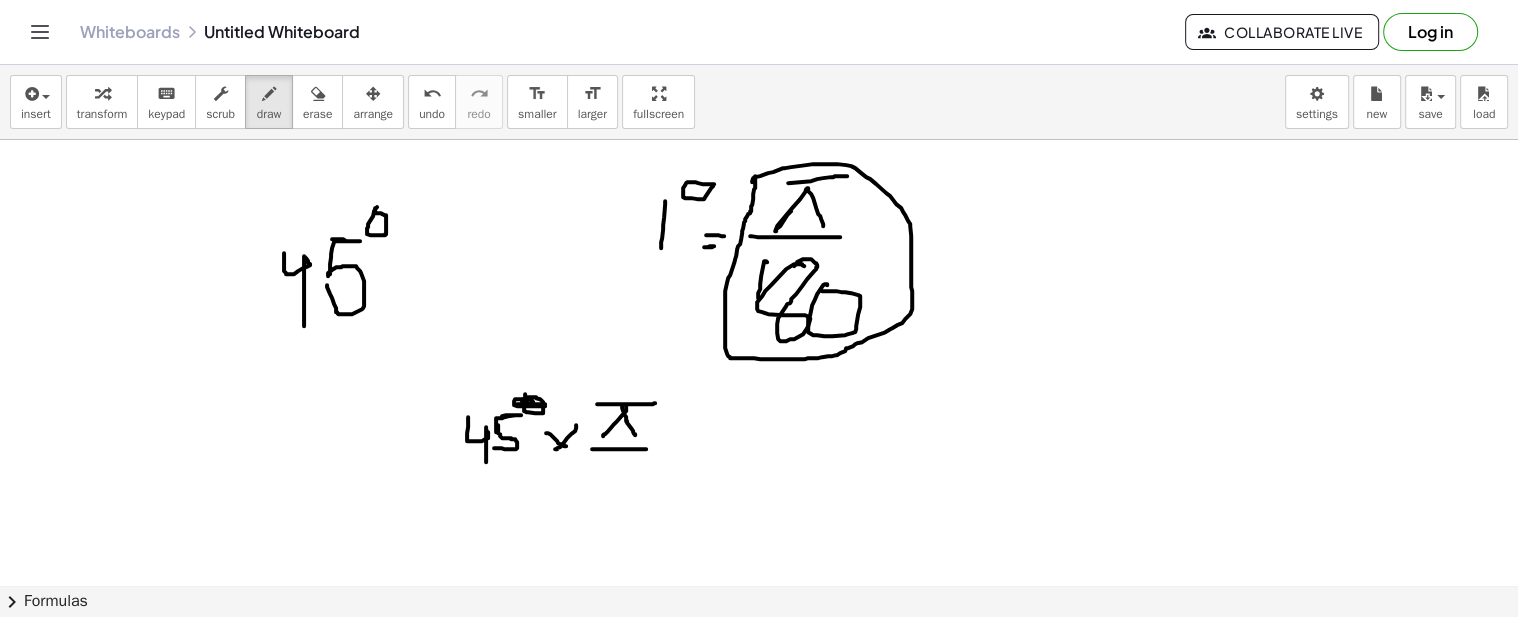 drag, startPoint x: 593, startPoint y: 448, endPoint x: 651, endPoint y: 448, distance: 58 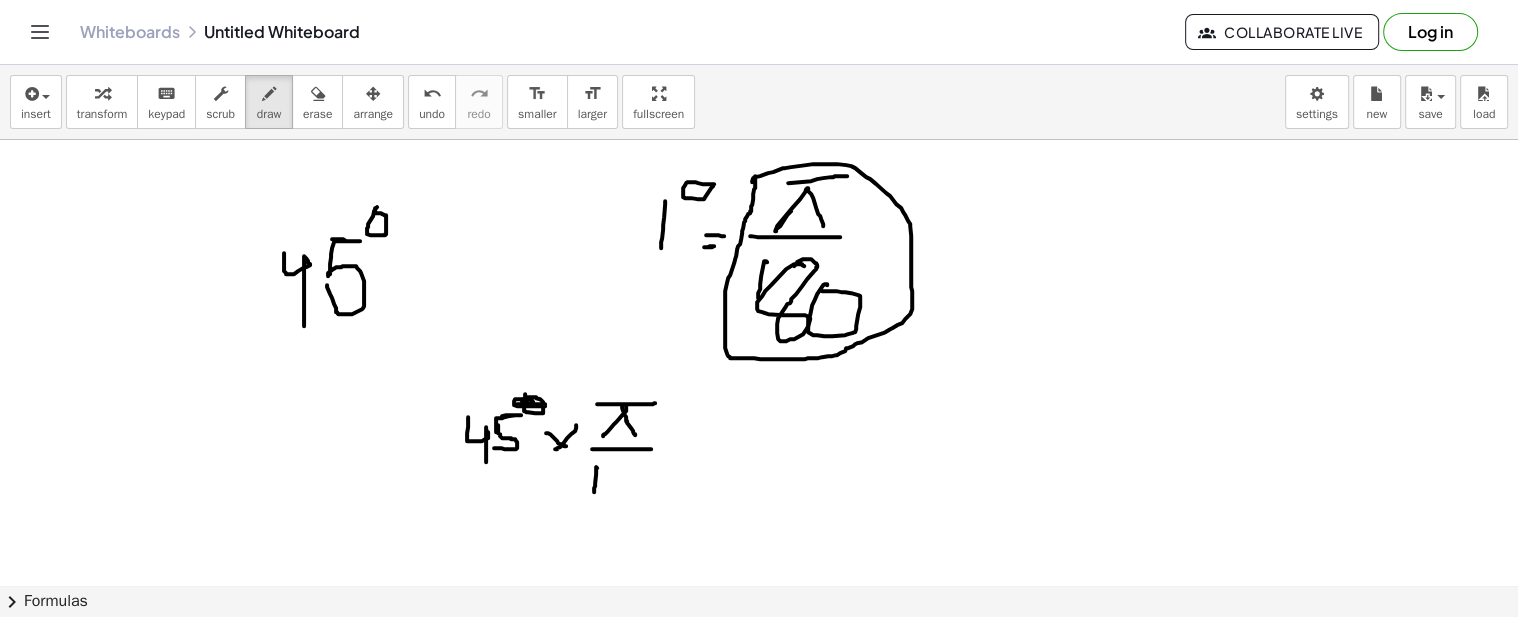 drag, startPoint x: 596, startPoint y: 466, endPoint x: 594, endPoint y: 491, distance: 25.079872 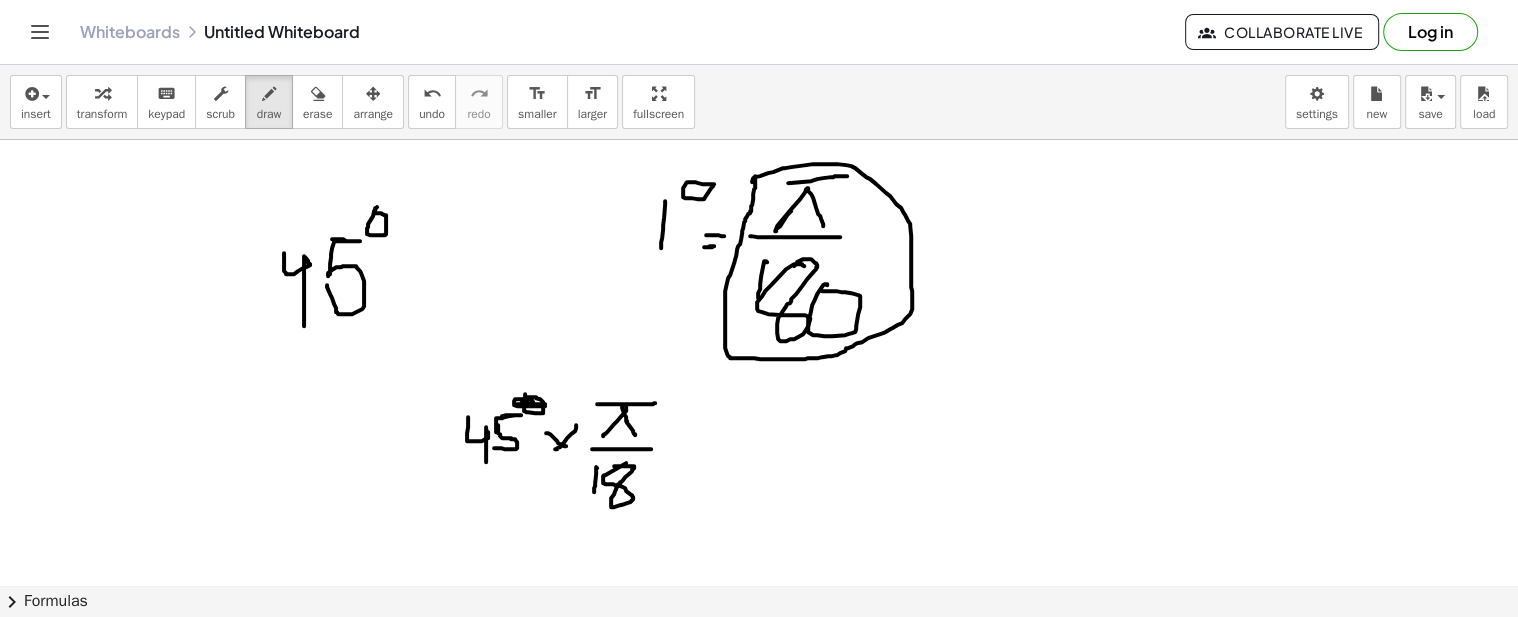 drag, startPoint x: 605, startPoint y: 474, endPoint x: 614, endPoint y: 465, distance: 12.727922 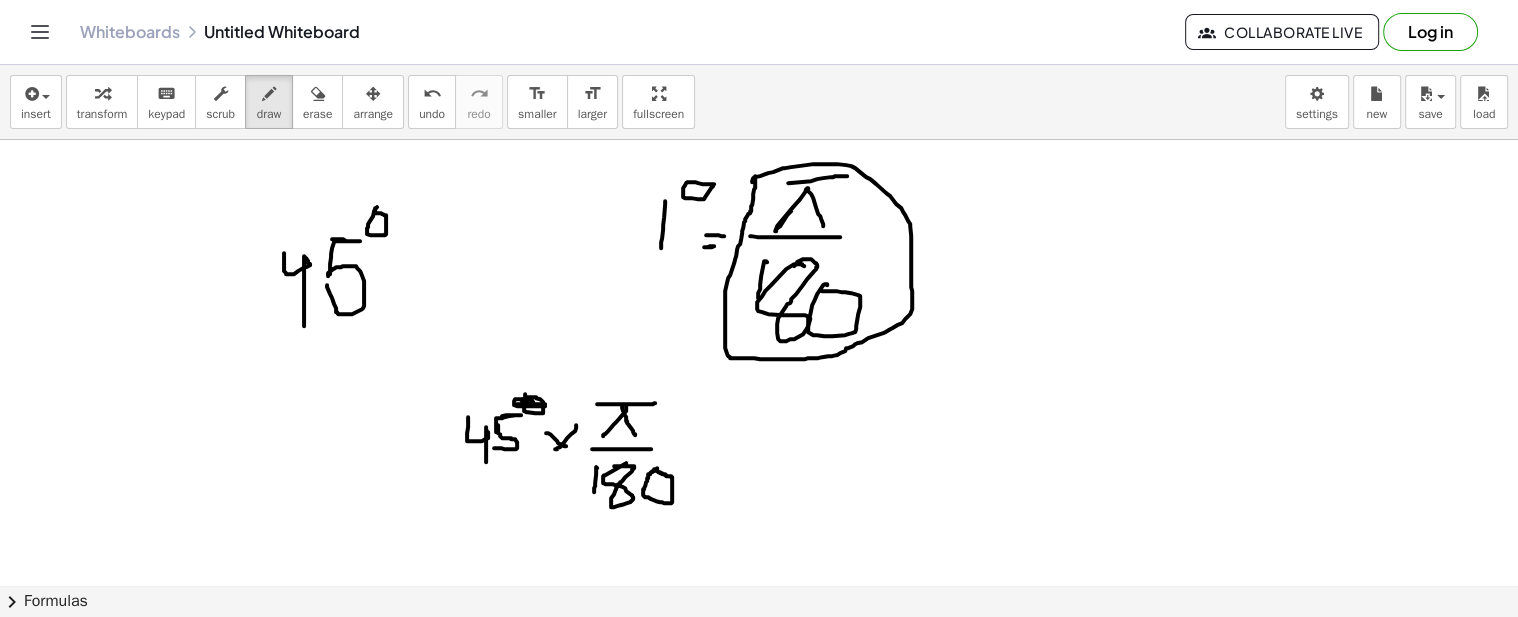 click at bounding box center [759, 942] 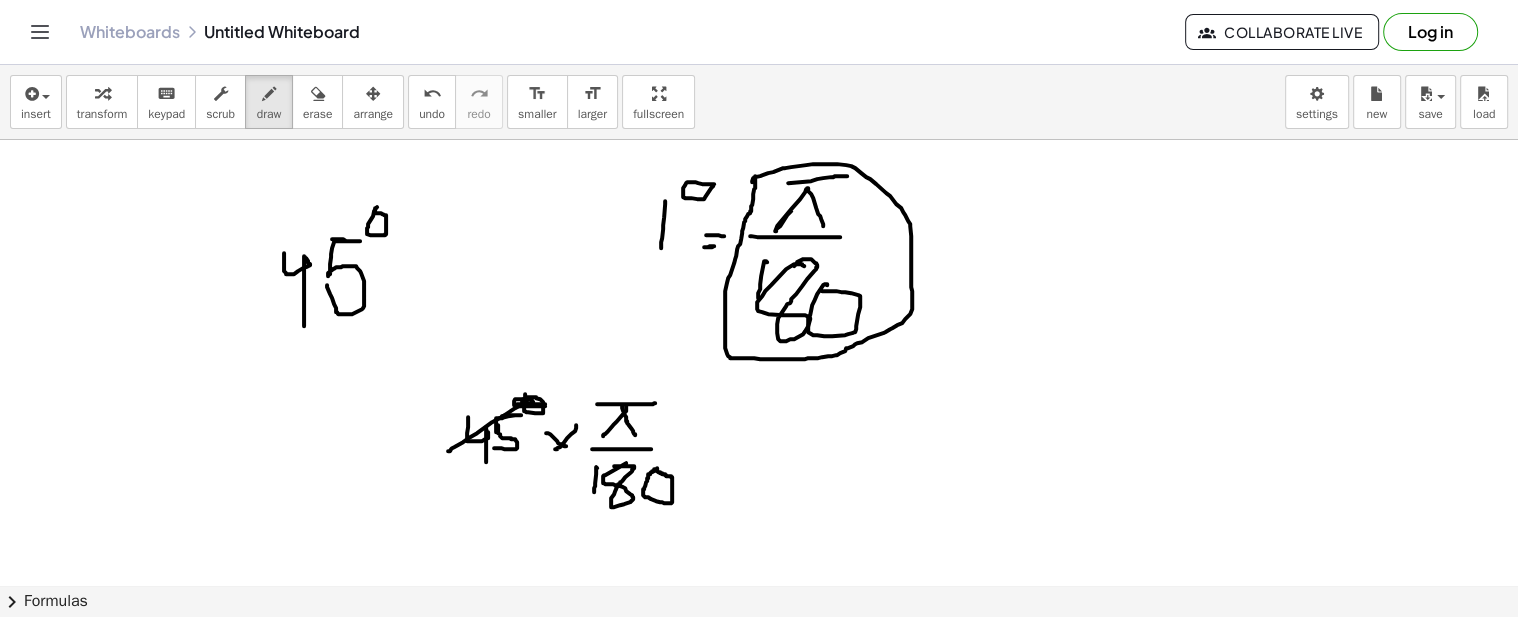 drag, startPoint x: 524, startPoint y: 402, endPoint x: 448, endPoint y: 450, distance: 89.88882 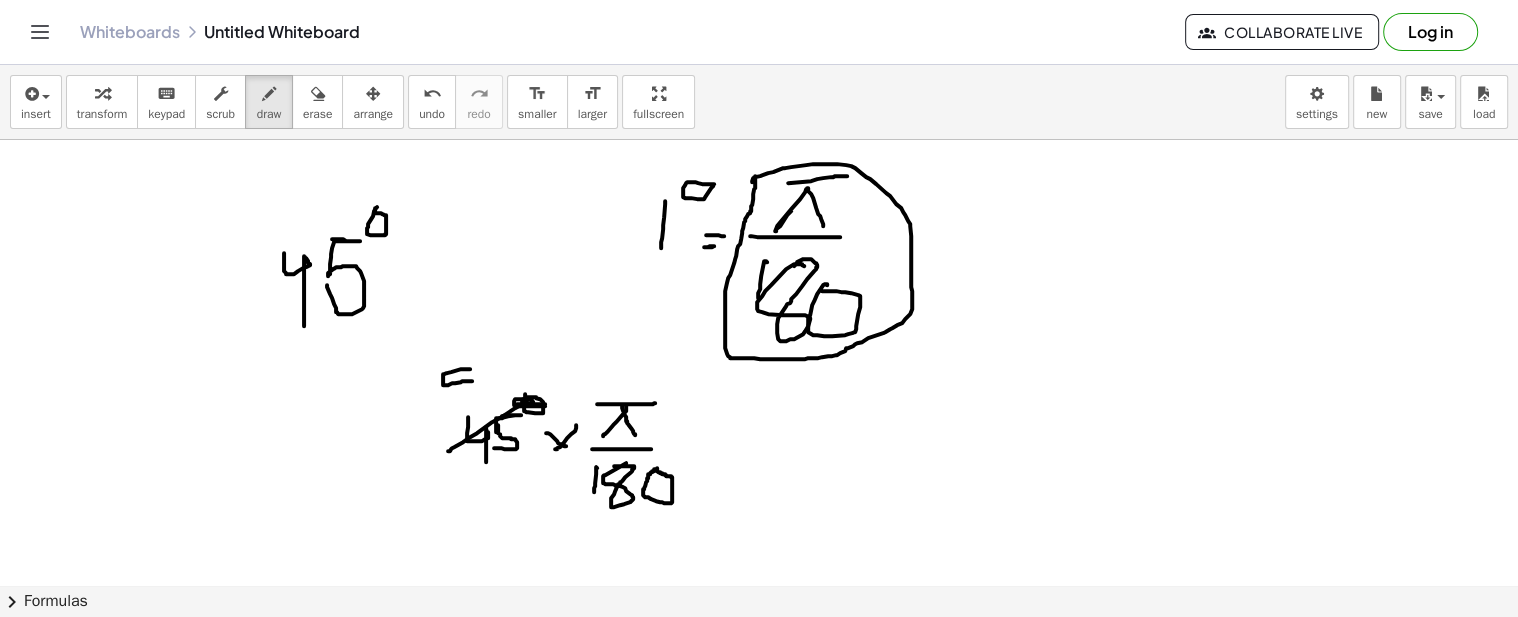 drag, startPoint x: 470, startPoint y: 368, endPoint x: 410, endPoint y: 387, distance: 62.936478 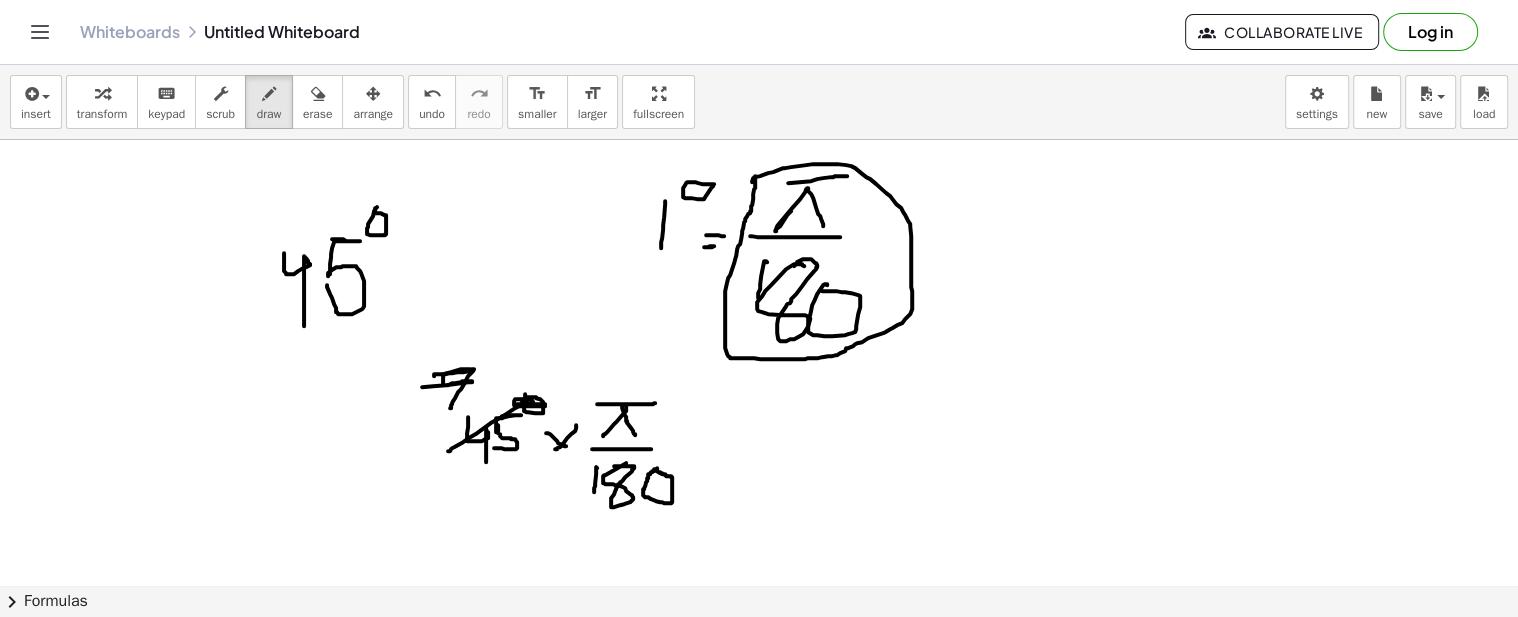 drag, startPoint x: 434, startPoint y: 375, endPoint x: 450, endPoint y: 407, distance: 35.77709 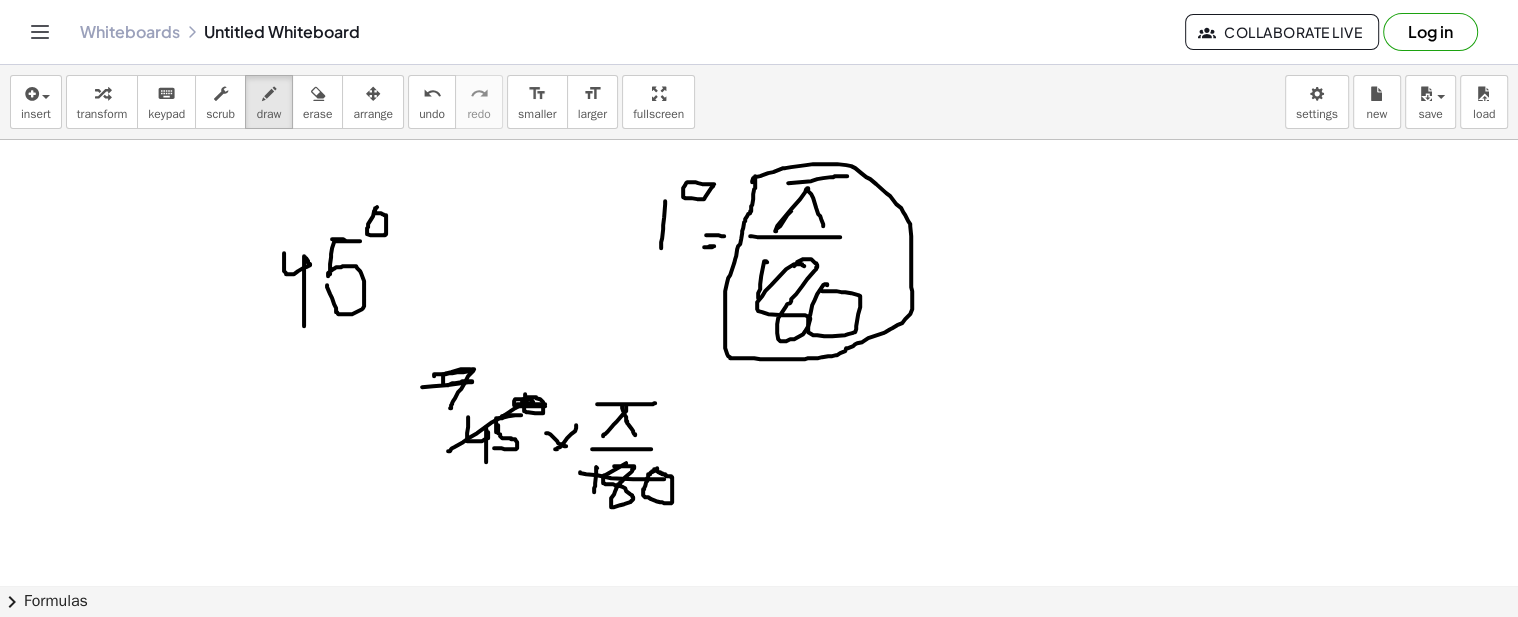 drag, startPoint x: 580, startPoint y: 471, endPoint x: 701, endPoint y: 480, distance: 121.33425 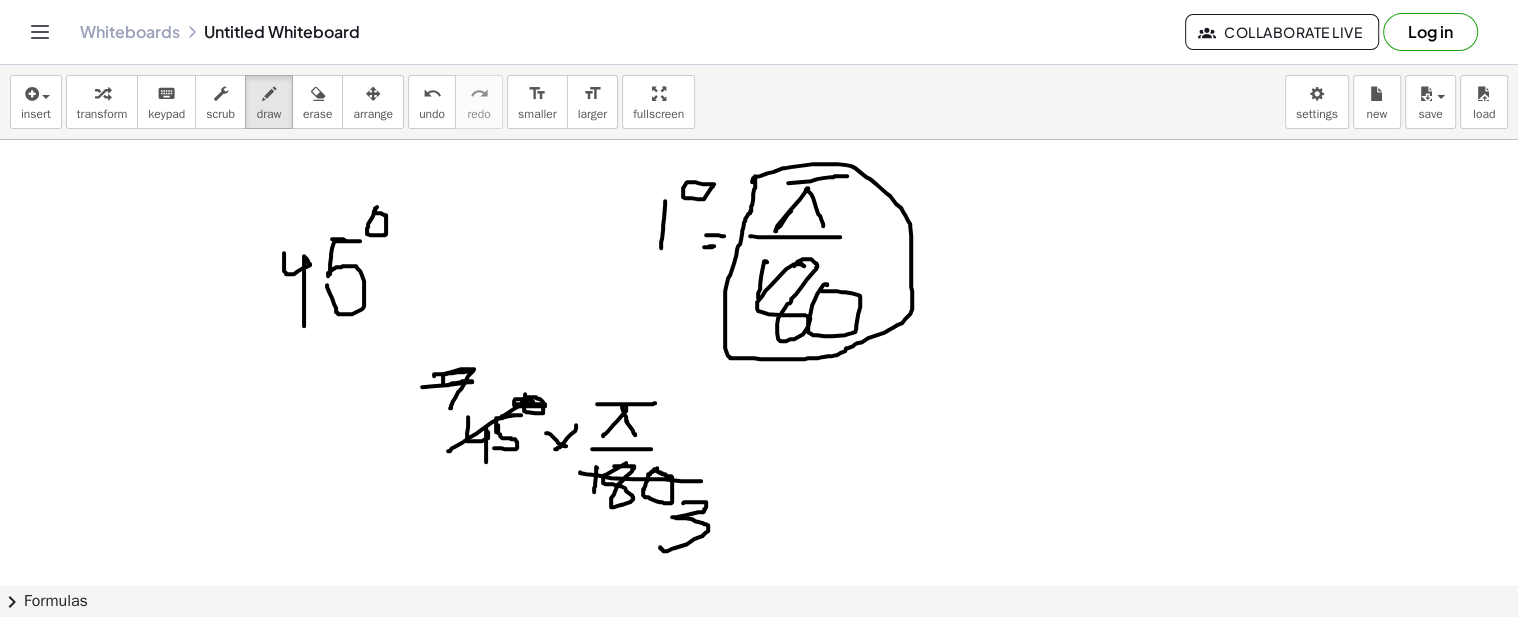 drag, startPoint x: 683, startPoint y: 502, endPoint x: 660, endPoint y: 544, distance: 47.88528 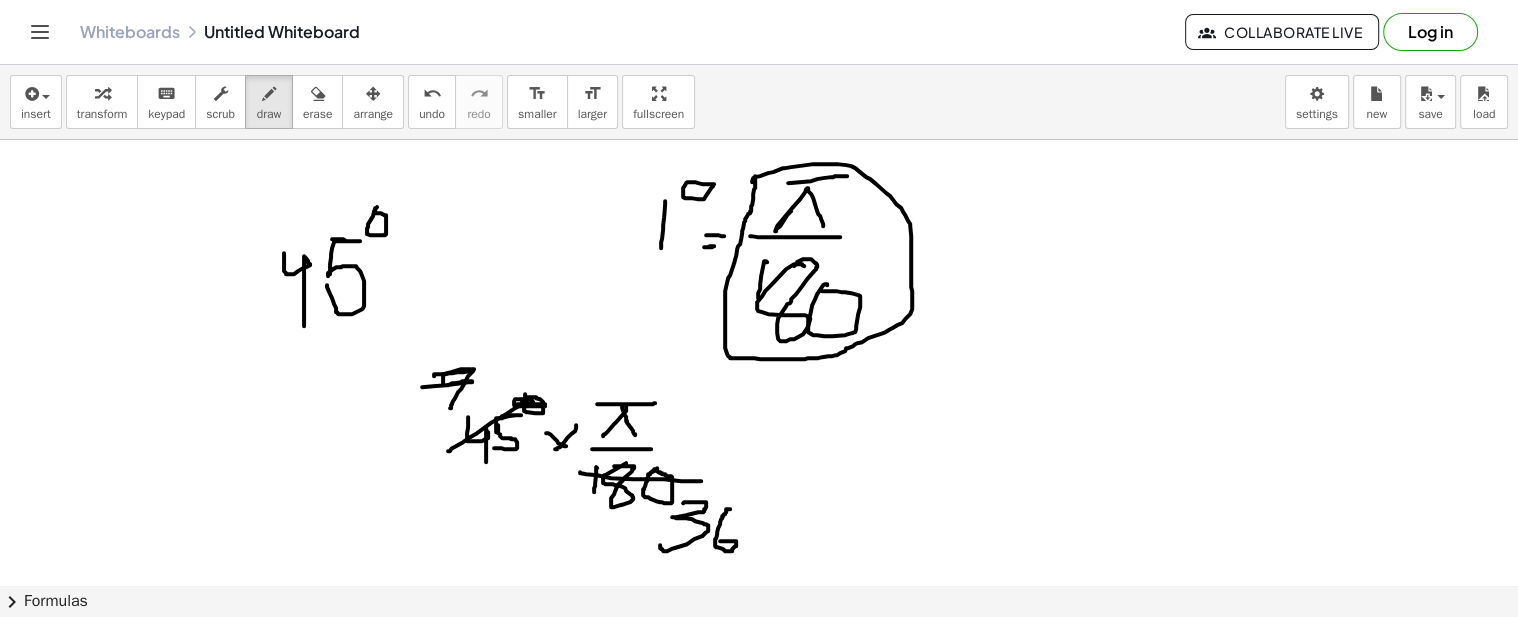 drag, startPoint x: 730, startPoint y: 508, endPoint x: 720, endPoint y: 540, distance: 33.526108 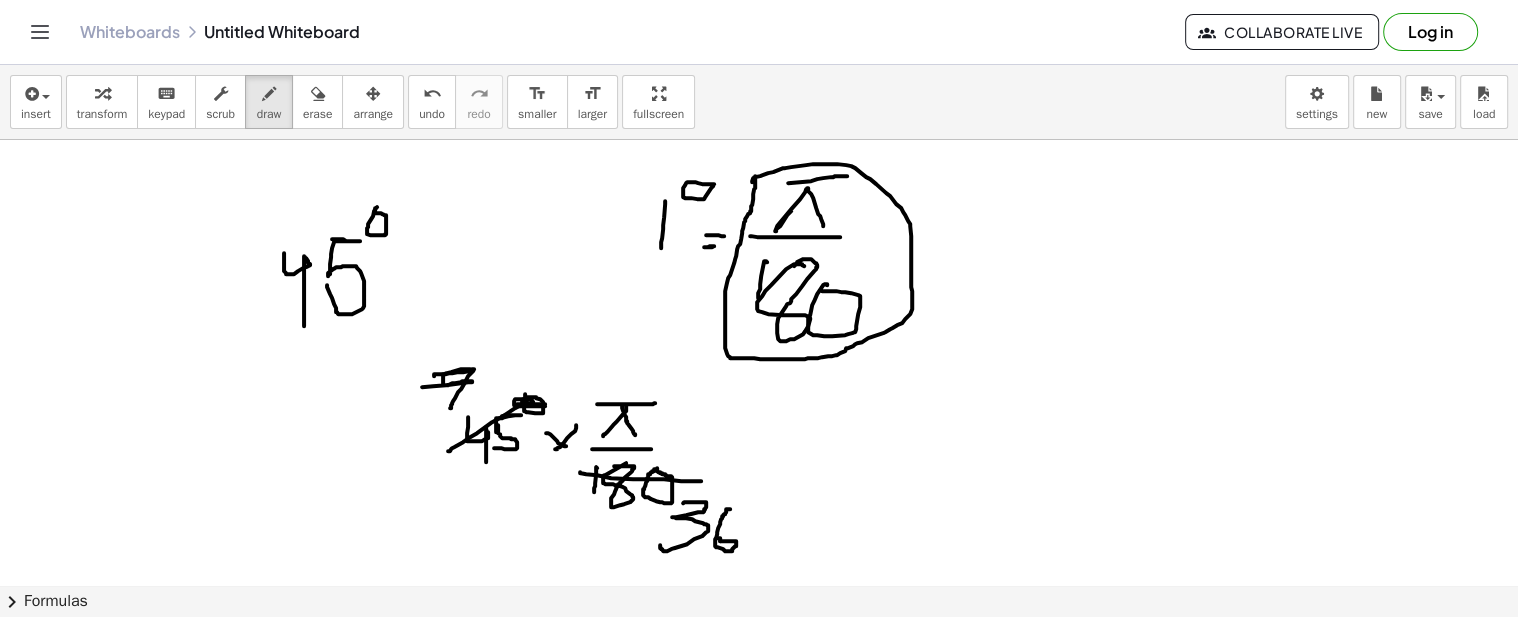 click at bounding box center [759, 942] 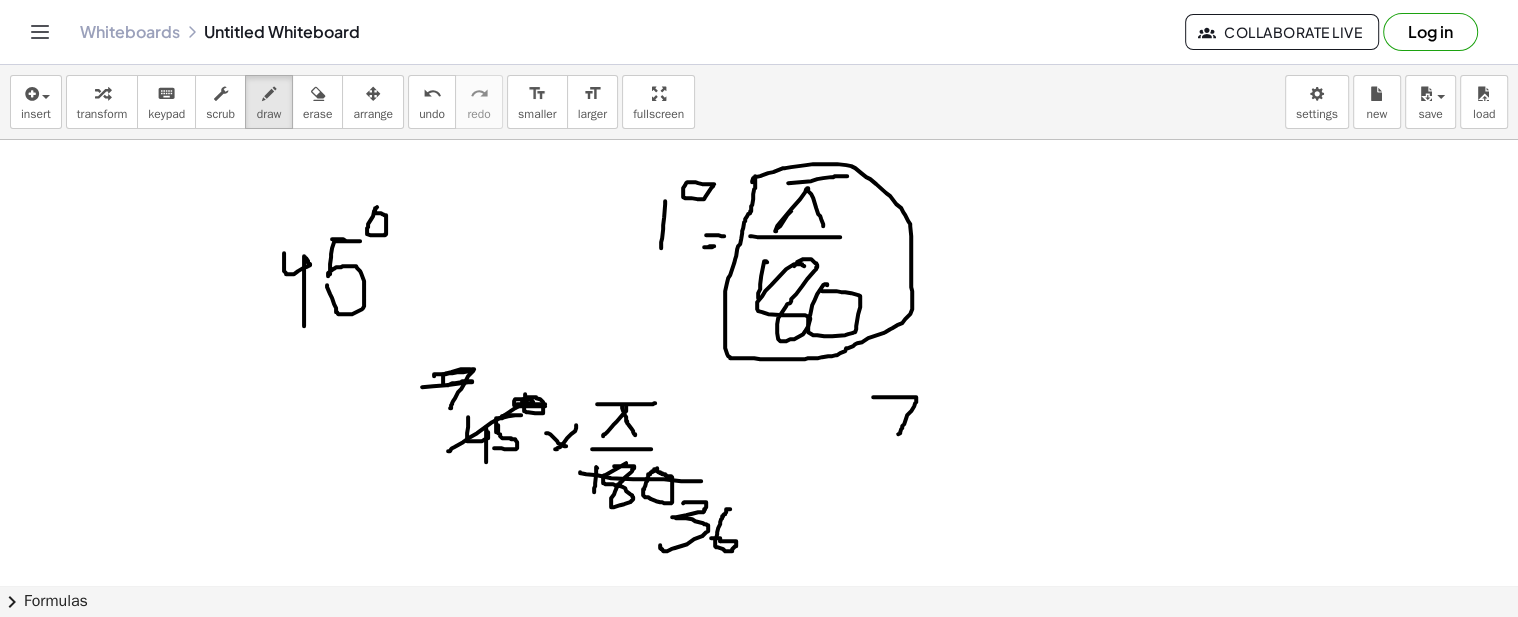 drag, startPoint x: 873, startPoint y: 396, endPoint x: 896, endPoint y: 436, distance: 46.141087 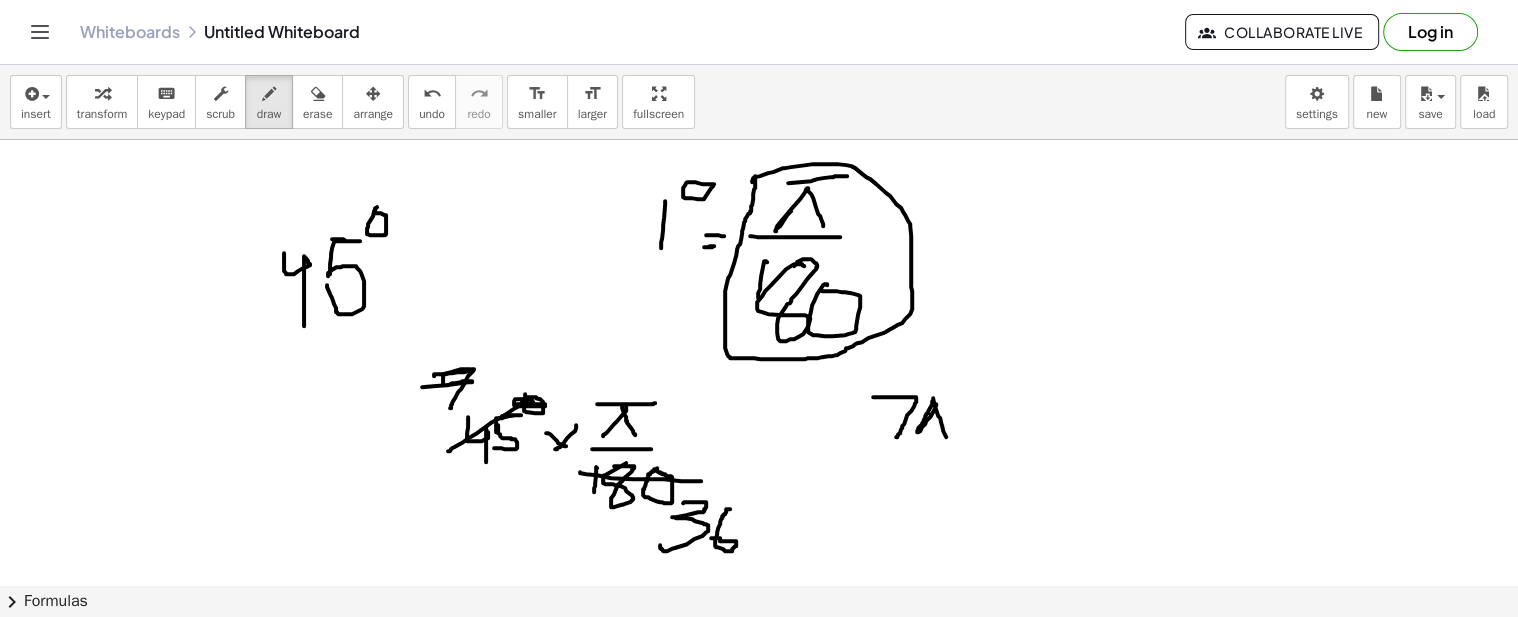 click at bounding box center (759, 942) 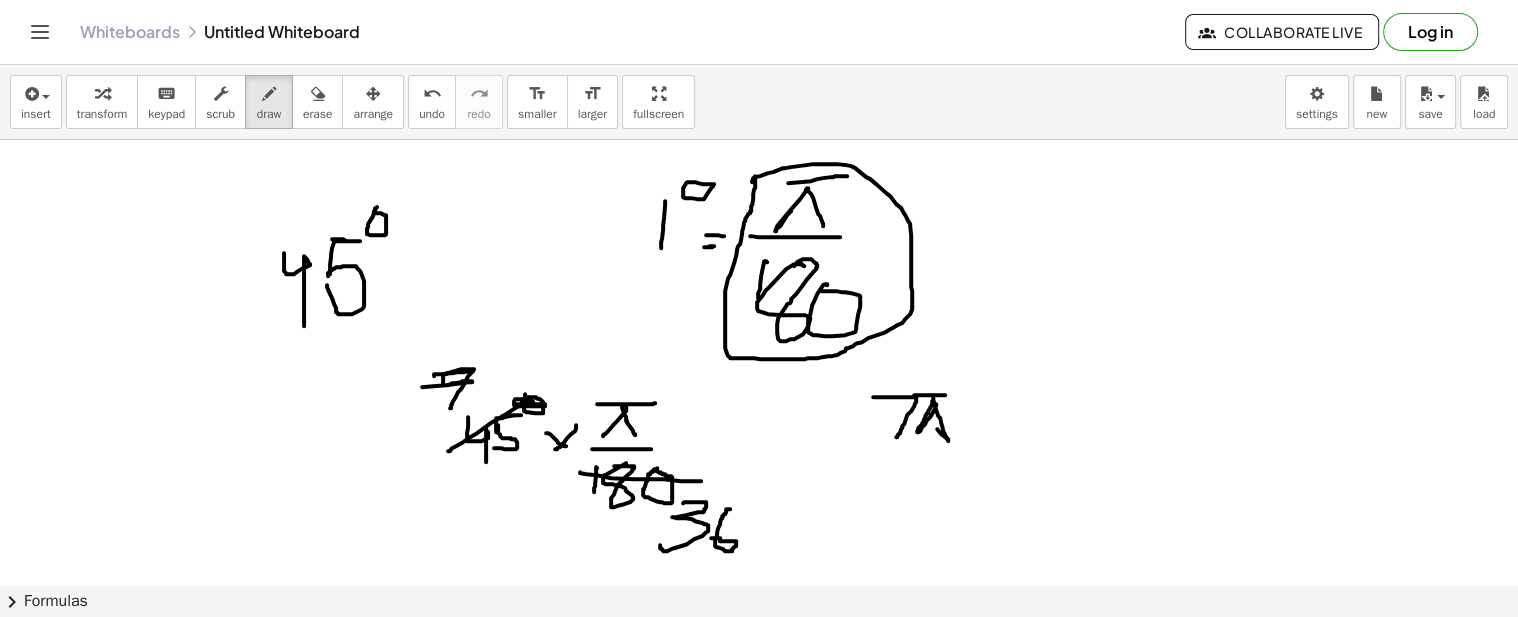 drag, startPoint x: 914, startPoint y: 394, endPoint x: 947, endPoint y: 394, distance: 33 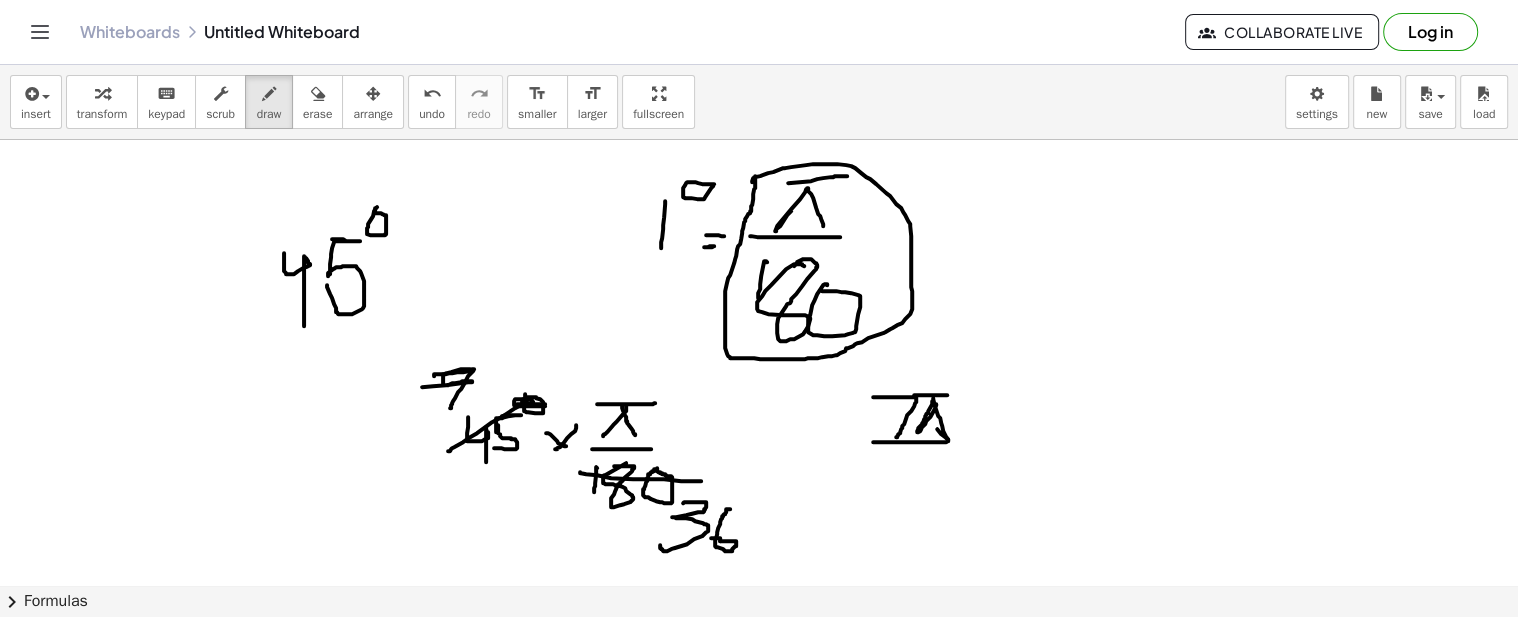 drag, startPoint x: 874, startPoint y: 441, endPoint x: 946, endPoint y: 441, distance: 72 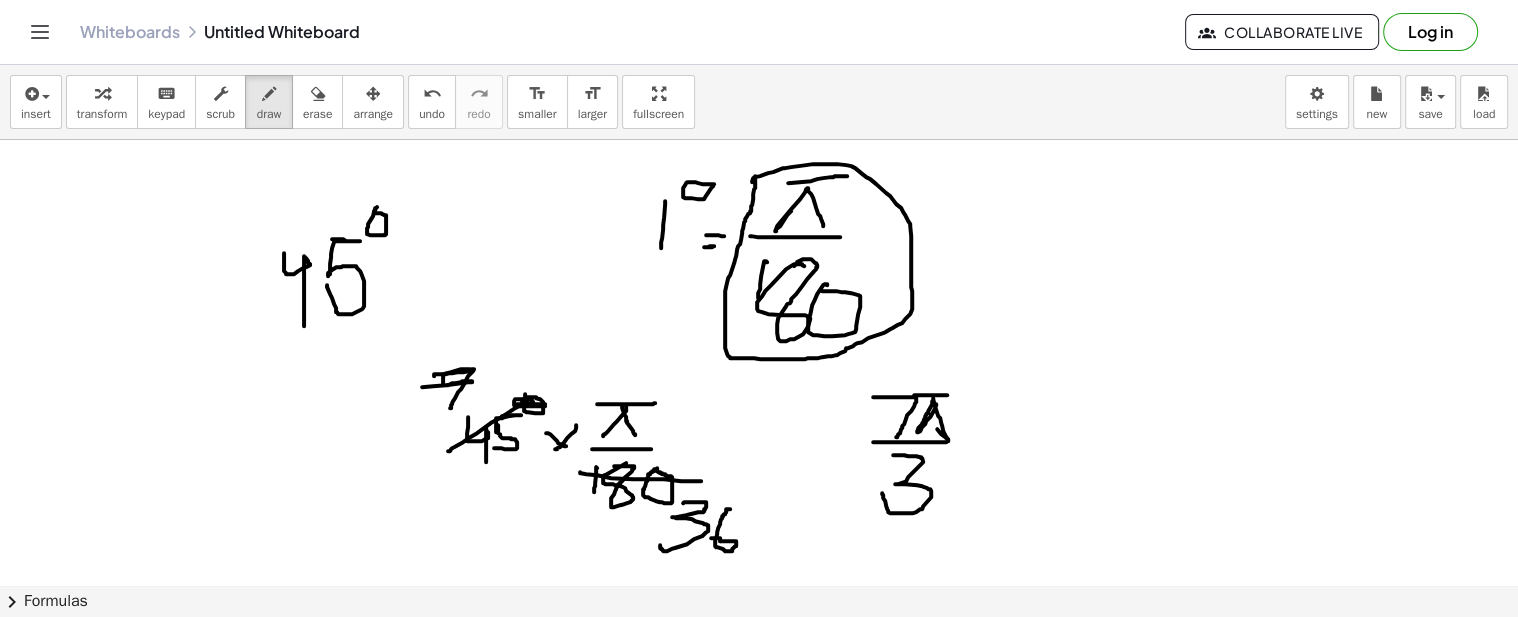 drag, startPoint x: 893, startPoint y: 454, endPoint x: 882, endPoint y: 492, distance: 39.56008 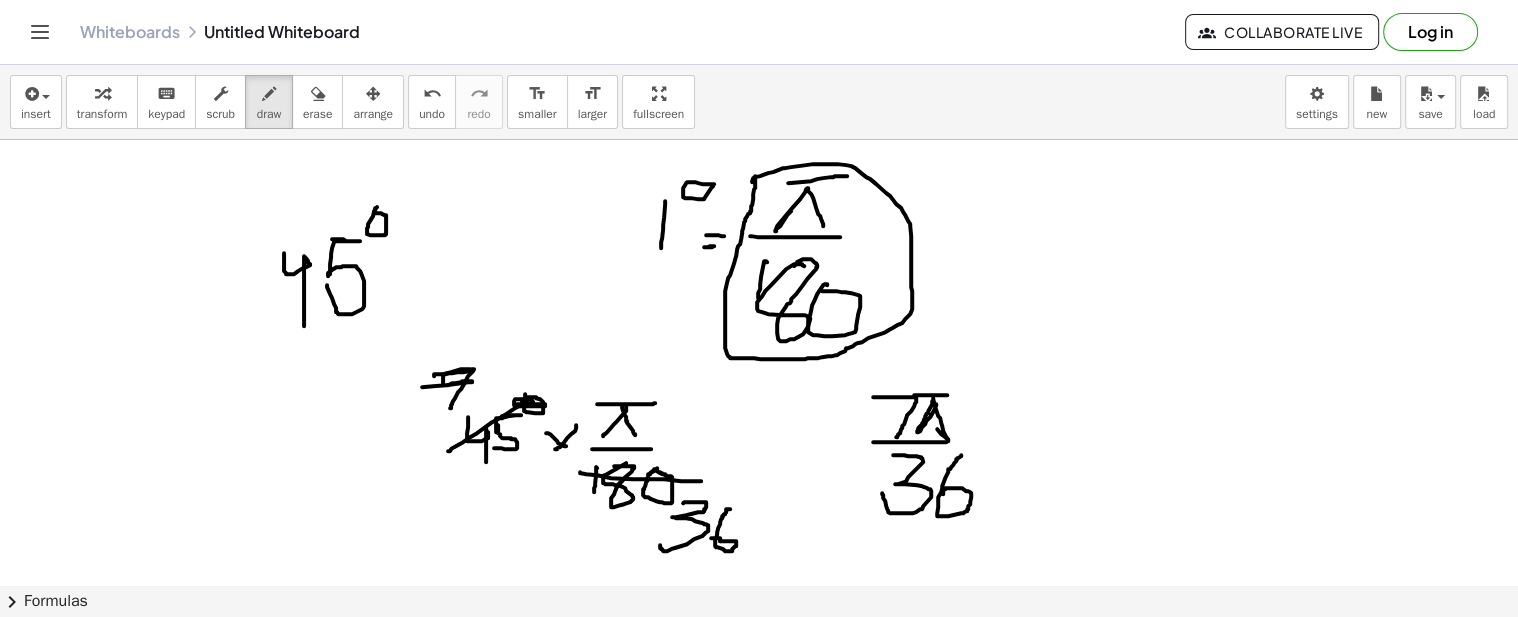 drag, startPoint x: 961, startPoint y: 455, endPoint x: 943, endPoint y: 495, distance: 43.863426 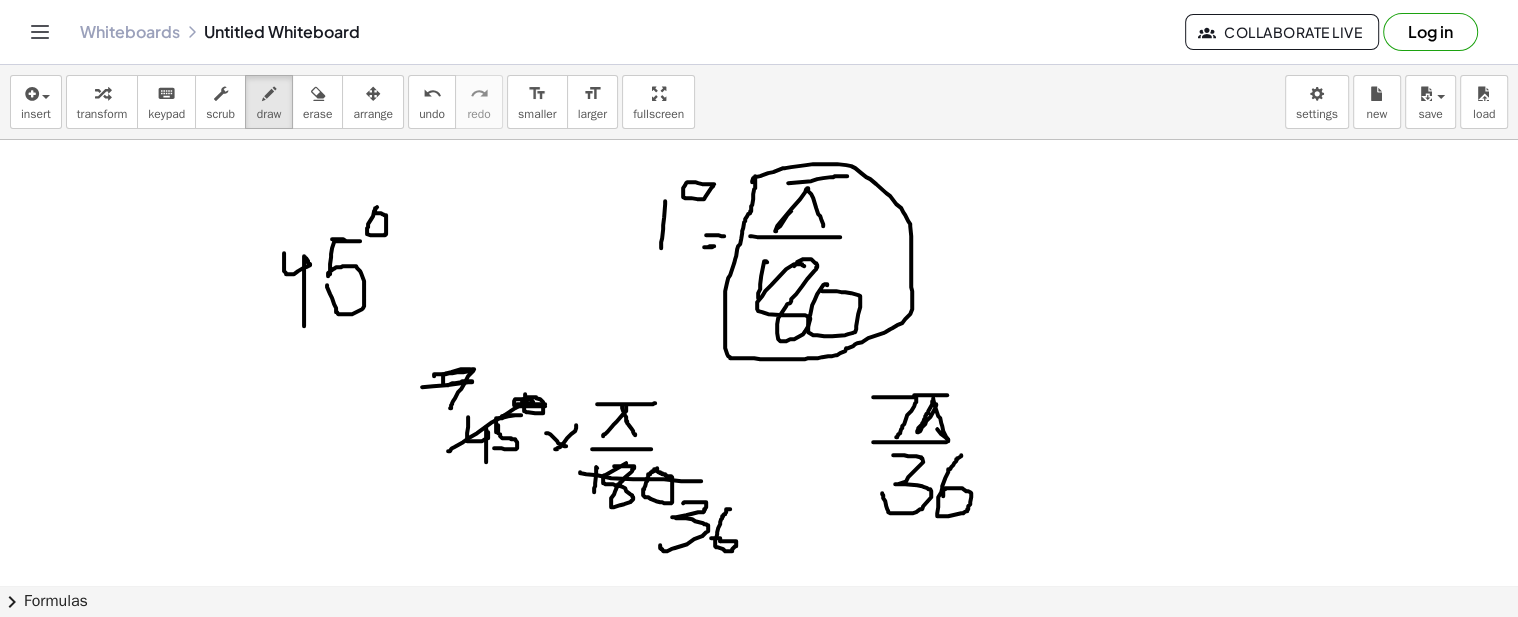 click at bounding box center (759, 942) 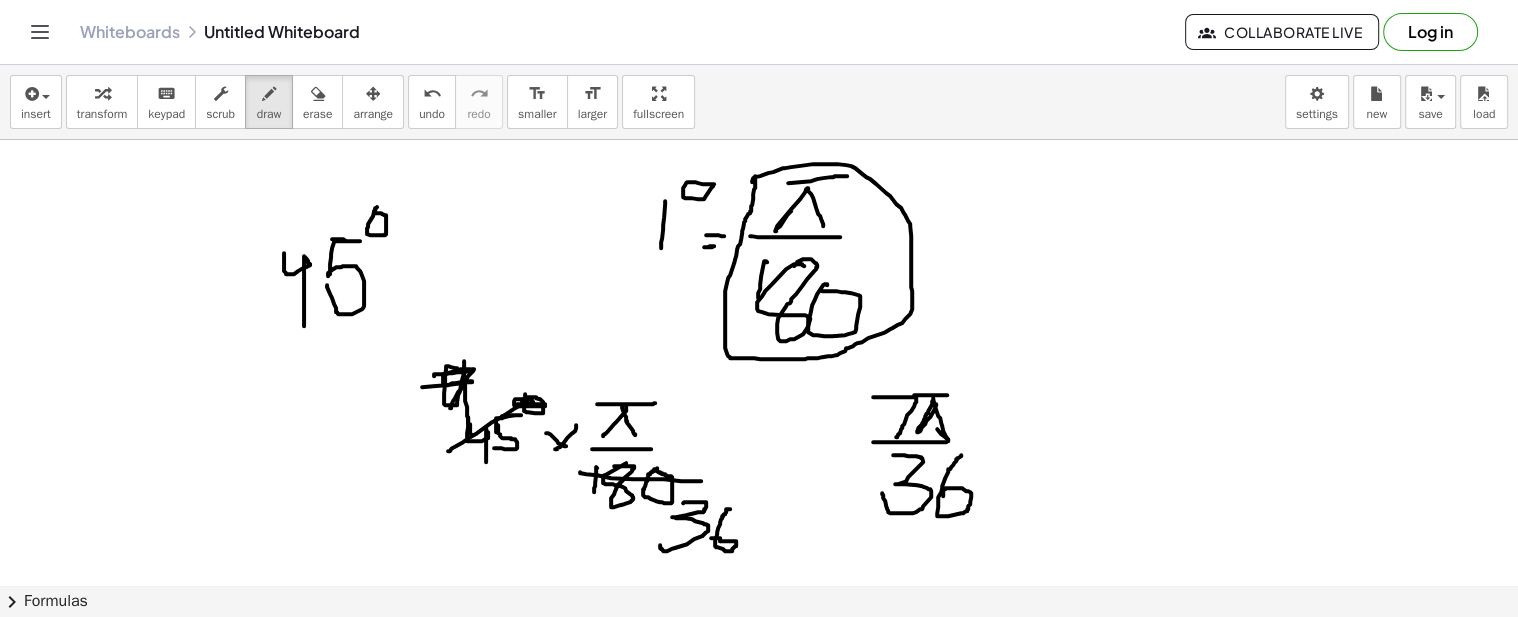 drag, startPoint x: 457, startPoint y: 368, endPoint x: 471, endPoint y: 433, distance: 66.4906 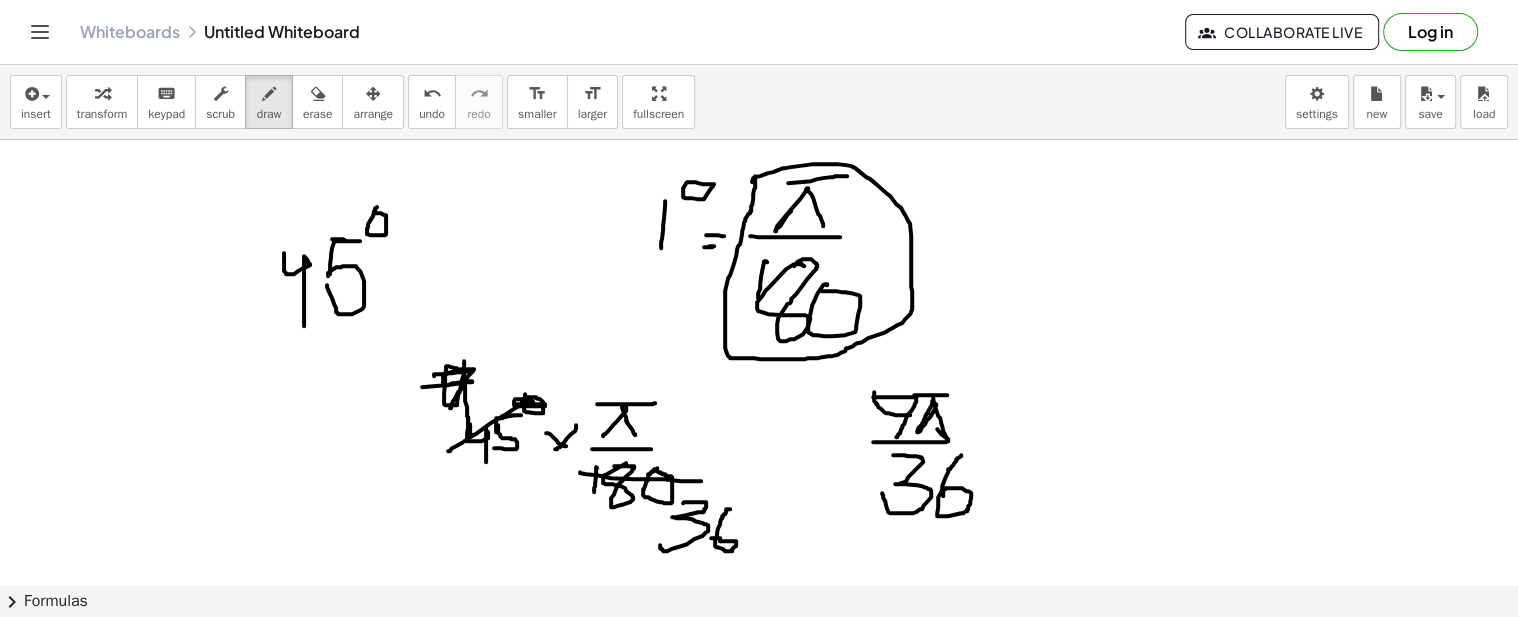 drag, startPoint x: 874, startPoint y: 391, endPoint x: 910, endPoint y: 414, distance: 42.72002 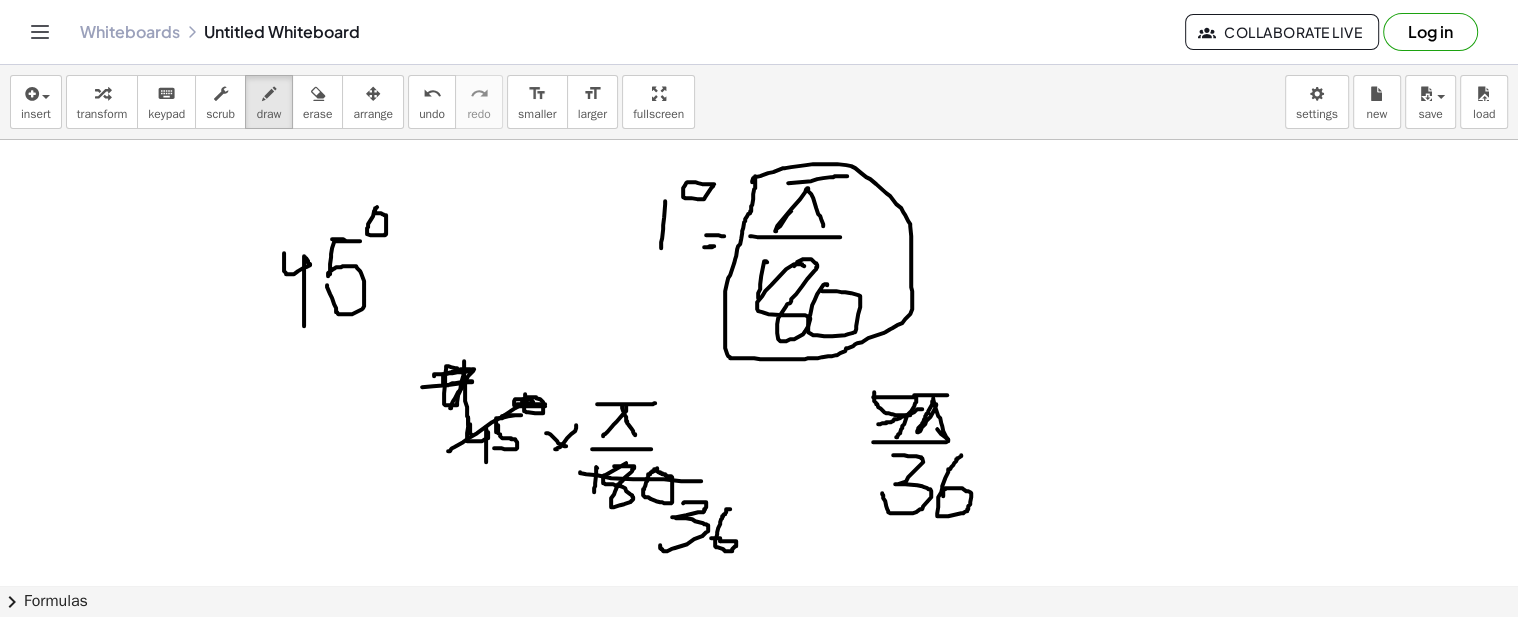 drag, startPoint x: 922, startPoint y: 408, endPoint x: 878, endPoint y: 423, distance: 46.486557 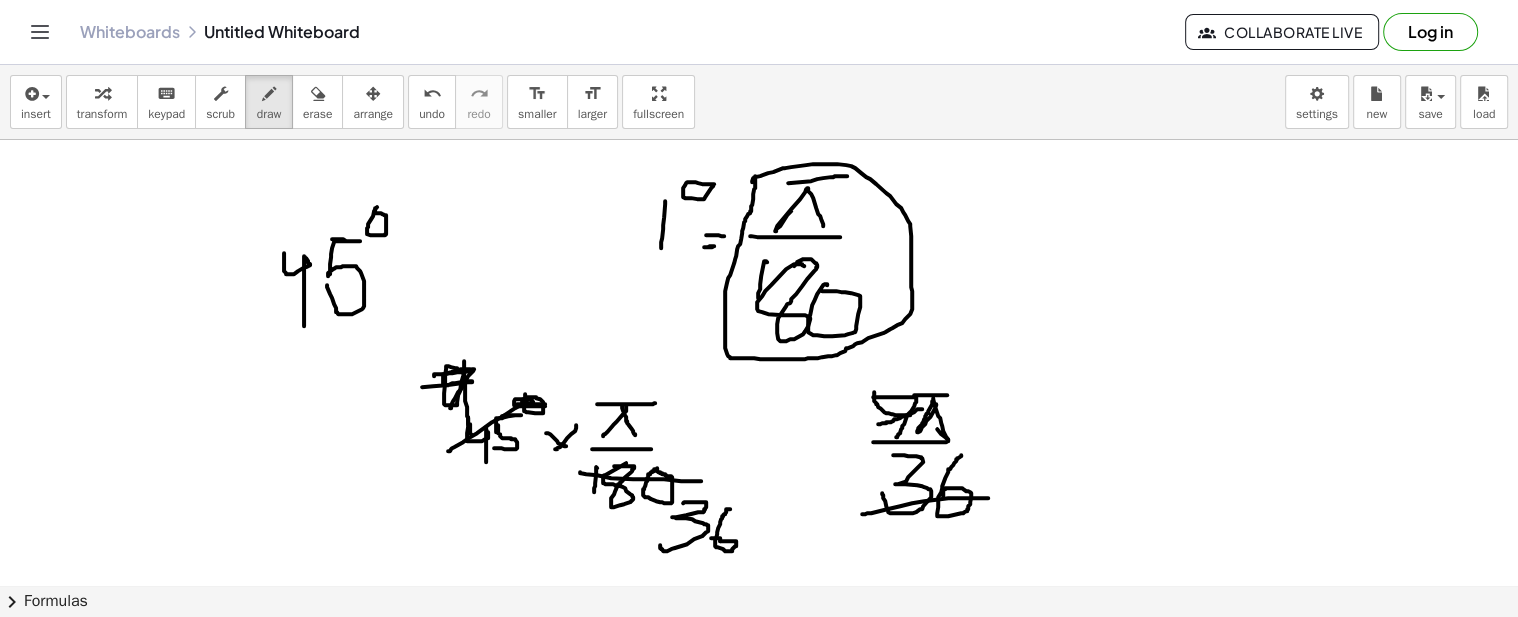 drag, startPoint x: 988, startPoint y: 497, endPoint x: 862, endPoint y: 513, distance: 127.01181 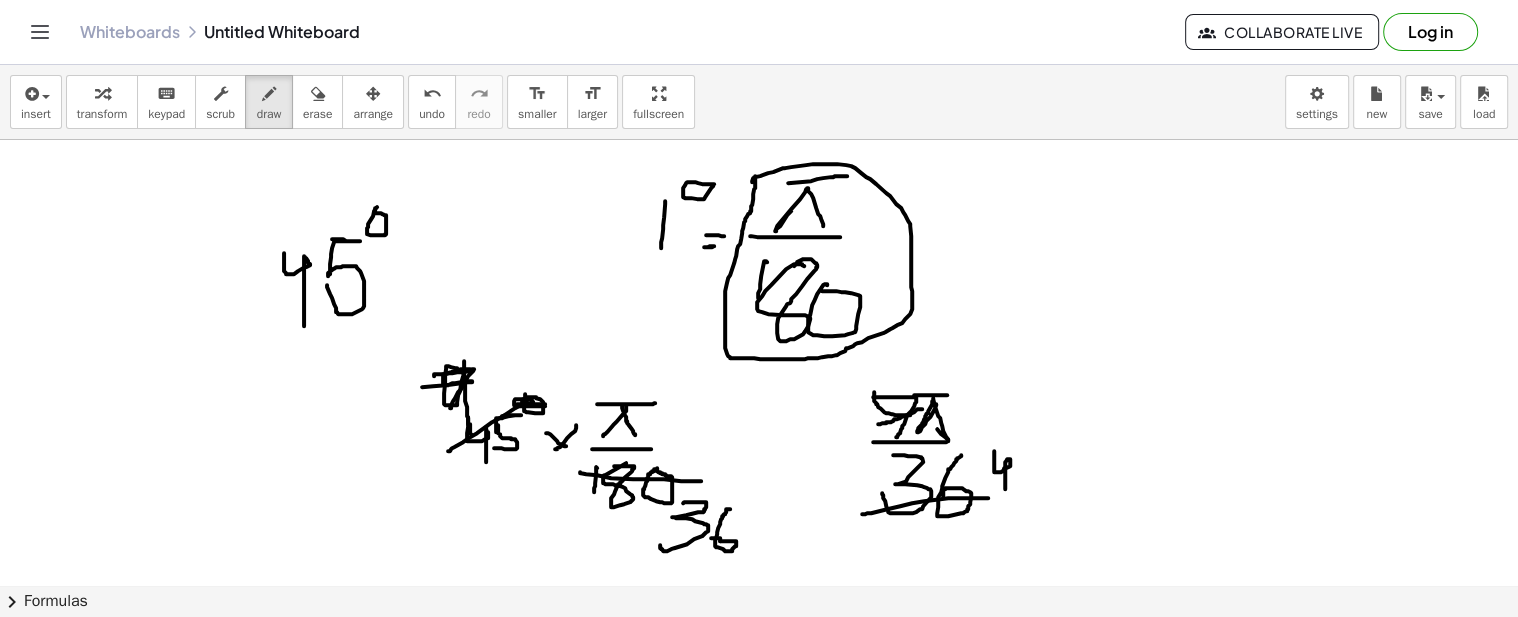 drag, startPoint x: 994, startPoint y: 450, endPoint x: 1005, endPoint y: 488, distance: 39.56008 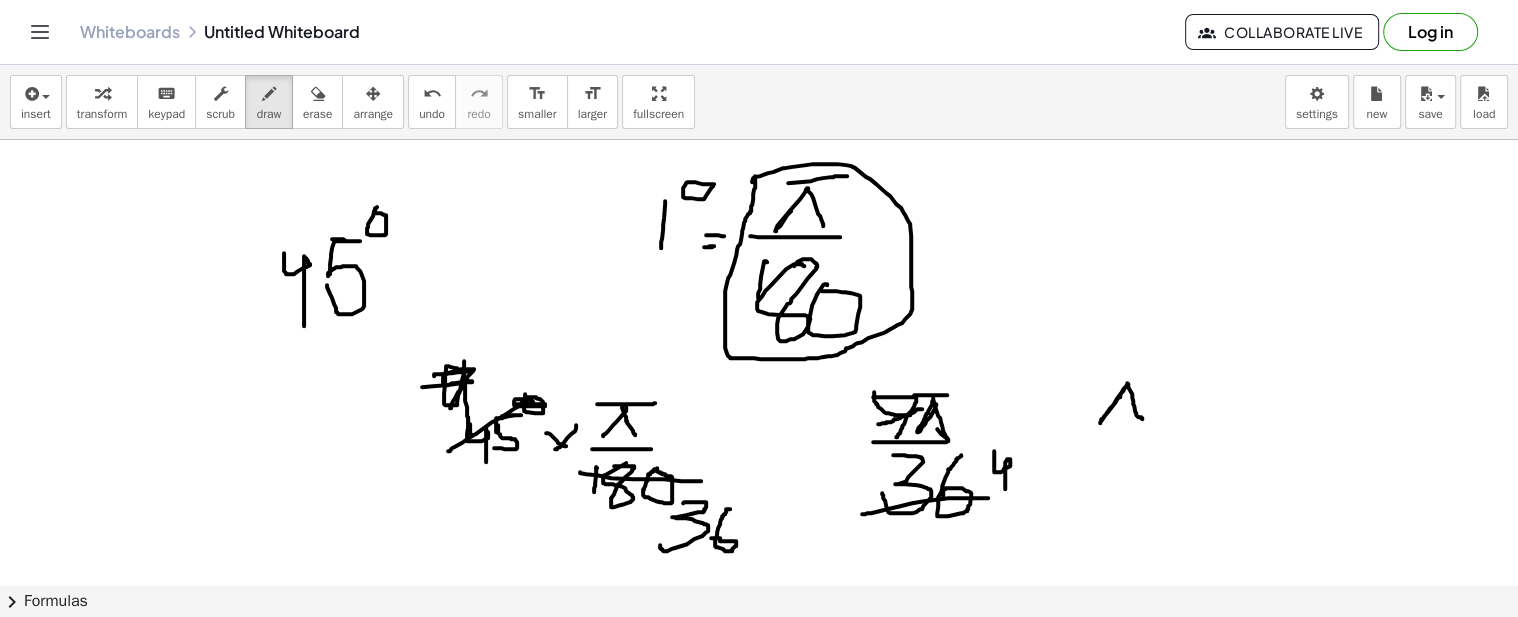drag, startPoint x: 1124, startPoint y: 388, endPoint x: 1142, endPoint y: 418, distance: 34.98571 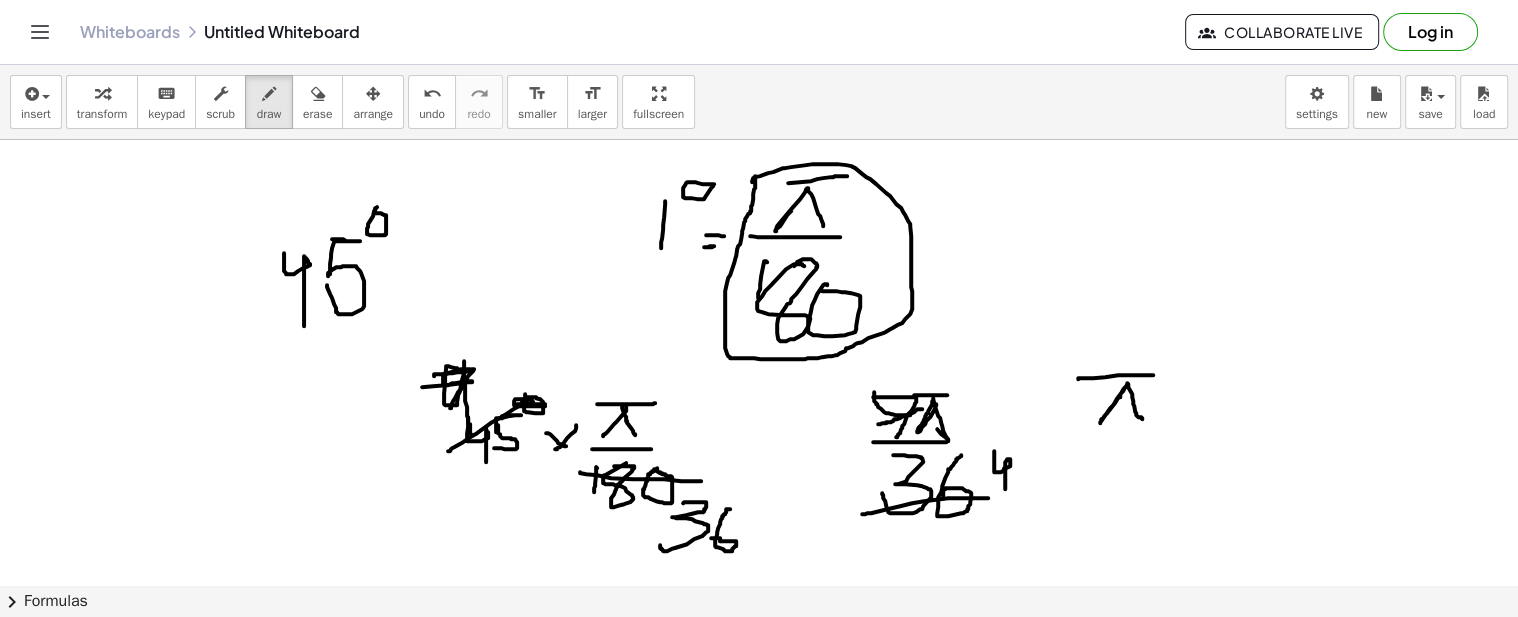 drag, startPoint x: 1078, startPoint y: 378, endPoint x: 1153, endPoint y: 374, distance: 75.10659 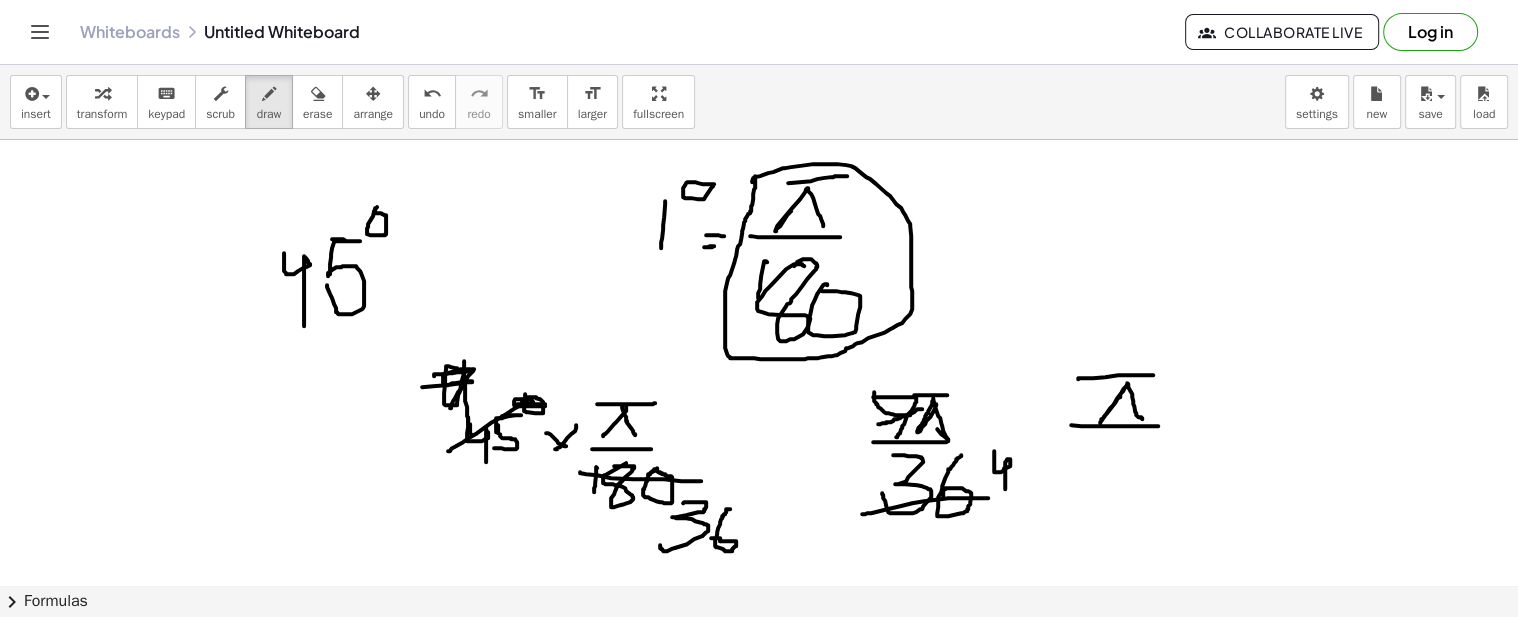 drag, startPoint x: 1071, startPoint y: 424, endPoint x: 1165, endPoint y: 426, distance: 94.02127 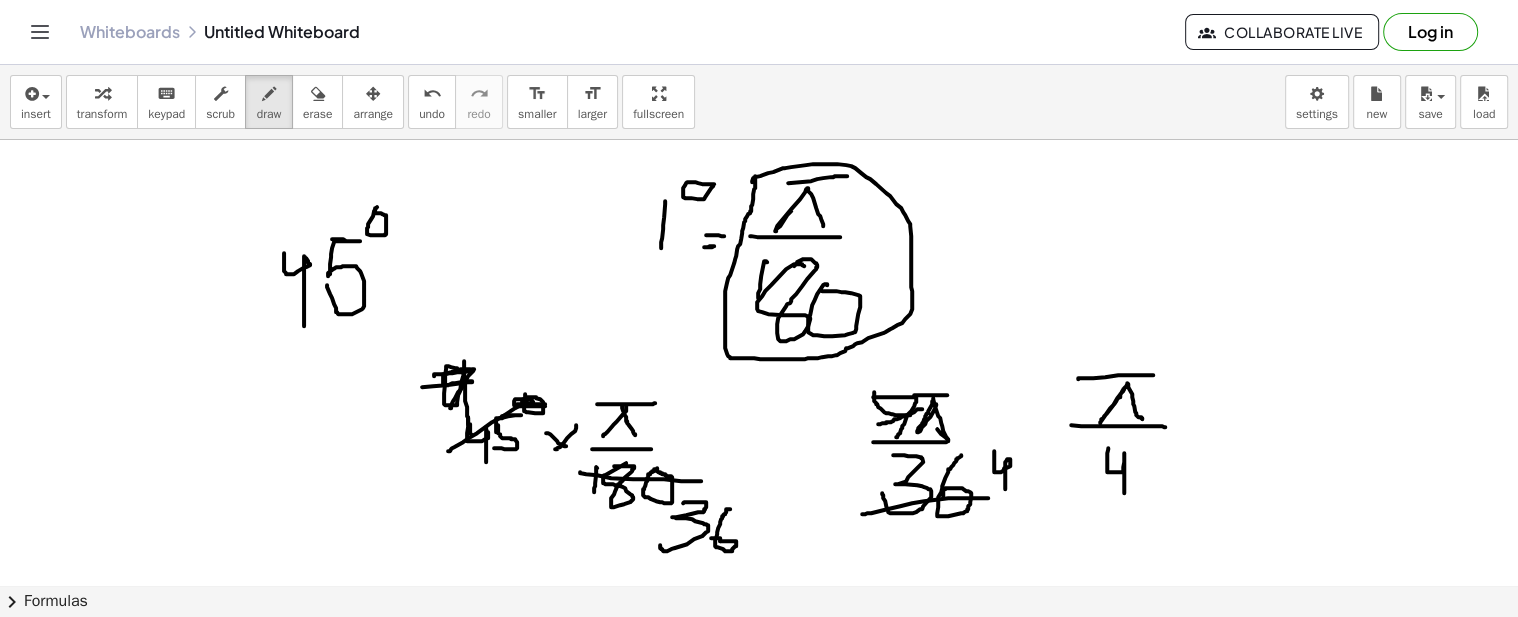 drag, startPoint x: 1108, startPoint y: 447, endPoint x: 1124, endPoint y: 494, distance: 49.648766 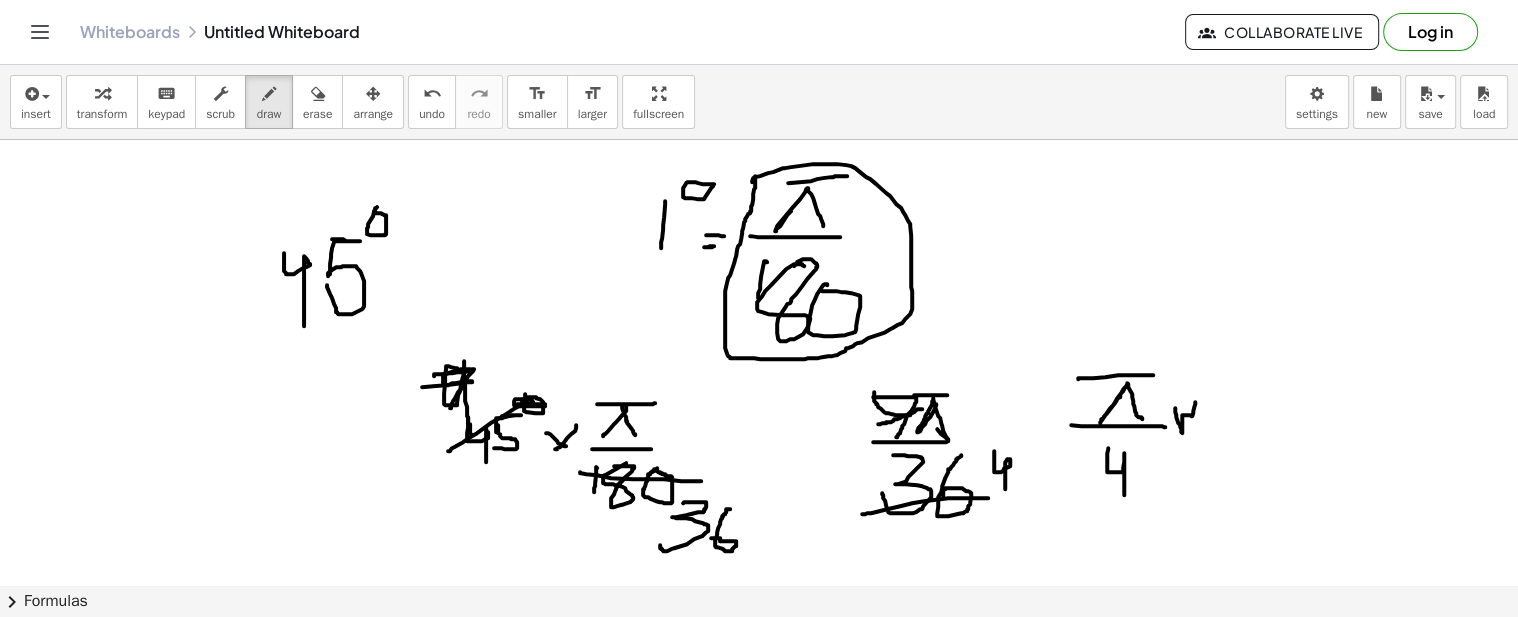drag, startPoint x: 1175, startPoint y: 407, endPoint x: 1195, endPoint y: 401, distance: 20.880613 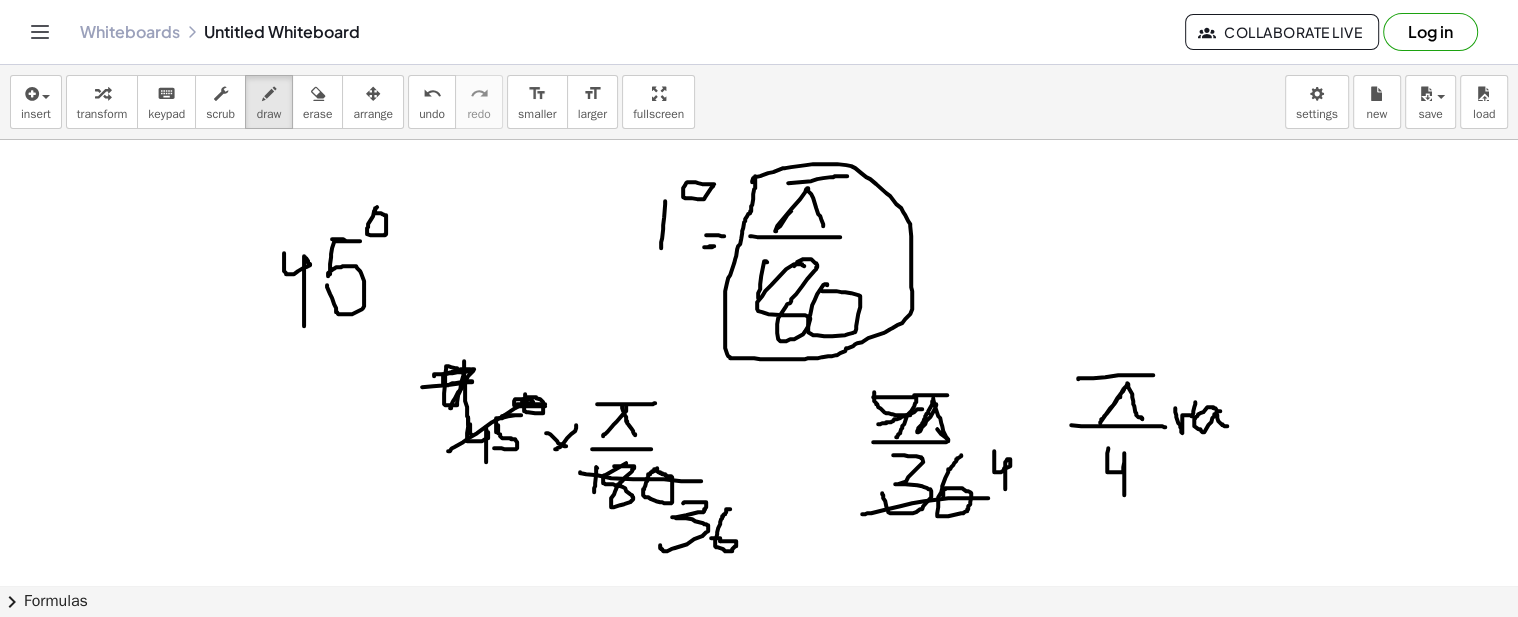 drag, startPoint x: 1220, startPoint y: 410, endPoint x: 1227, endPoint y: 425, distance: 16.552946 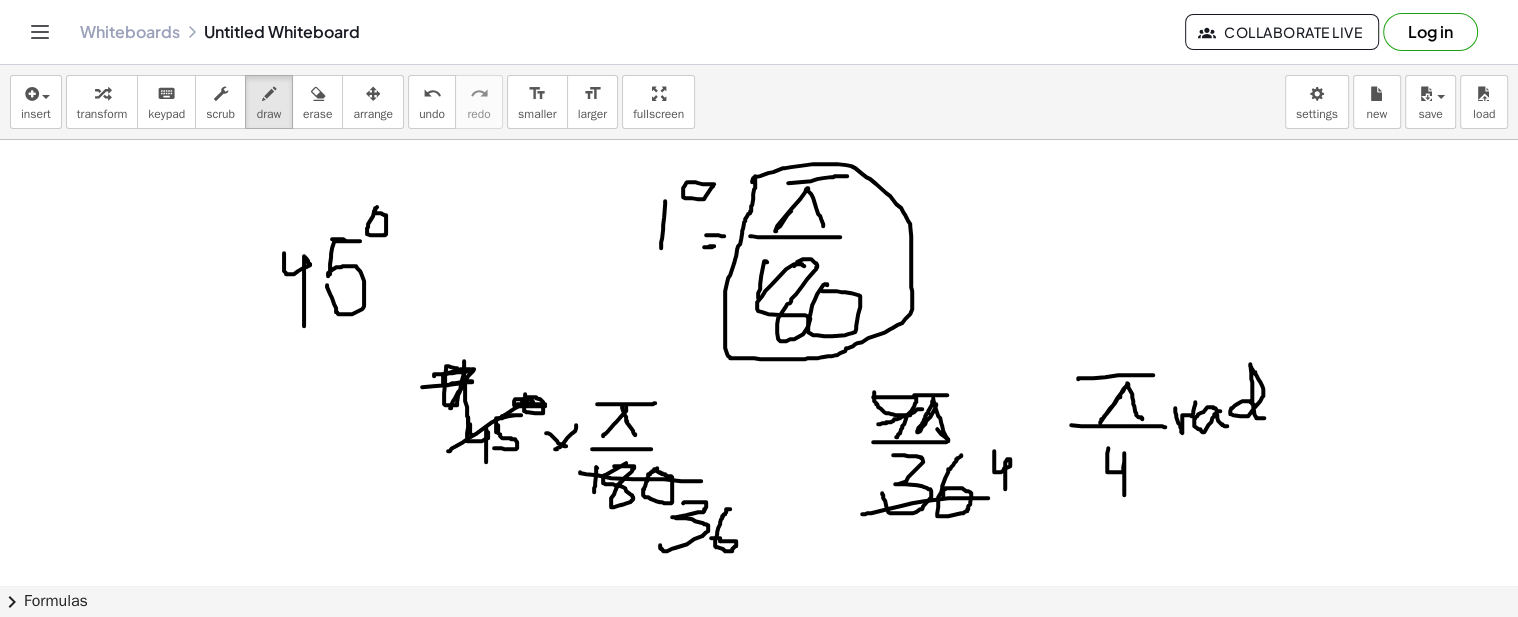 drag, startPoint x: 1254, startPoint y: 405, endPoint x: 1268, endPoint y: 417, distance: 18.439089 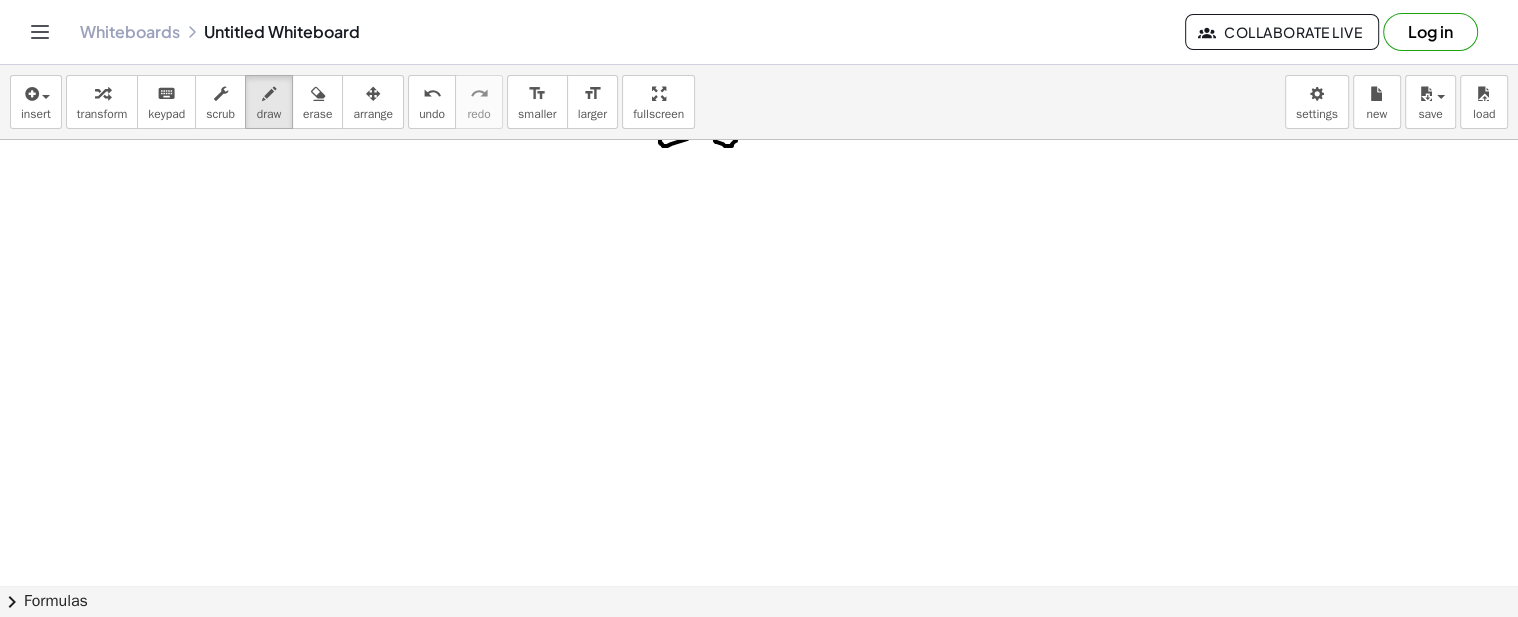 scroll, scrollTop: 431, scrollLeft: 0, axis: vertical 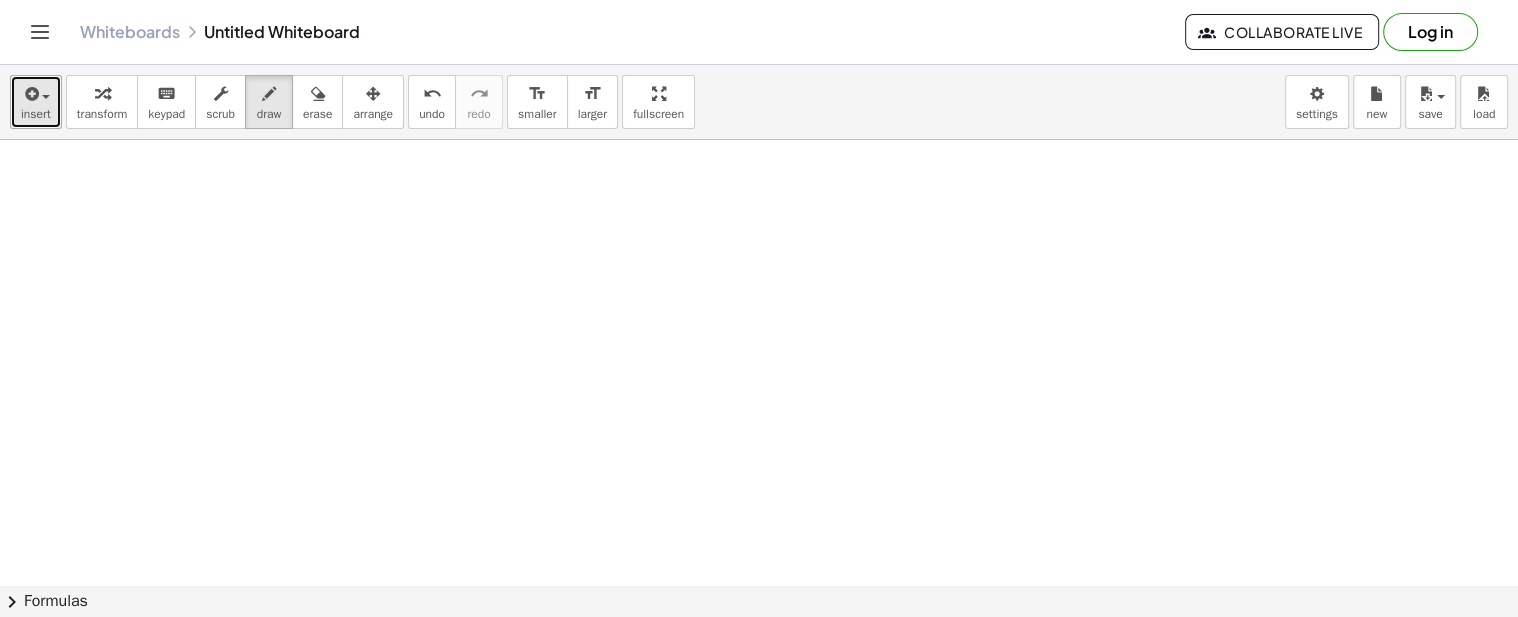 click at bounding box center (30, 94) 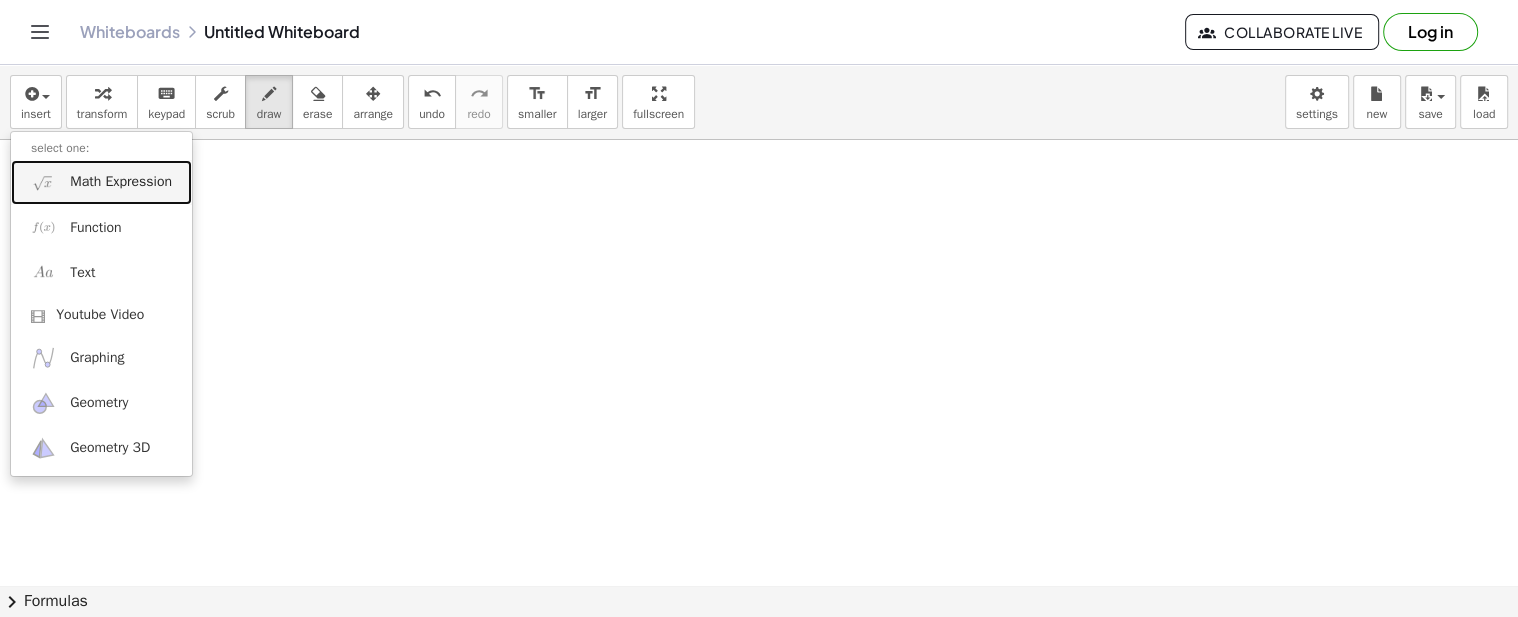 click at bounding box center (43, 182) 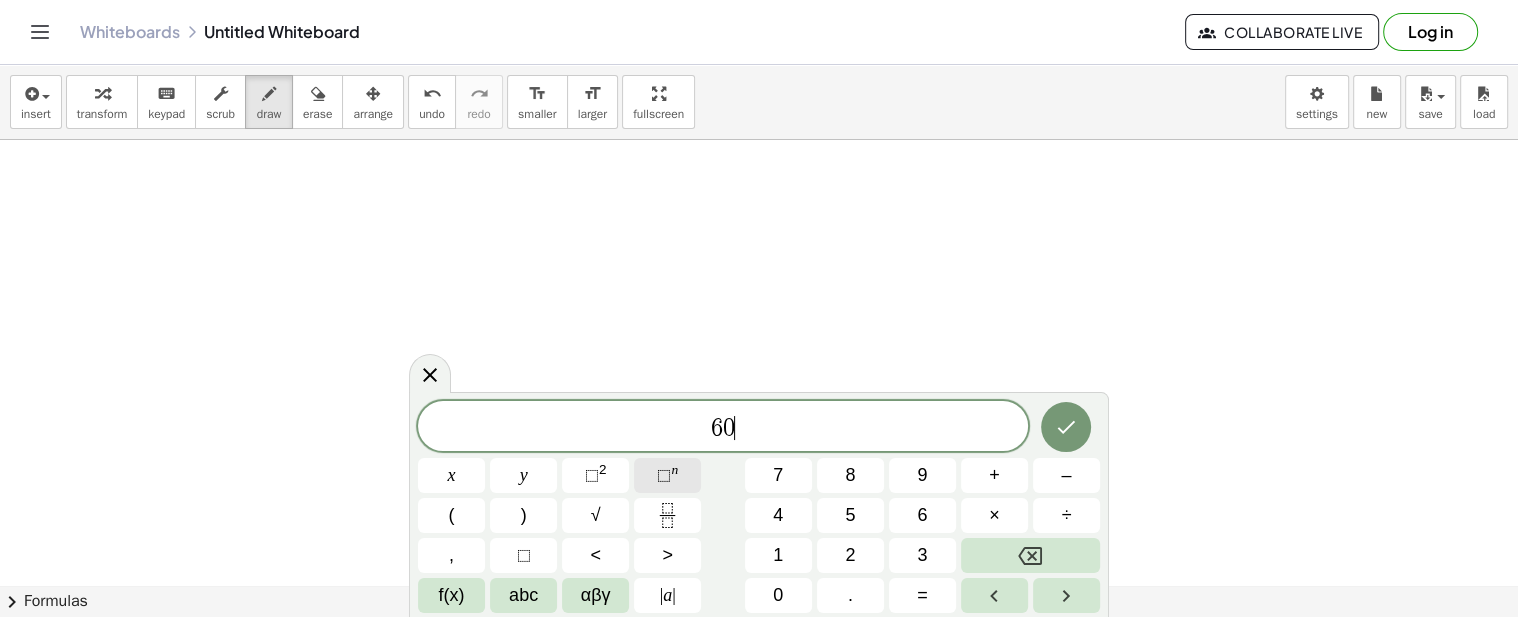 click on "⬚" at bounding box center (664, 475) 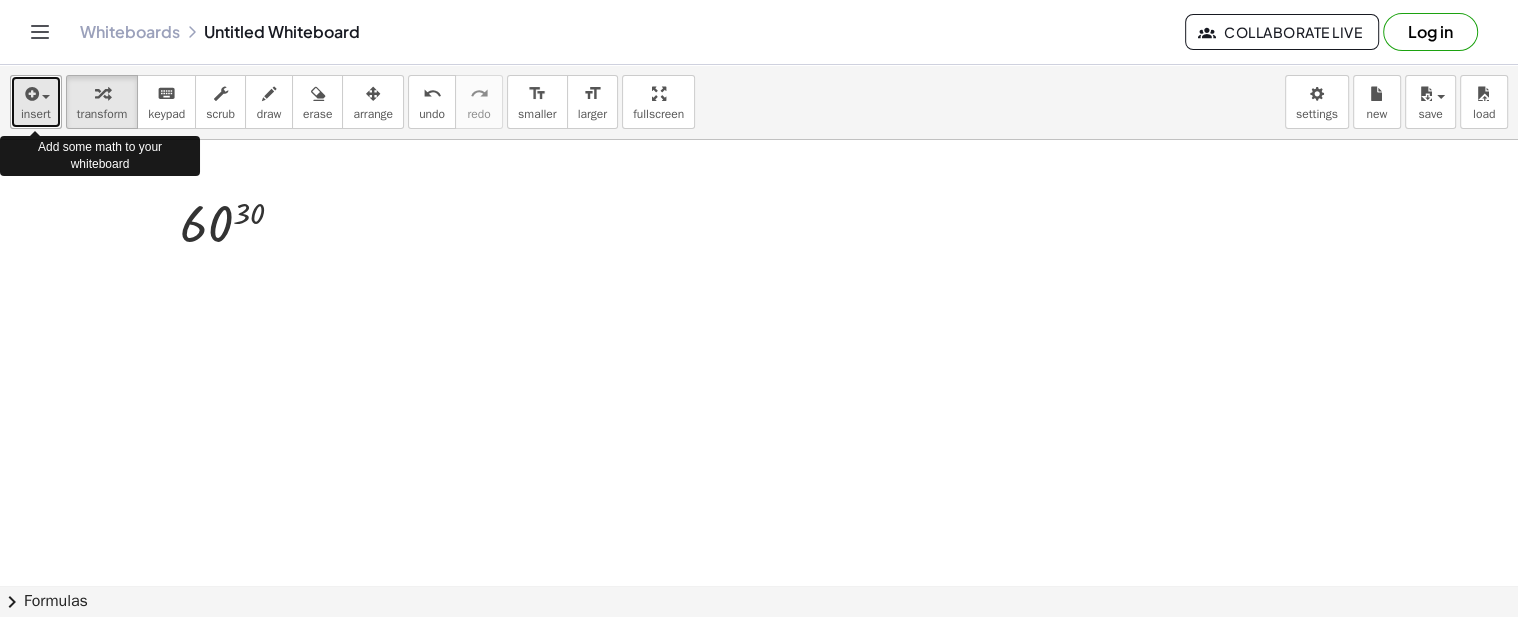 click on "insert" at bounding box center [36, 102] 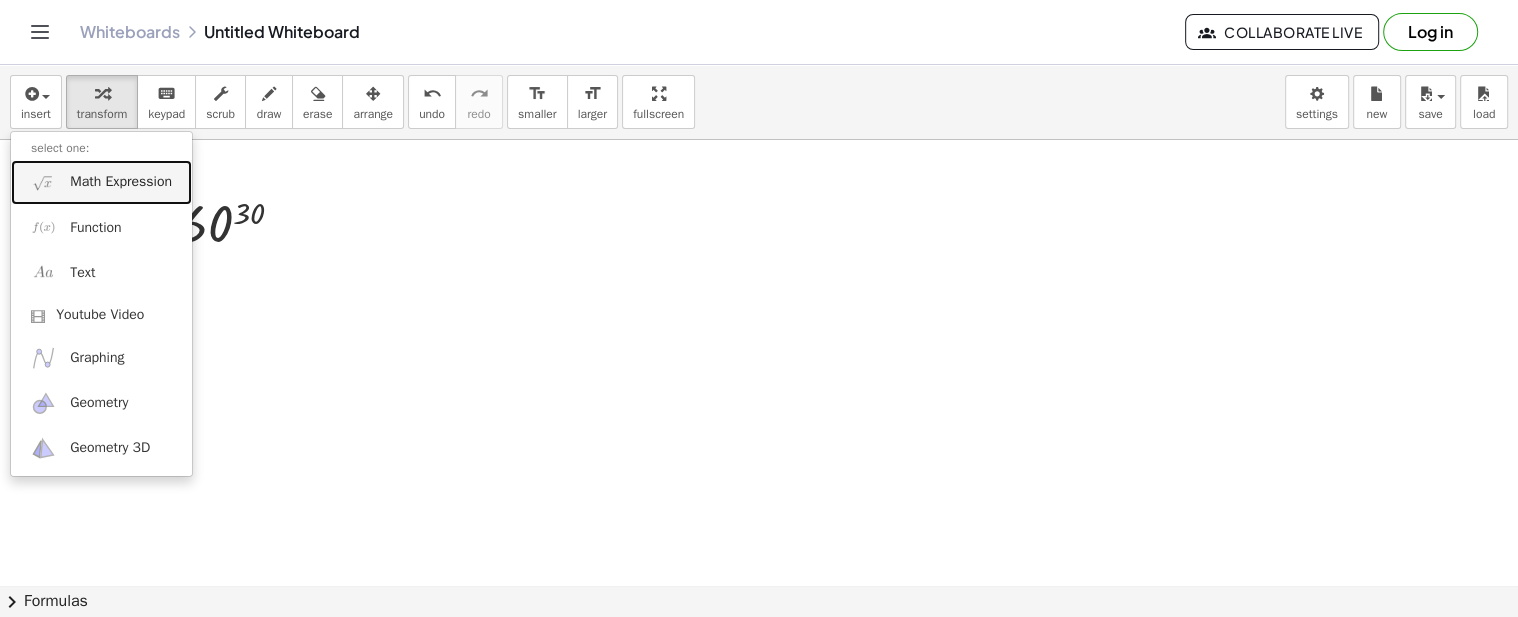 click on "Math Expression" at bounding box center (101, 182) 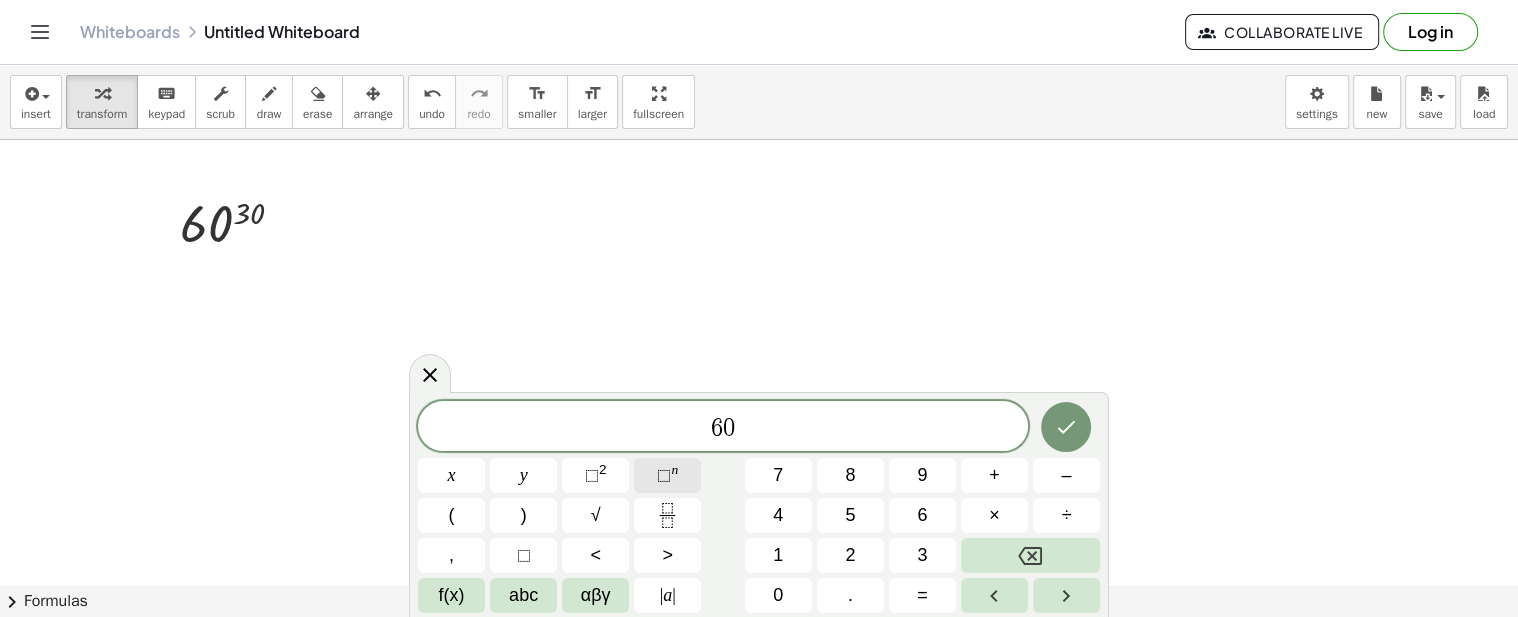 click on "⬚ n" at bounding box center (667, 475) 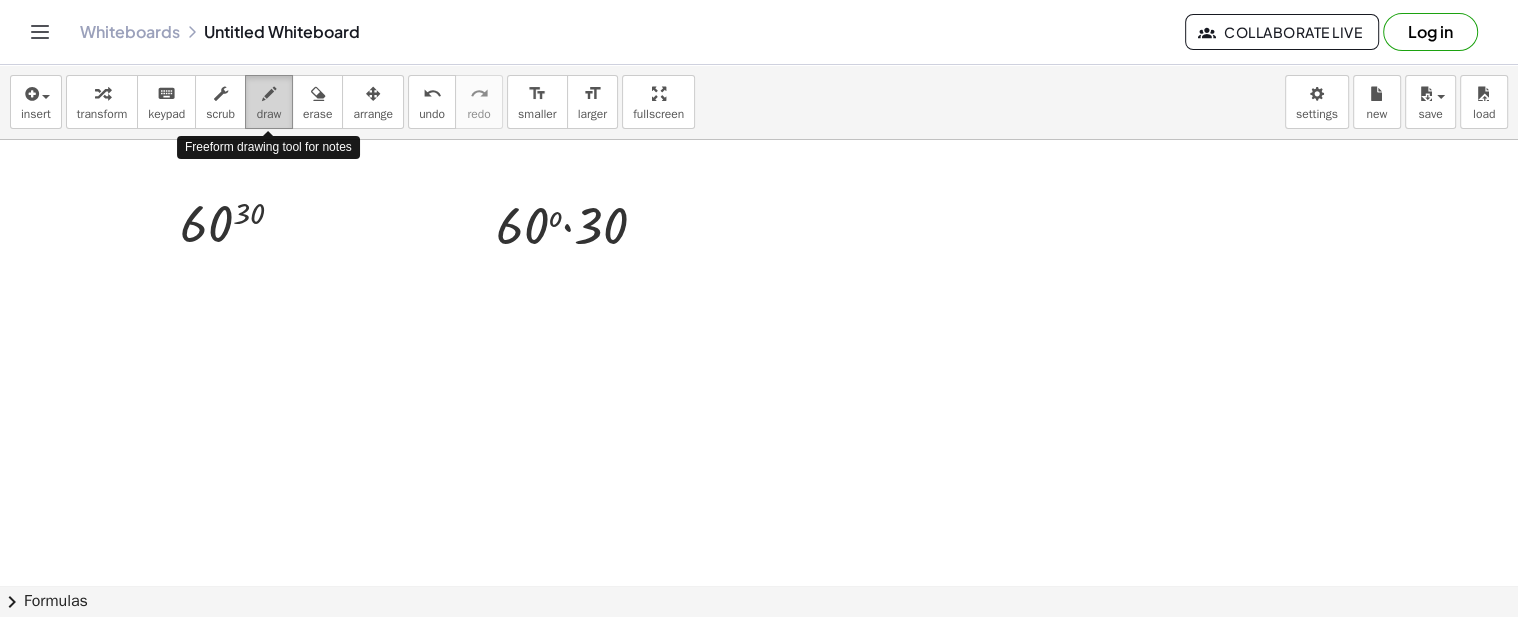 click at bounding box center (269, 93) 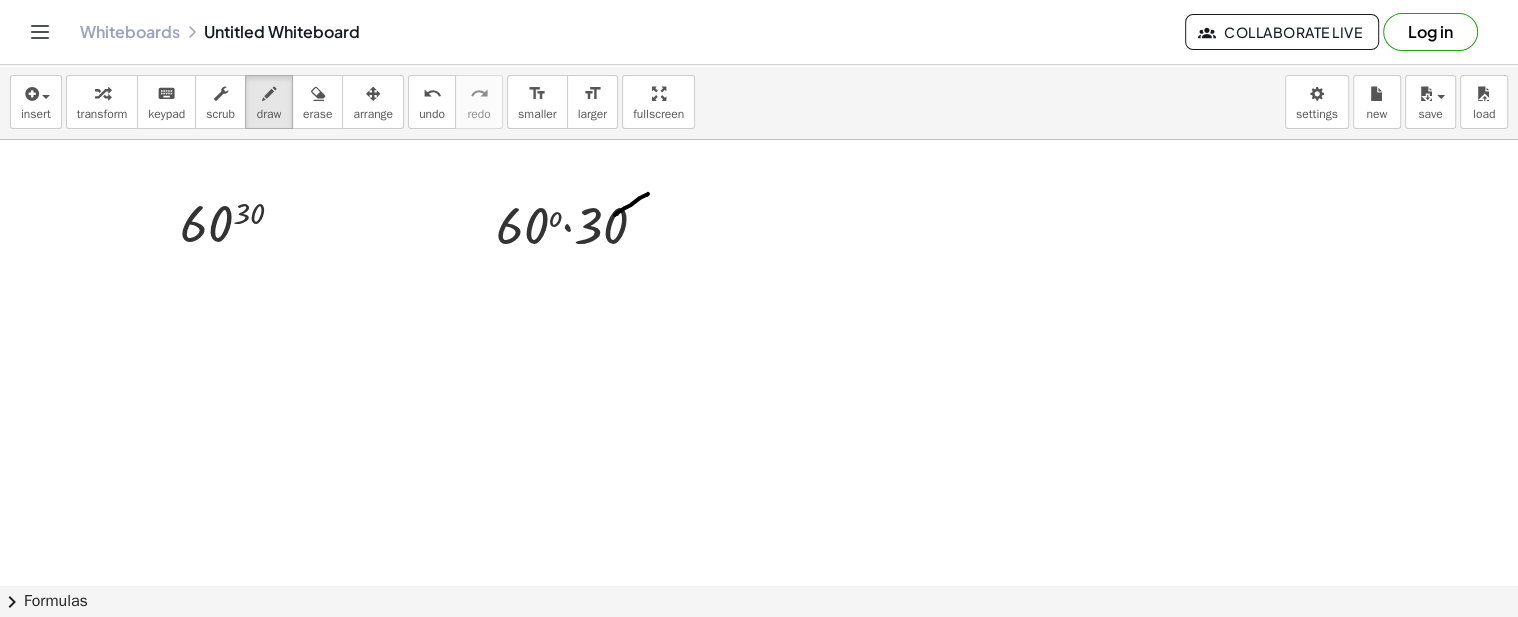 drag, startPoint x: 648, startPoint y: 192, endPoint x: 615, endPoint y: 213, distance: 39.115215 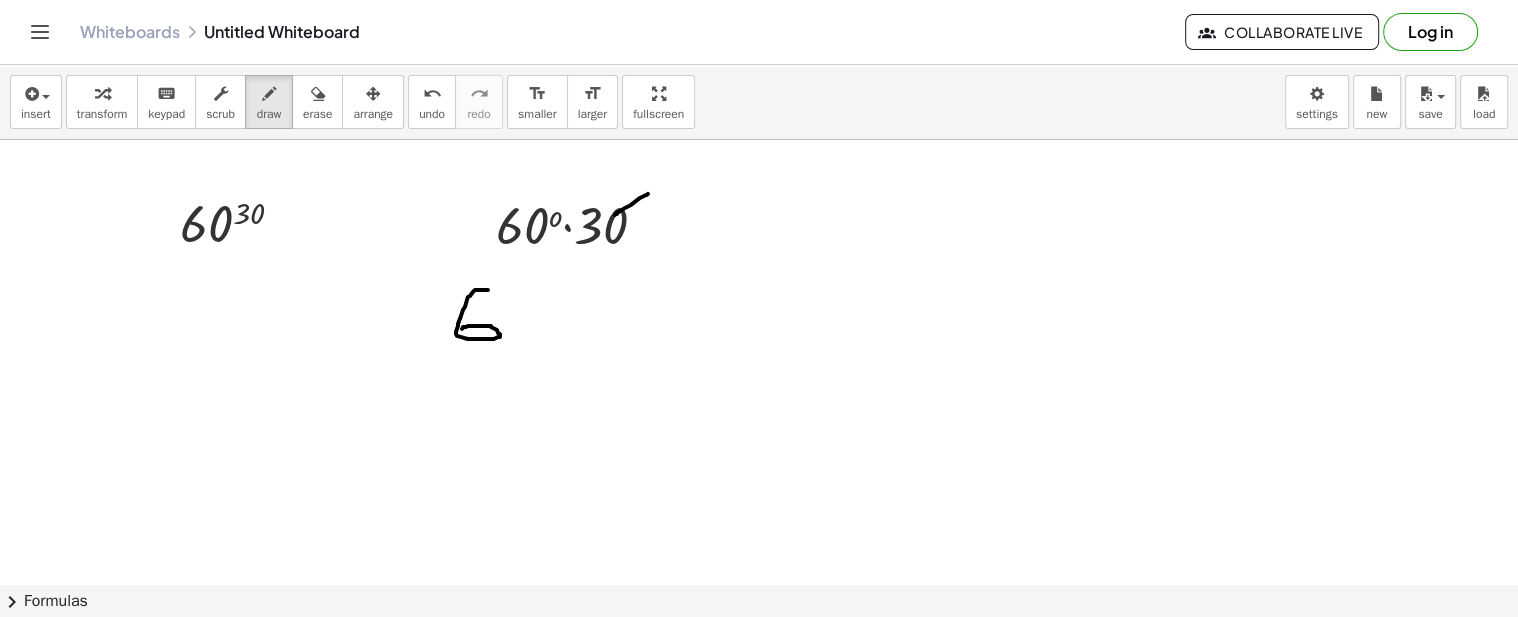 drag, startPoint x: 488, startPoint y: 288, endPoint x: 462, endPoint y: 327, distance: 46.872166 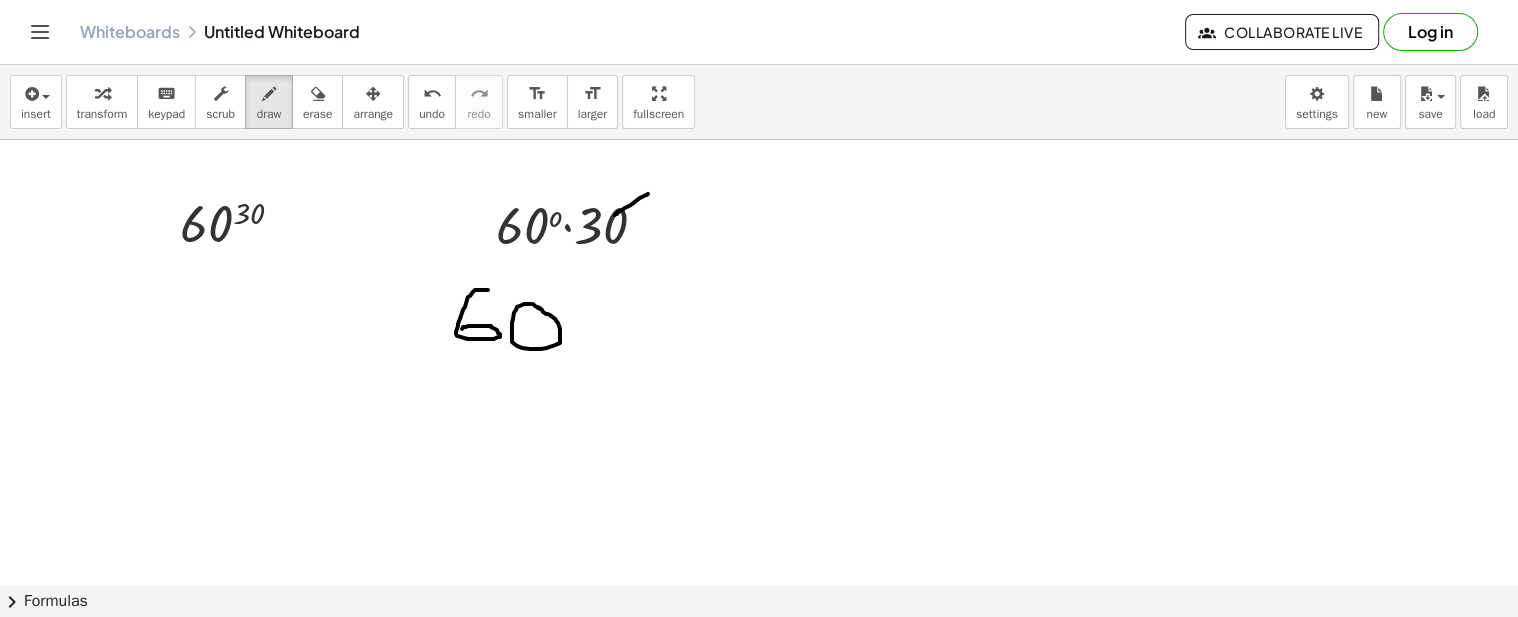 drag, startPoint x: 516, startPoint y: 308, endPoint x: 528, endPoint y: 301, distance: 13.892444 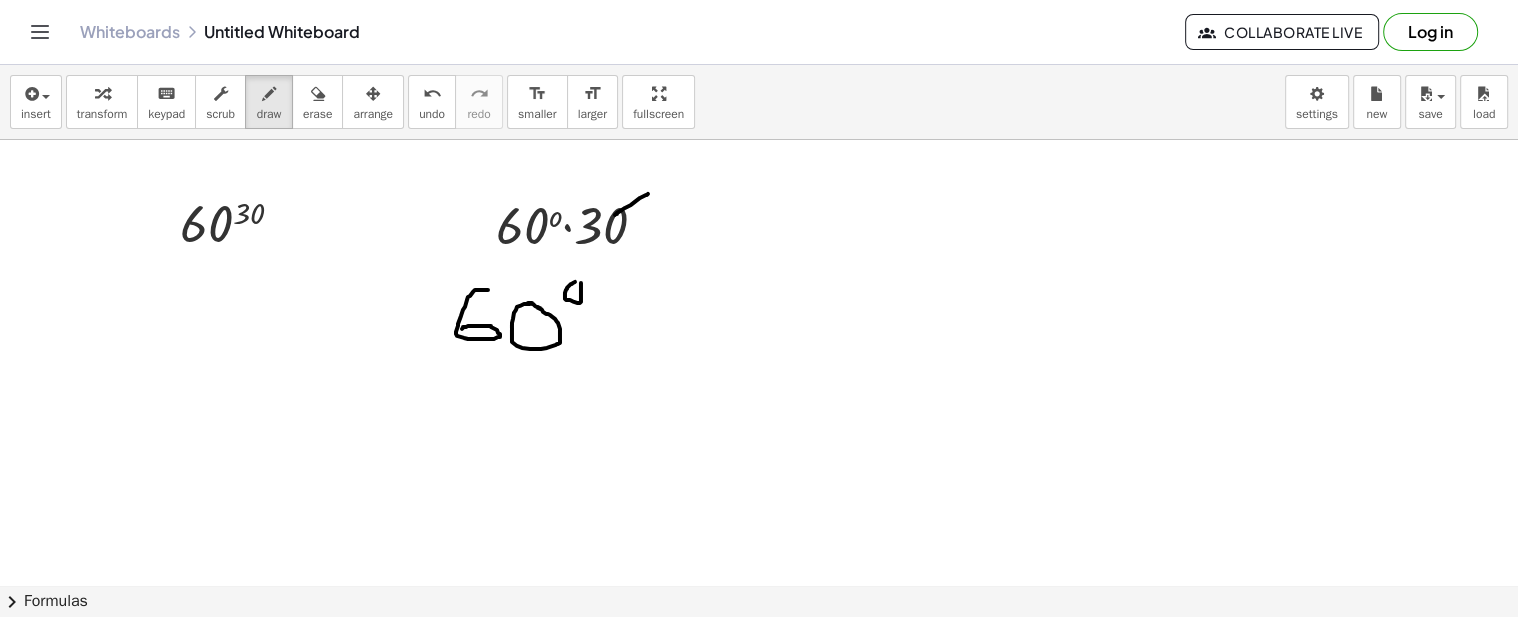 click at bounding box center (759, 155) 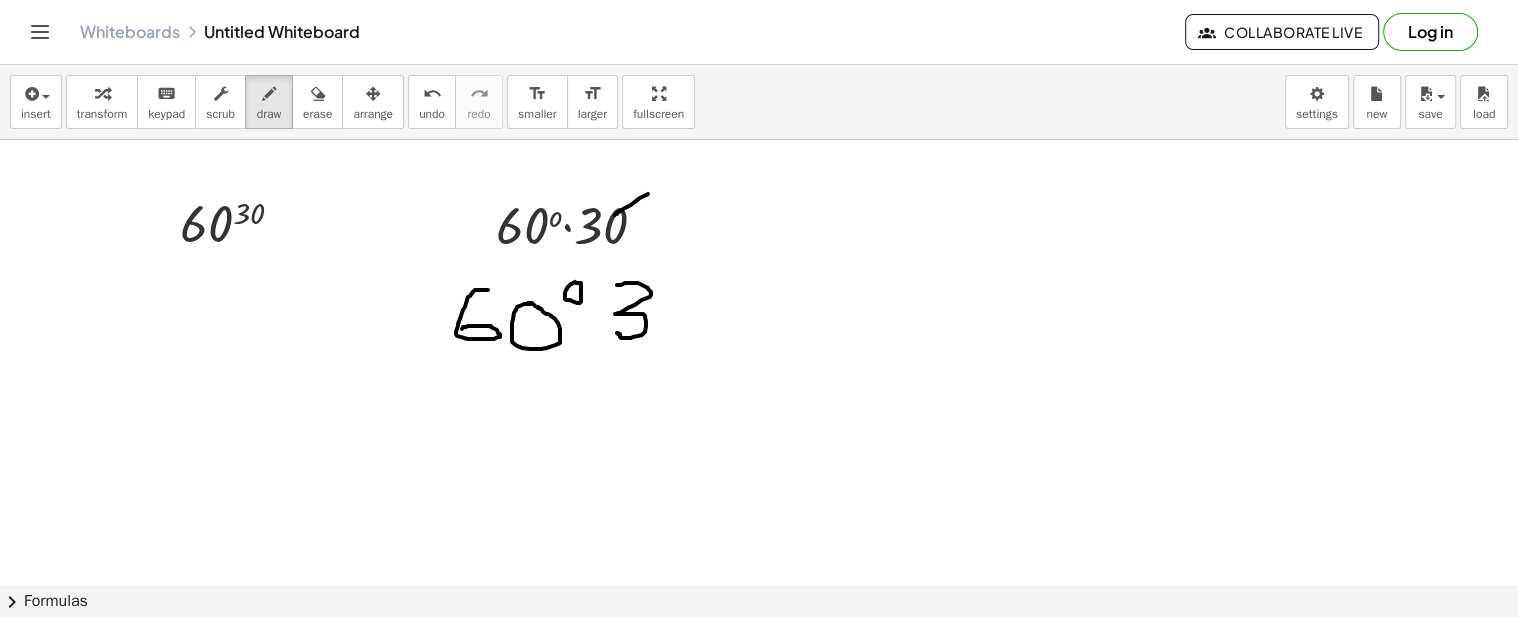 drag, startPoint x: 617, startPoint y: 283, endPoint x: 616, endPoint y: 330, distance: 47.010635 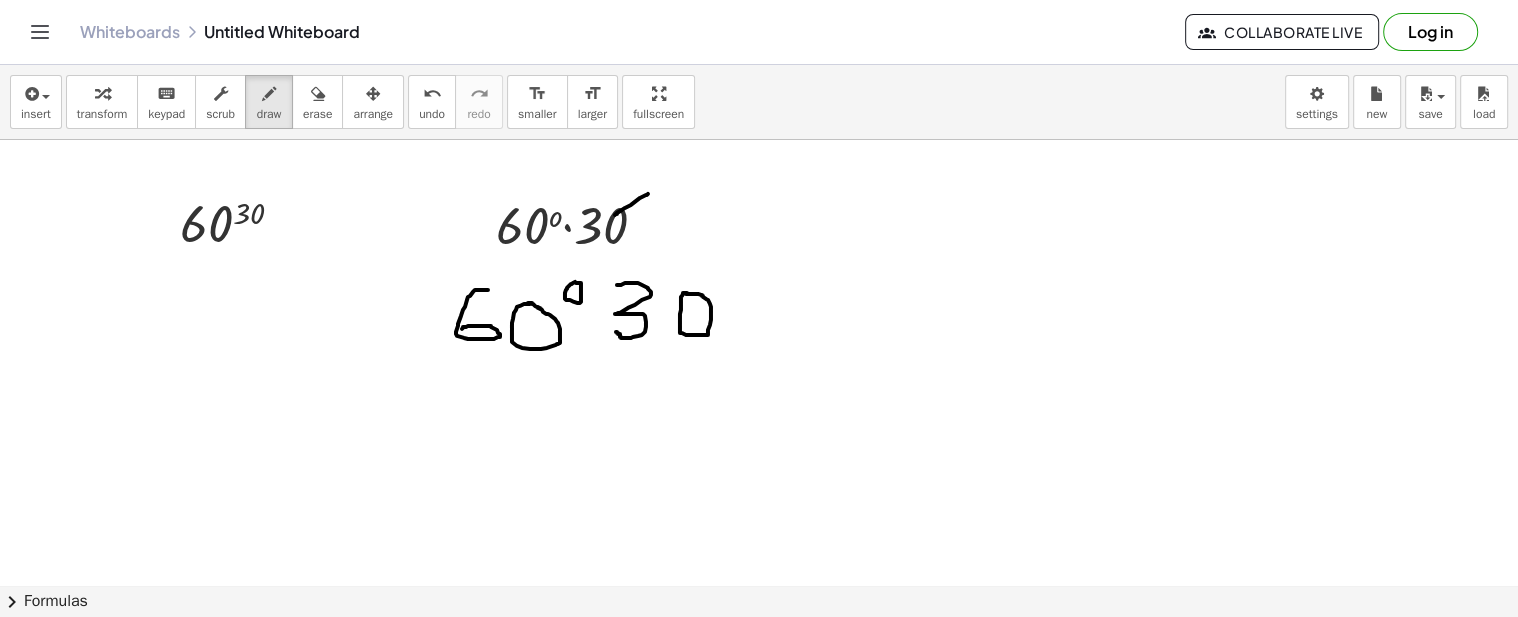 click at bounding box center [759, 155] 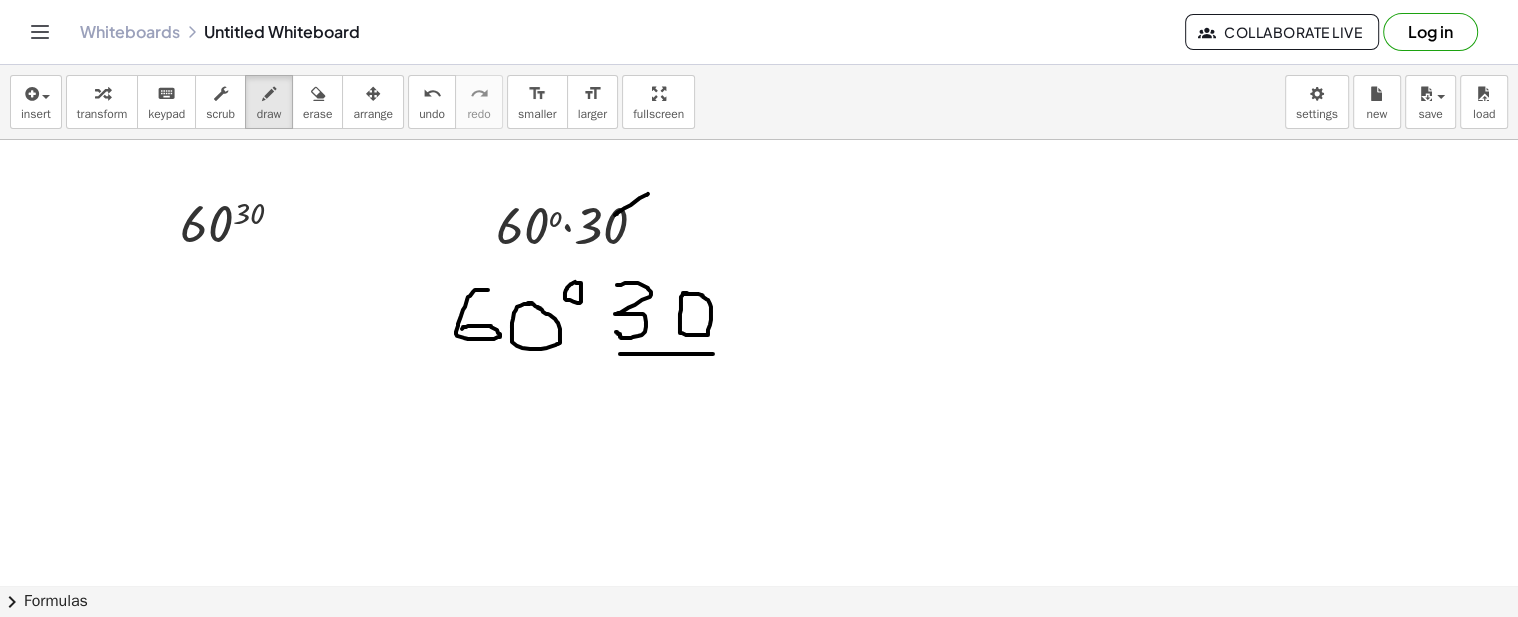 drag, startPoint x: 682, startPoint y: 352, endPoint x: 713, endPoint y: 352, distance: 31 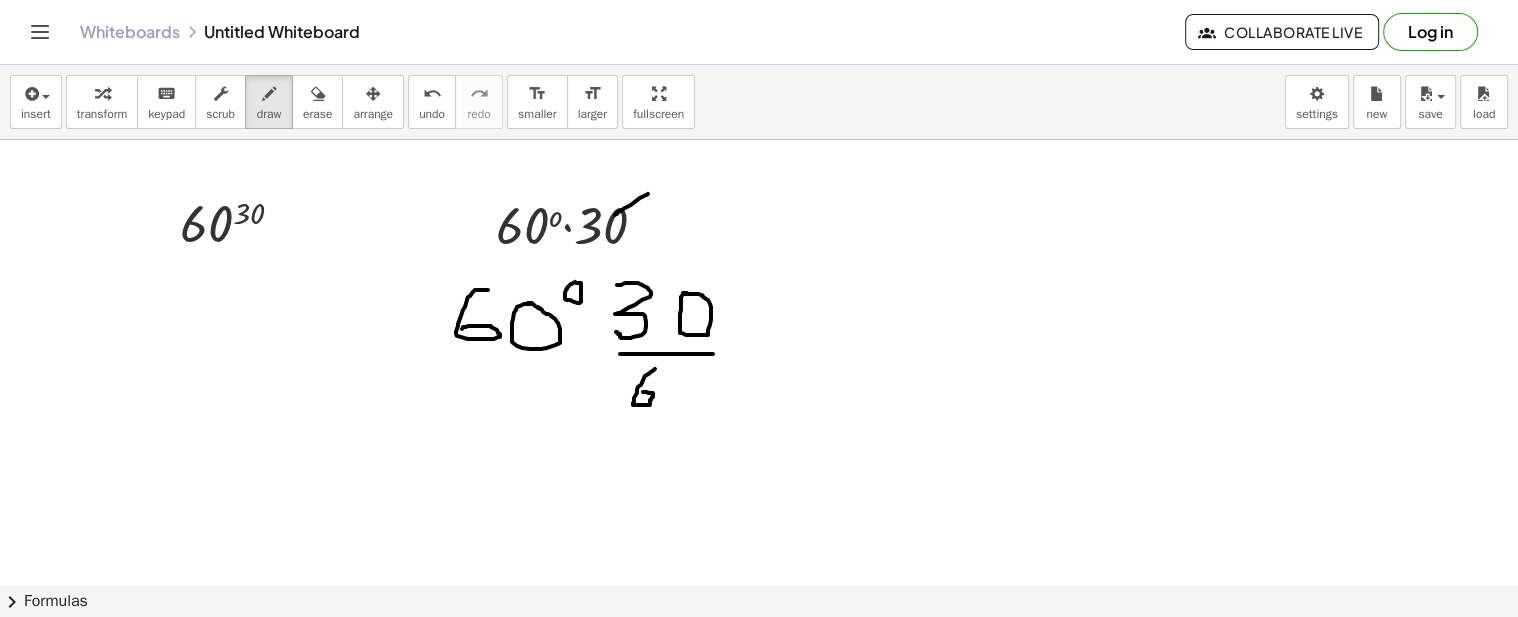 drag, startPoint x: 651, startPoint y: 370, endPoint x: 641, endPoint y: 393, distance: 25.079872 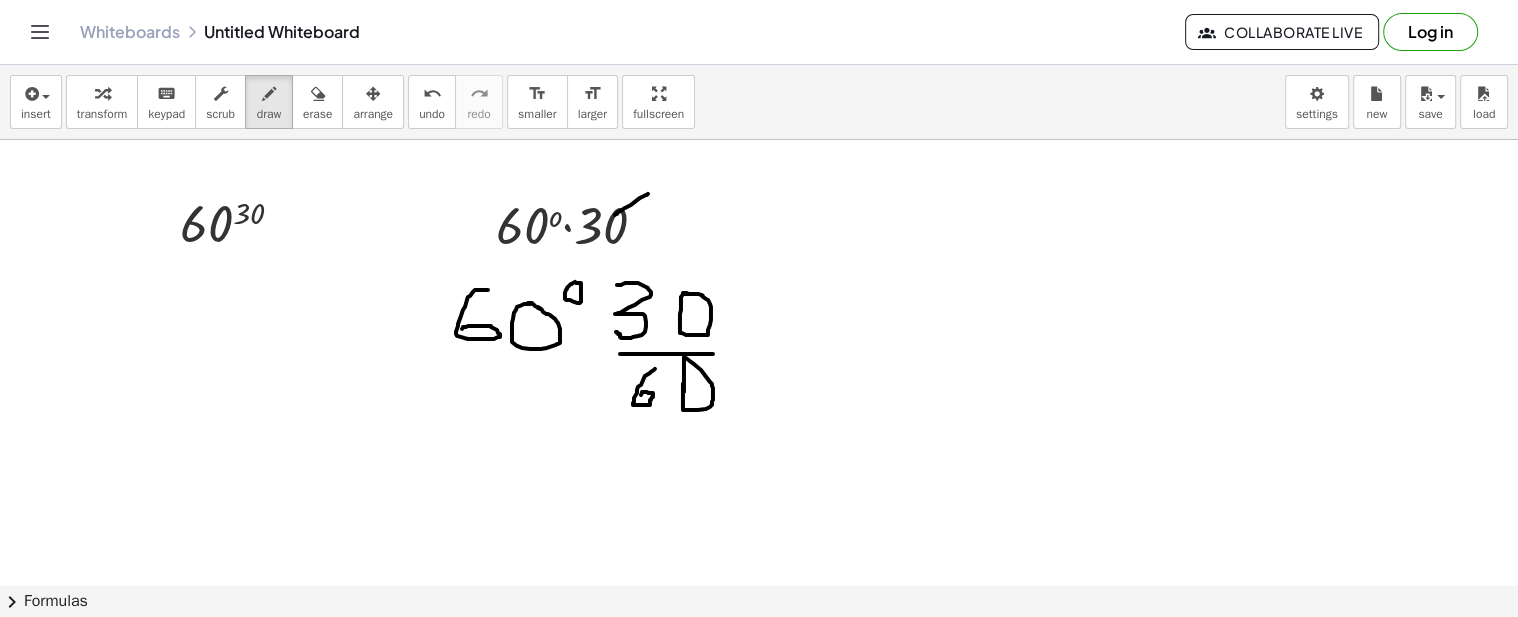 drag, startPoint x: 684, startPoint y: 373, endPoint x: 684, endPoint y: 390, distance: 17 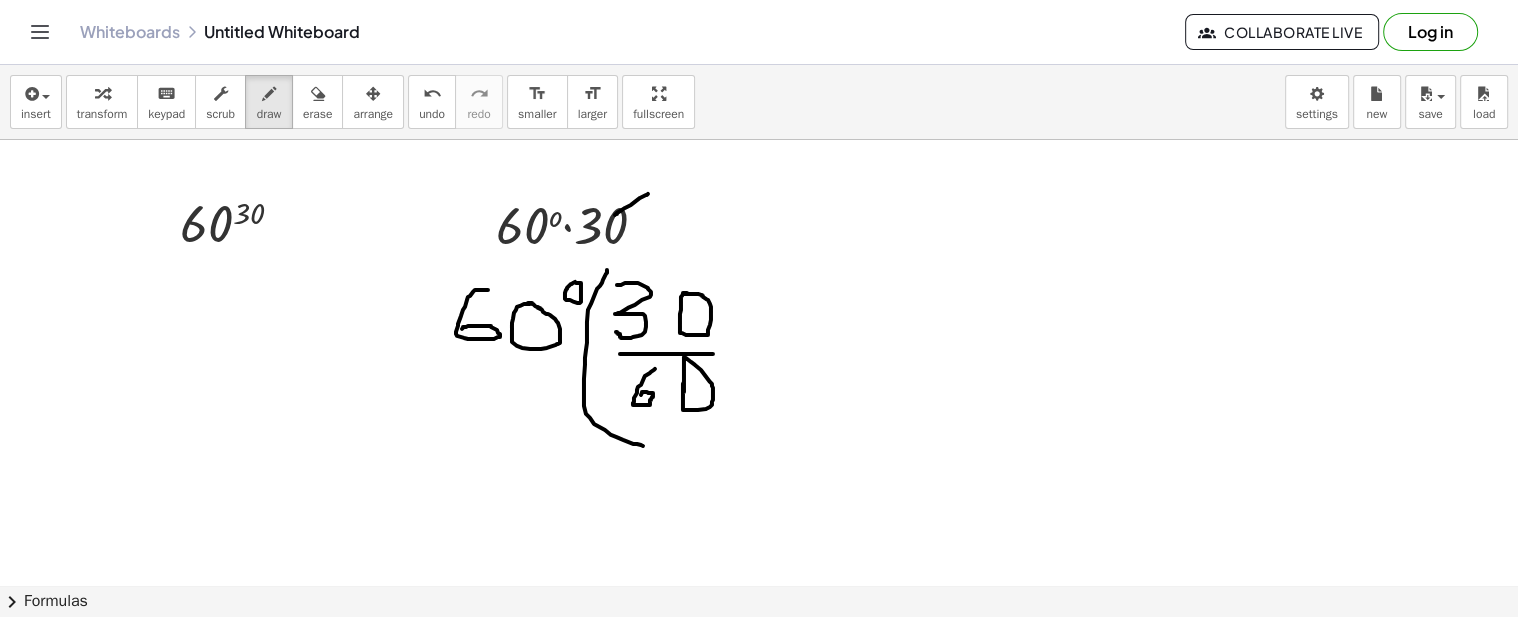 drag, startPoint x: 607, startPoint y: 268, endPoint x: 645, endPoint y: 444, distance: 180.05554 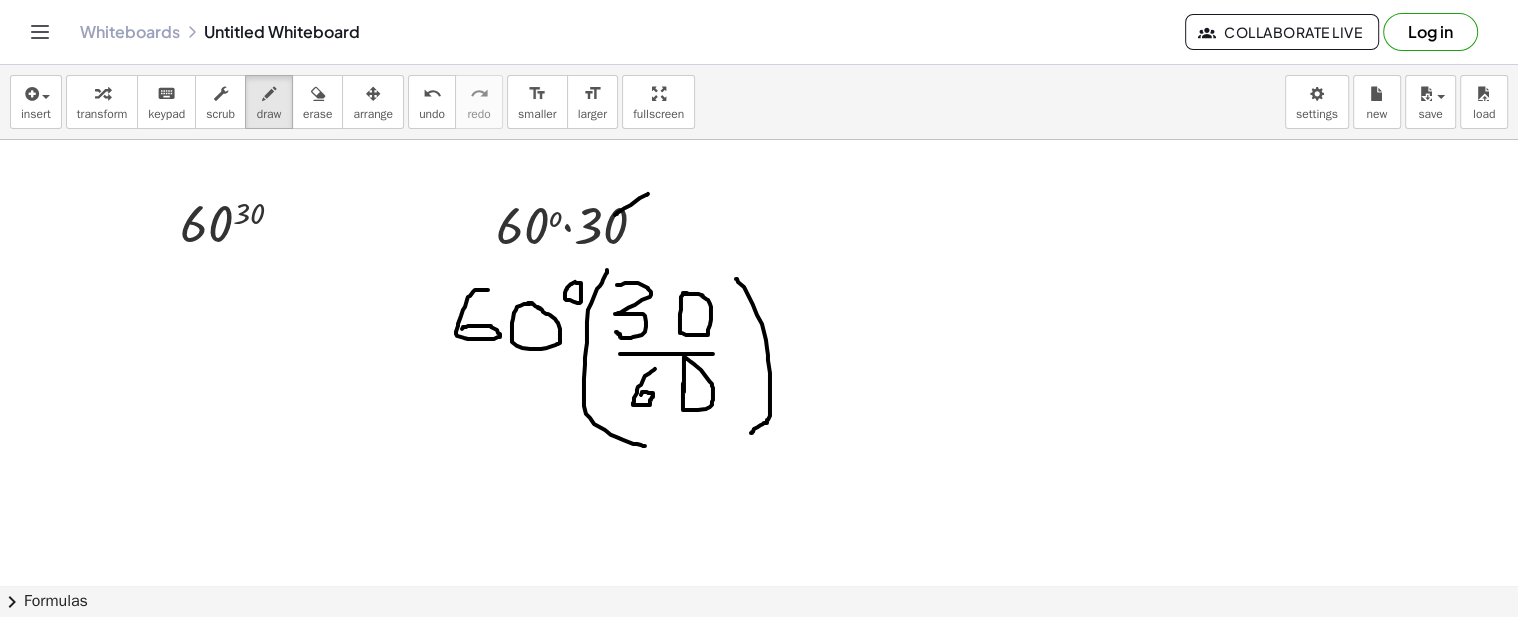drag, startPoint x: 736, startPoint y: 277, endPoint x: 751, endPoint y: 431, distance: 154.72879 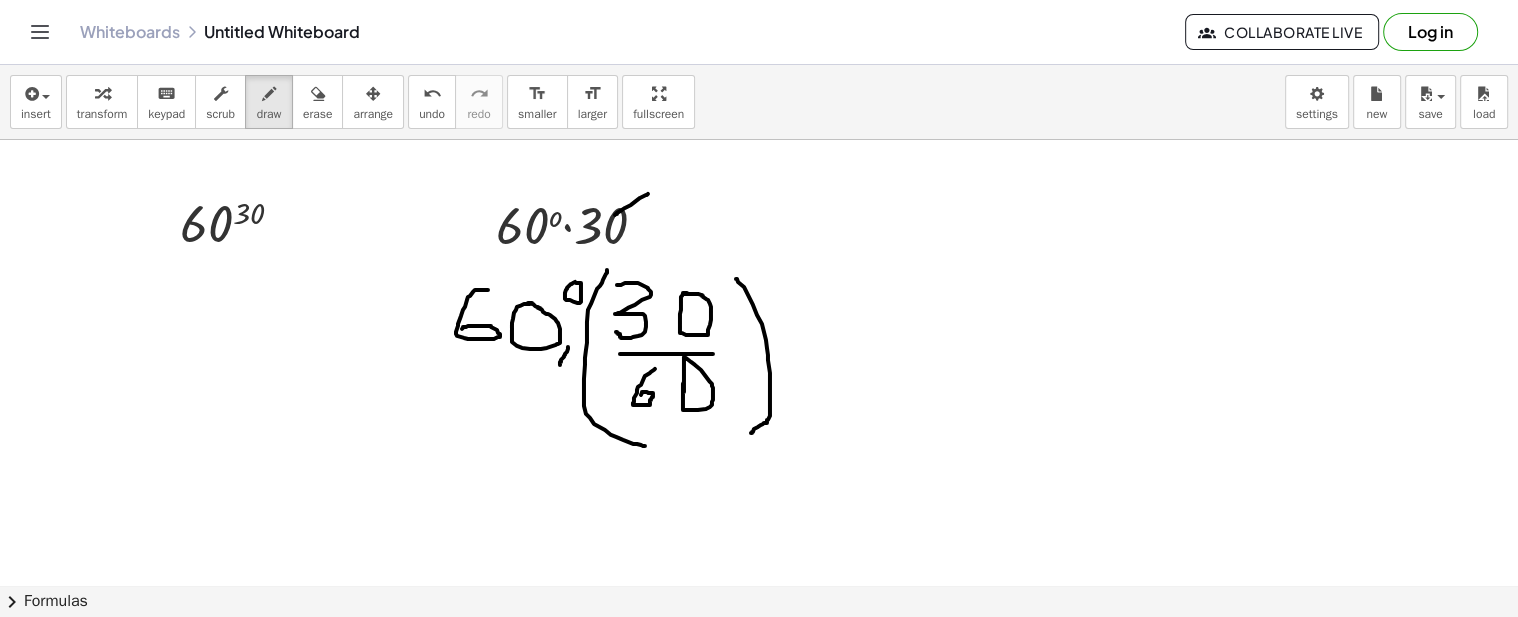 drag, startPoint x: 568, startPoint y: 345, endPoint x: 560, endPoint y: 364, distance: 20.615528 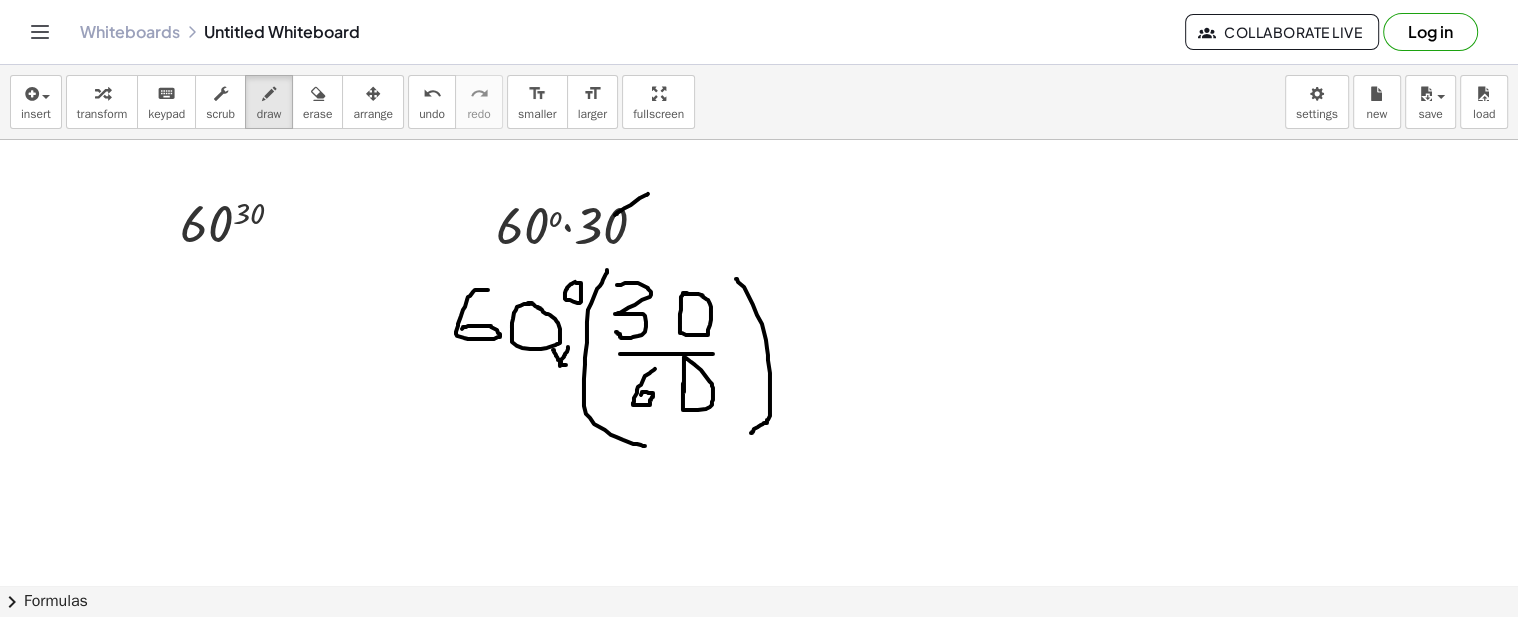 drag, startPoint x: 553, startPoint y: 348, endPoint x: 567, endPoint y: 363, distance: 20.518284 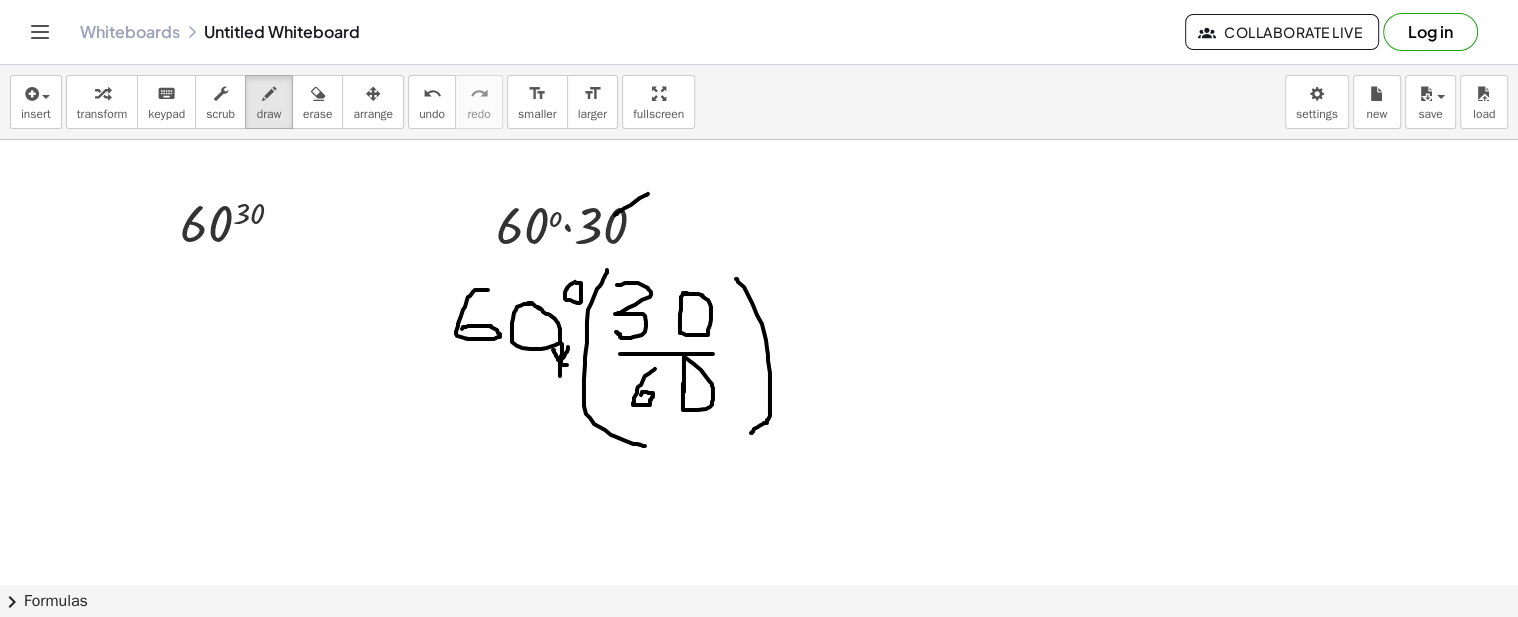 drag, startPoint x: 562, startPoint y: 344, endPoint x: 558, endPoint y: 361, distance: 17.464249 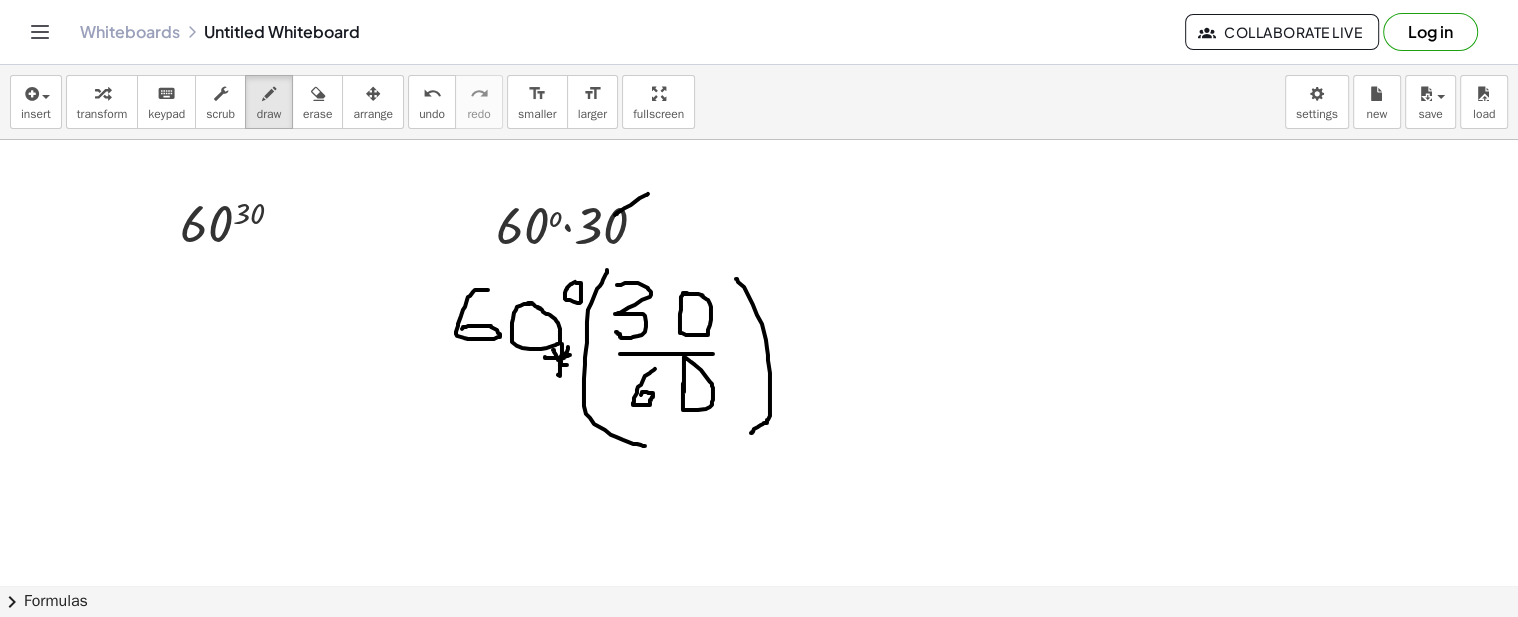 drag, startPoint x: 545, startPoint y: 355, endPoint x: 571, endPoint y: 353, distance: 26.076809 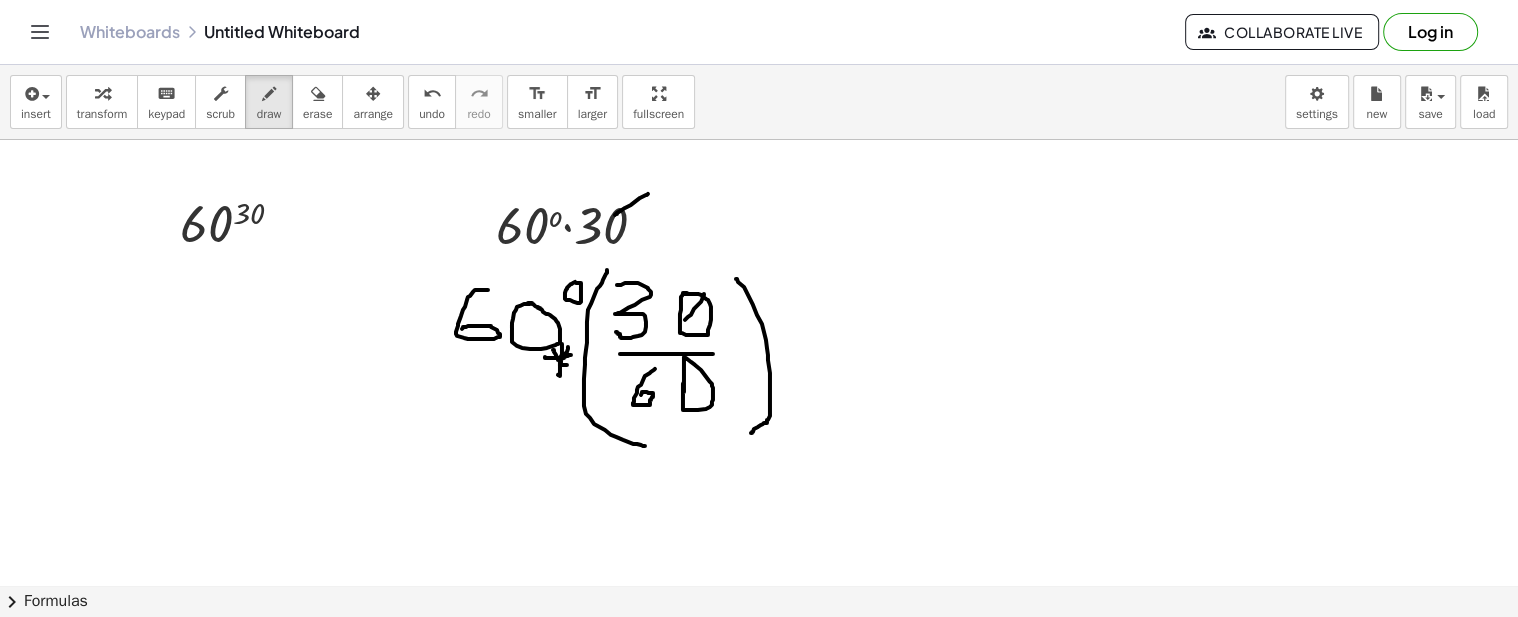 drag, startPoint x: 704, startPoint y: 292, endPoint x: 681, endPoint y: 321, distance: 37.01351 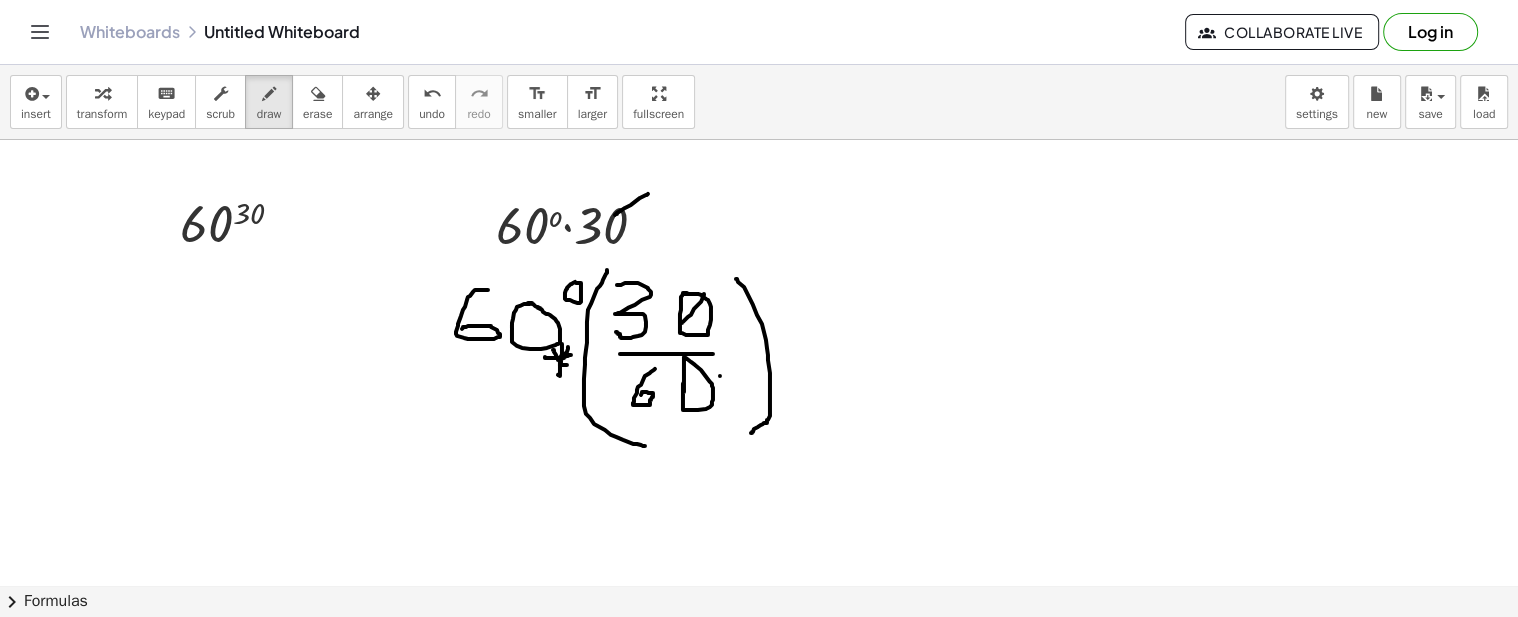 drag, startPoint x: 720, startPoint y: 374, endPoint x: 675, endPoint y: 407, distance: 55.803226 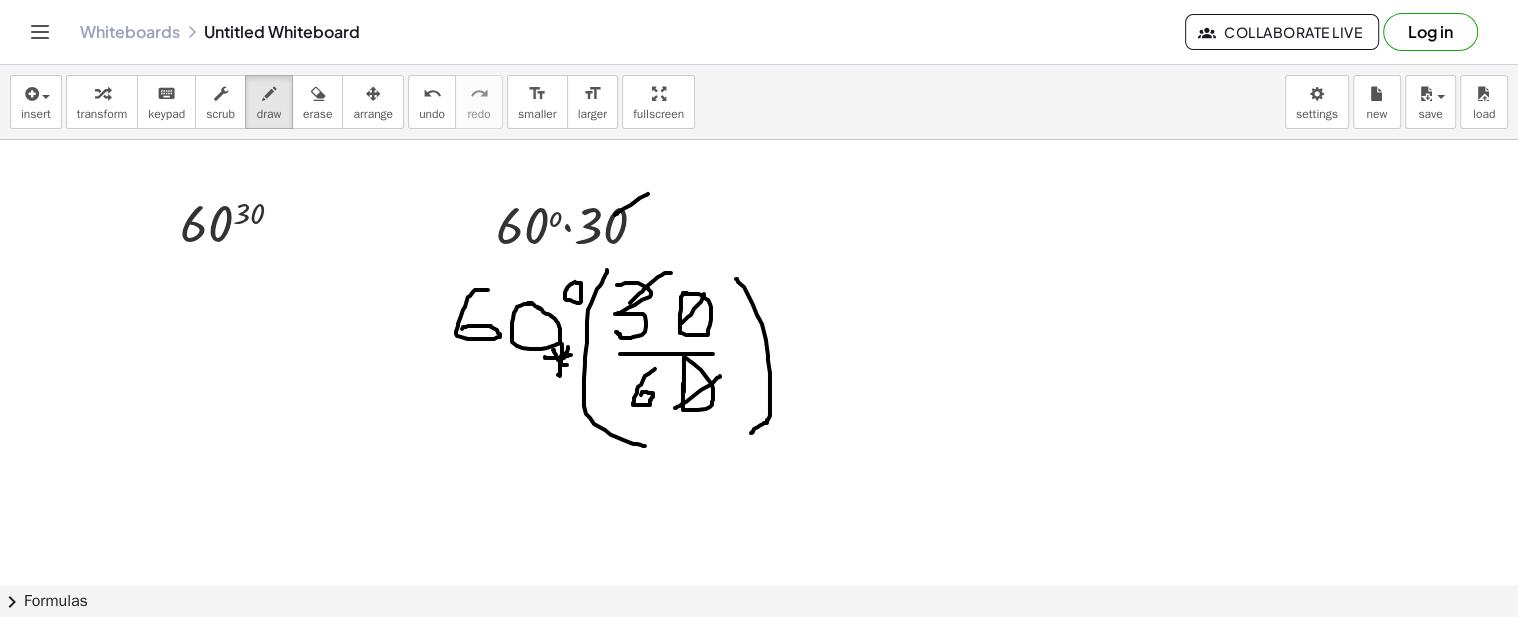 drag, startPoint x: 671, startPoint y: 271, endPoint x: 626, endPoint y: 305, distance: 56.400356 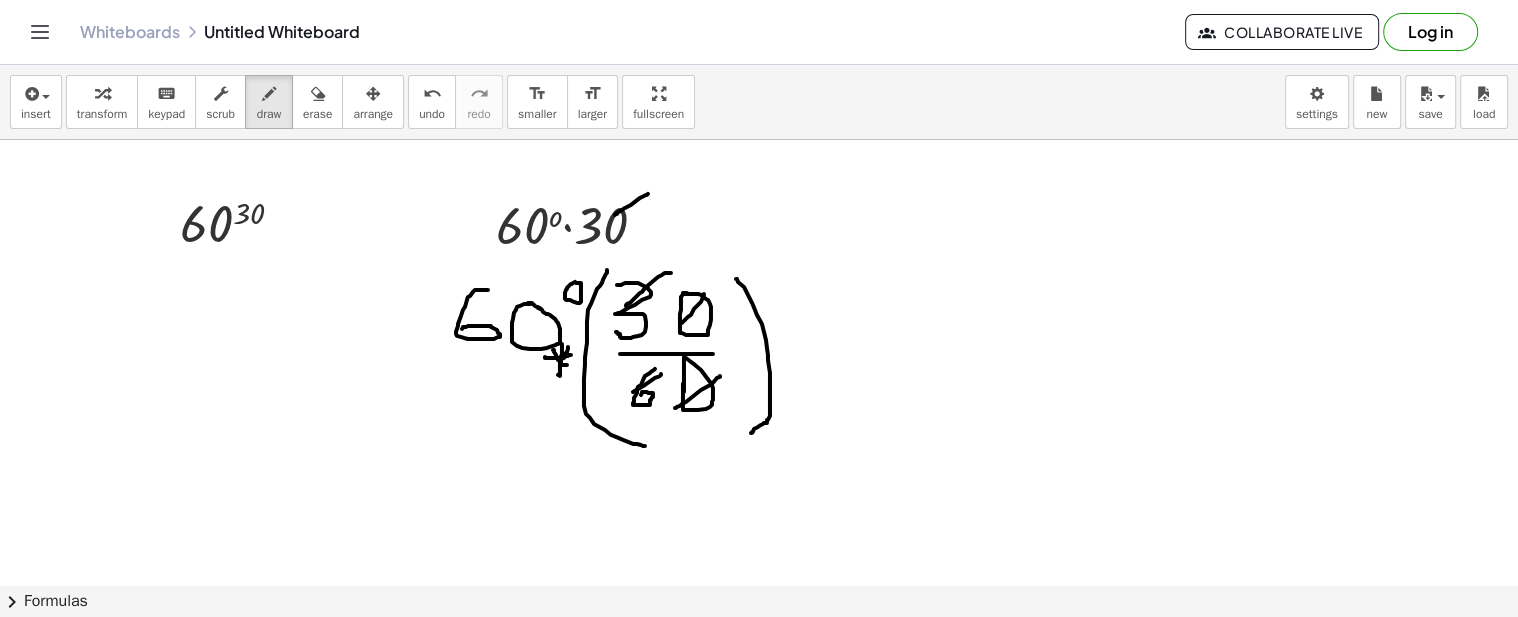 drag, startPoint x: 633, startPoint y: 390, endPoint x: 597, endPoint y: 406, distance: 39.39543 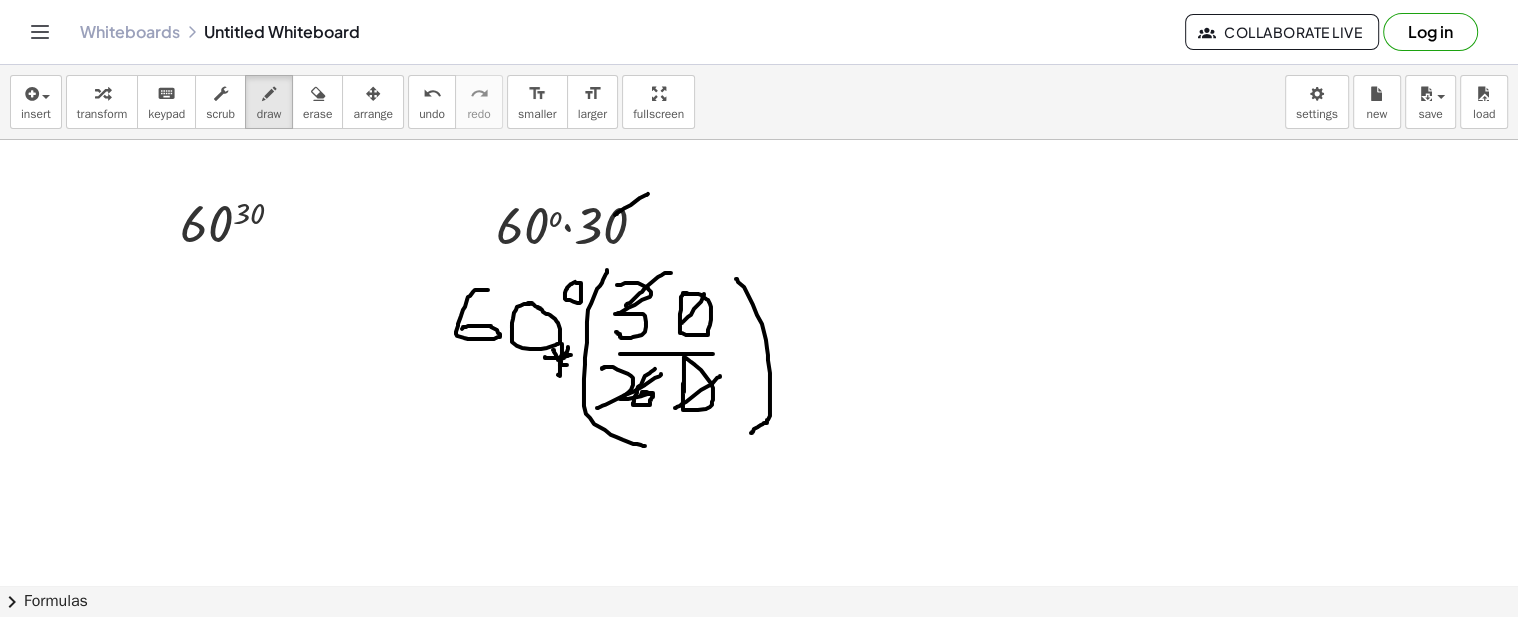 drag, startPoint x: 602, startPoint y: 367, endPoint x: 651, endPoint y: 392, distance: 55.00909 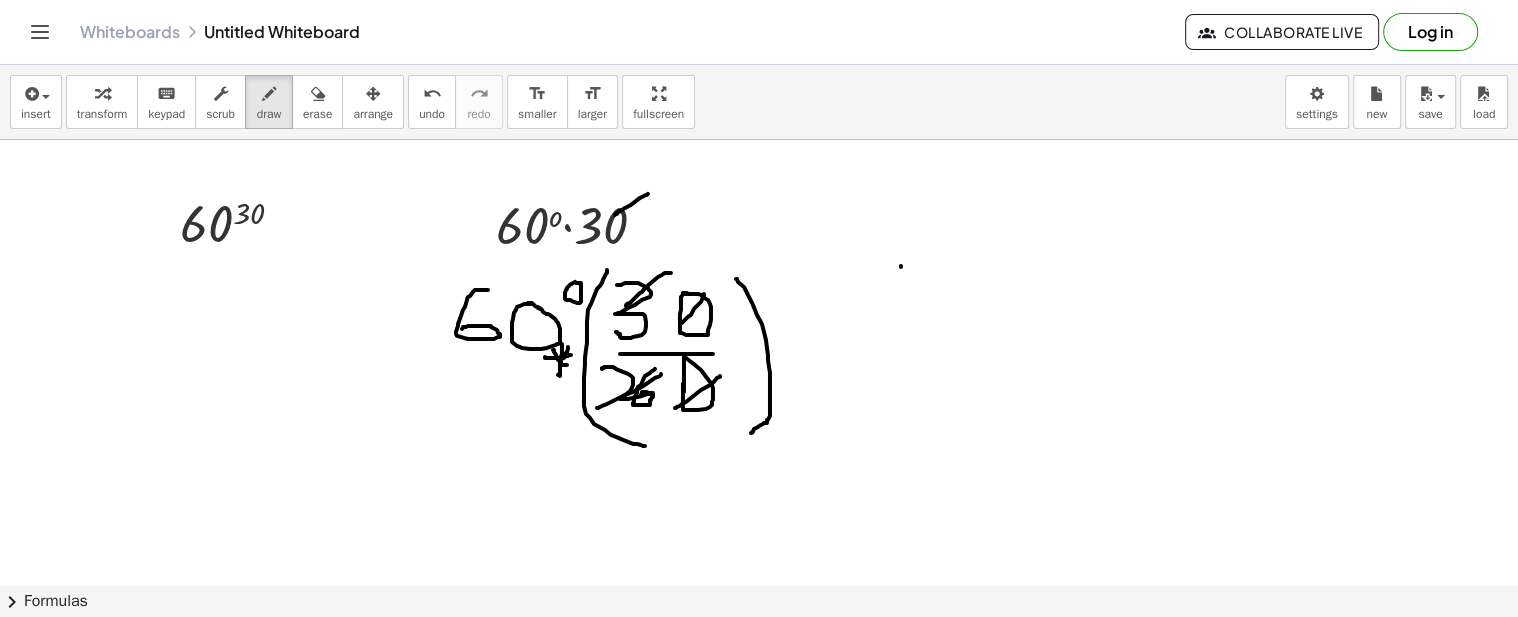 drag, startPoint x: 901, startPoint y: 265, endPoint x: 886, endPoint y: 281, distance: 21.931713 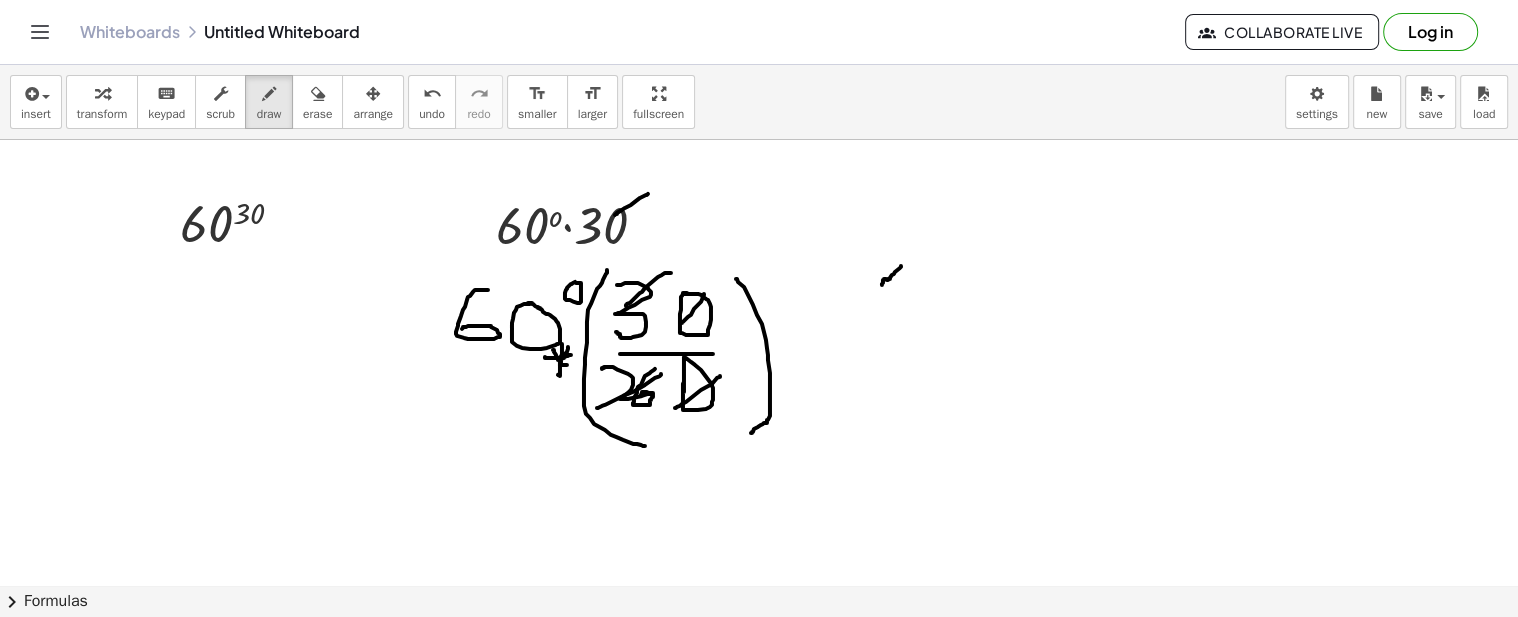 drag, startPoint x: 886, startPoint y: 277, endPoint x: 856, endPoint y: 322, distance: 54.08327 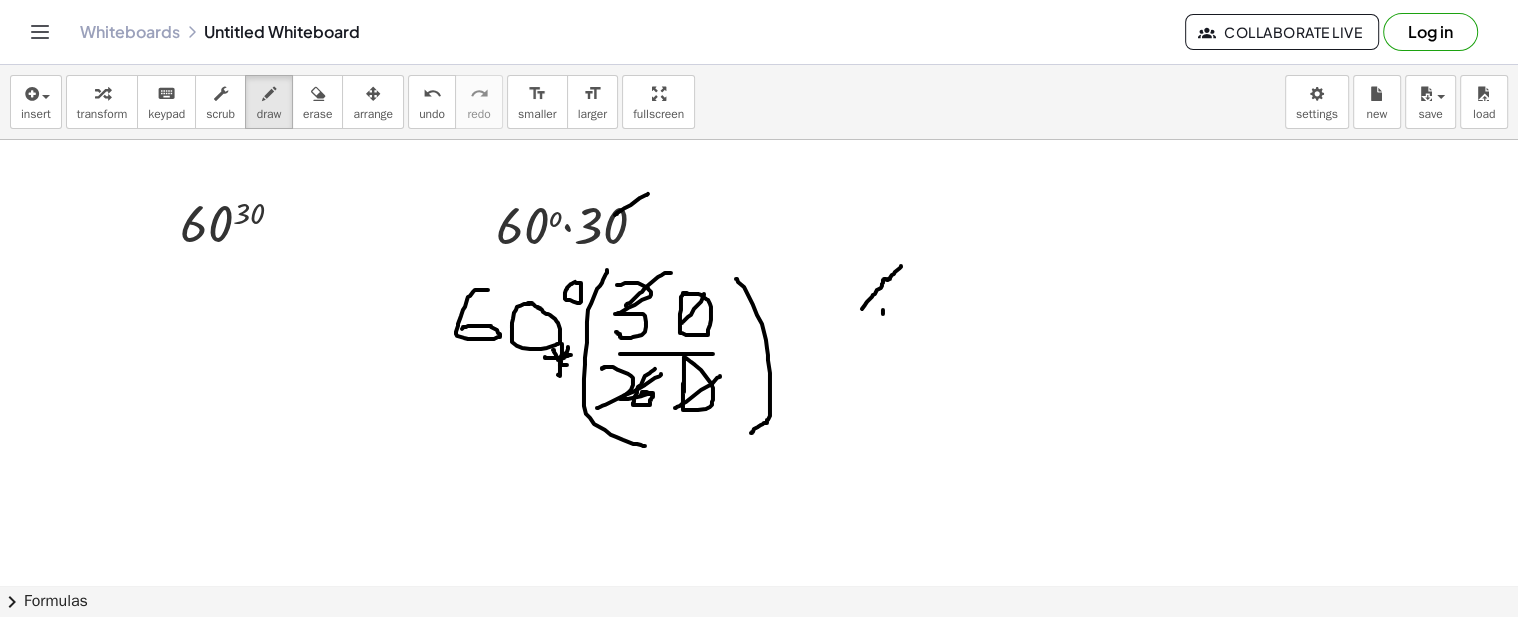 click at bounding box center (759, 155) 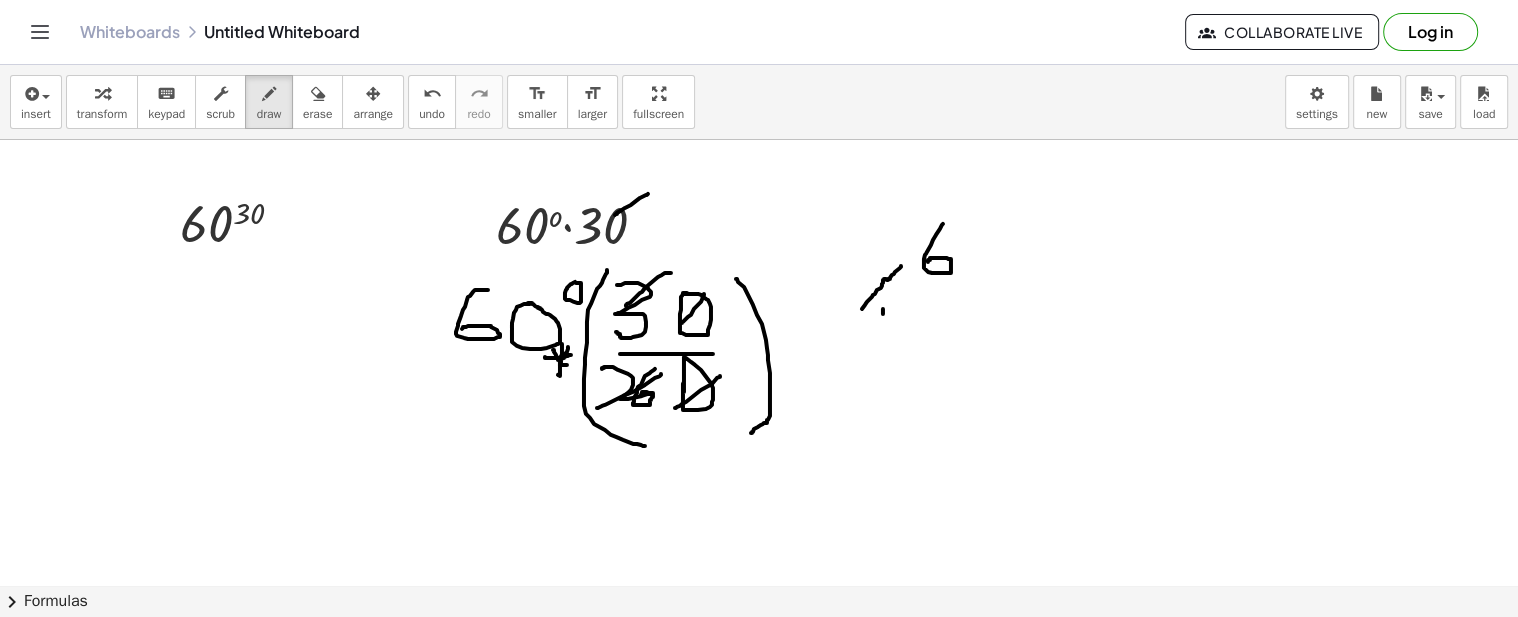 drag, startPoint x: 943, startPoint y: 222, endPoint x: 928, endPoint y: 260, distance: 40.853397 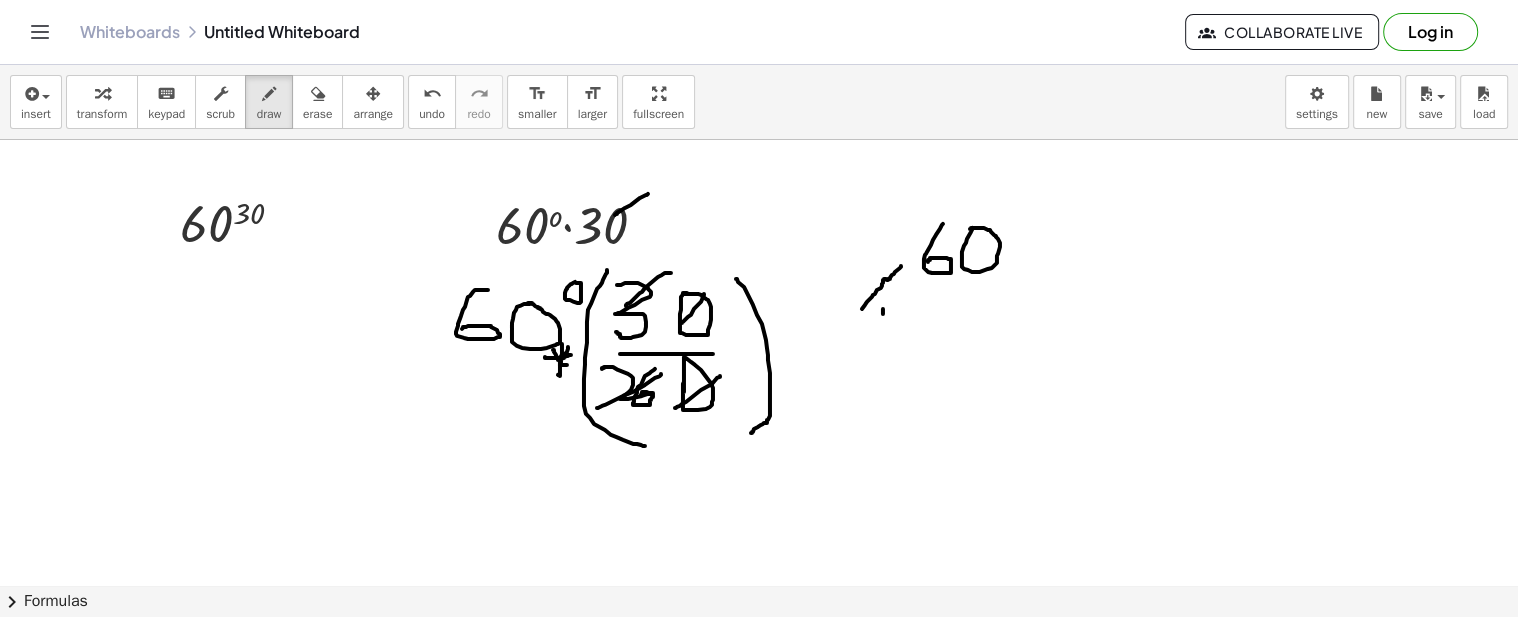click at bounding box center (759, 155) 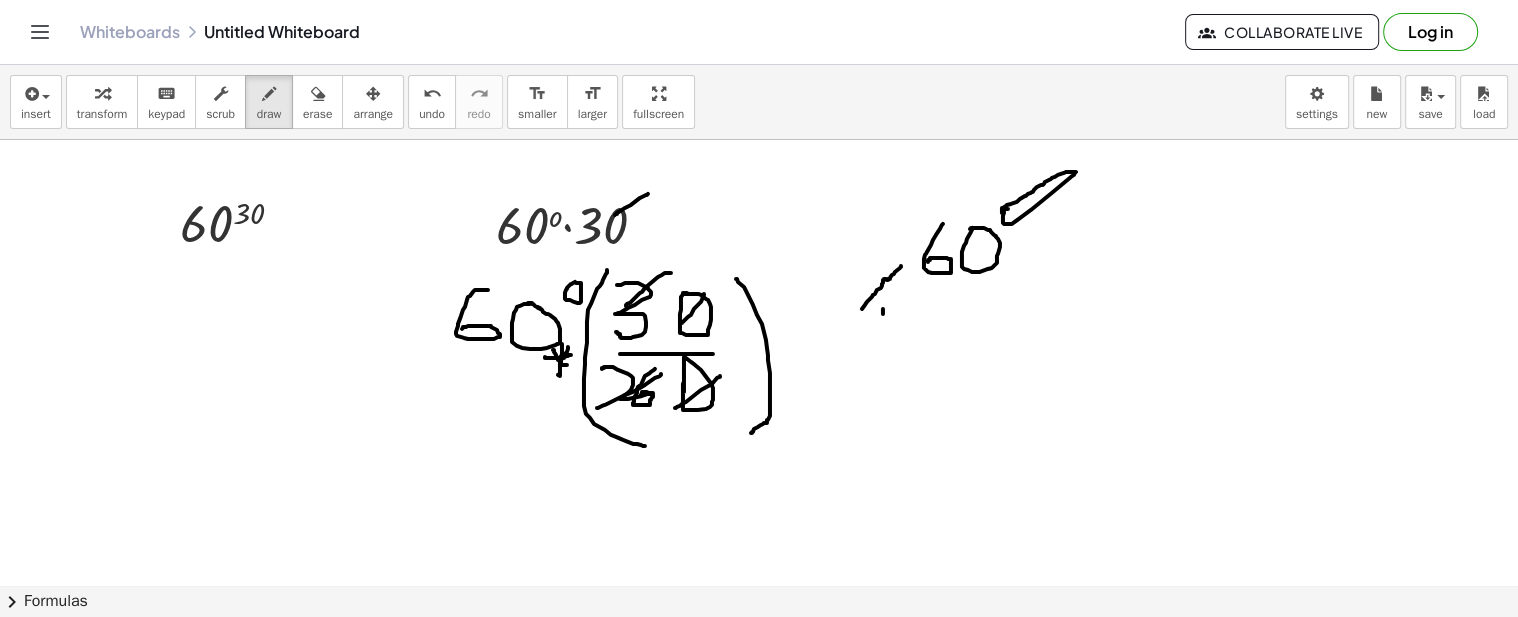 click at bounding box center (759, 155) 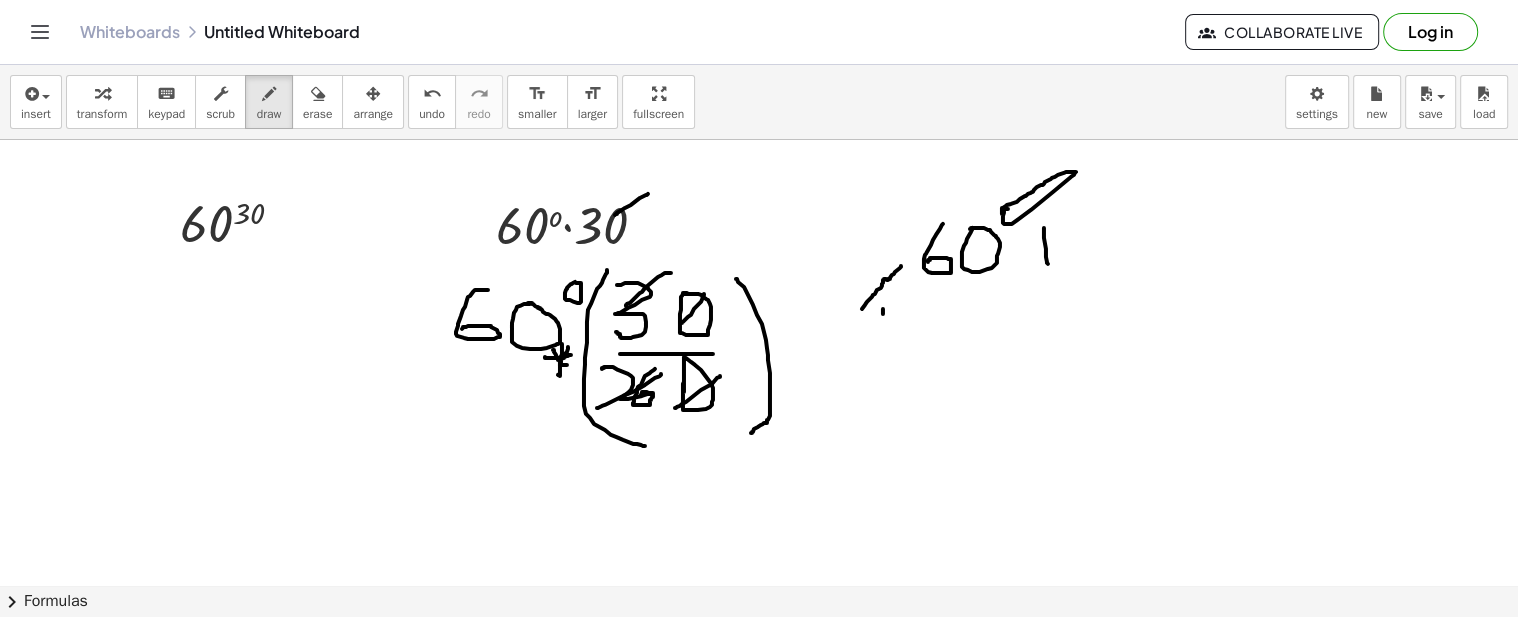 drag, startPoint x: 1044, startPoint y: 226, endPoint x: 1048, endPoint y: 263, distance: 37.215588 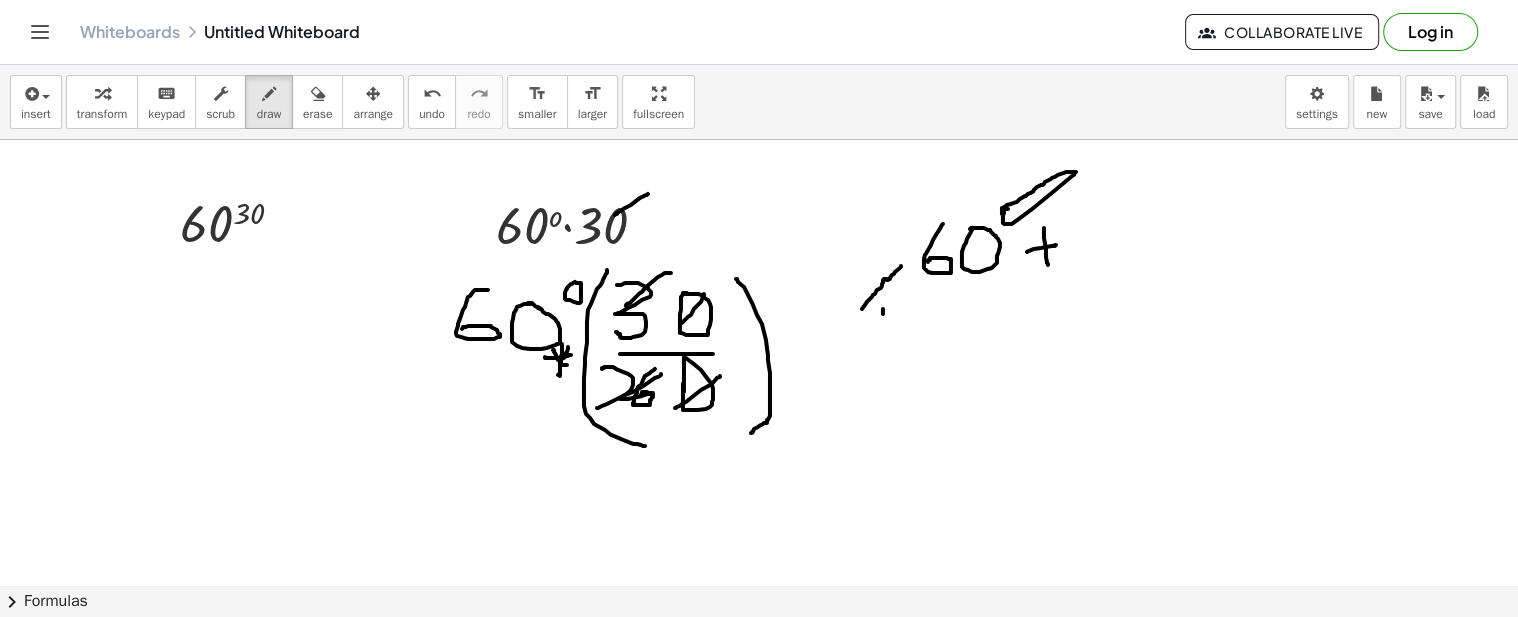 drag, startPoint x: 1027, startPoint y: 250, endPoint x: 1061, endPoint y: 241, distance: 35.17101 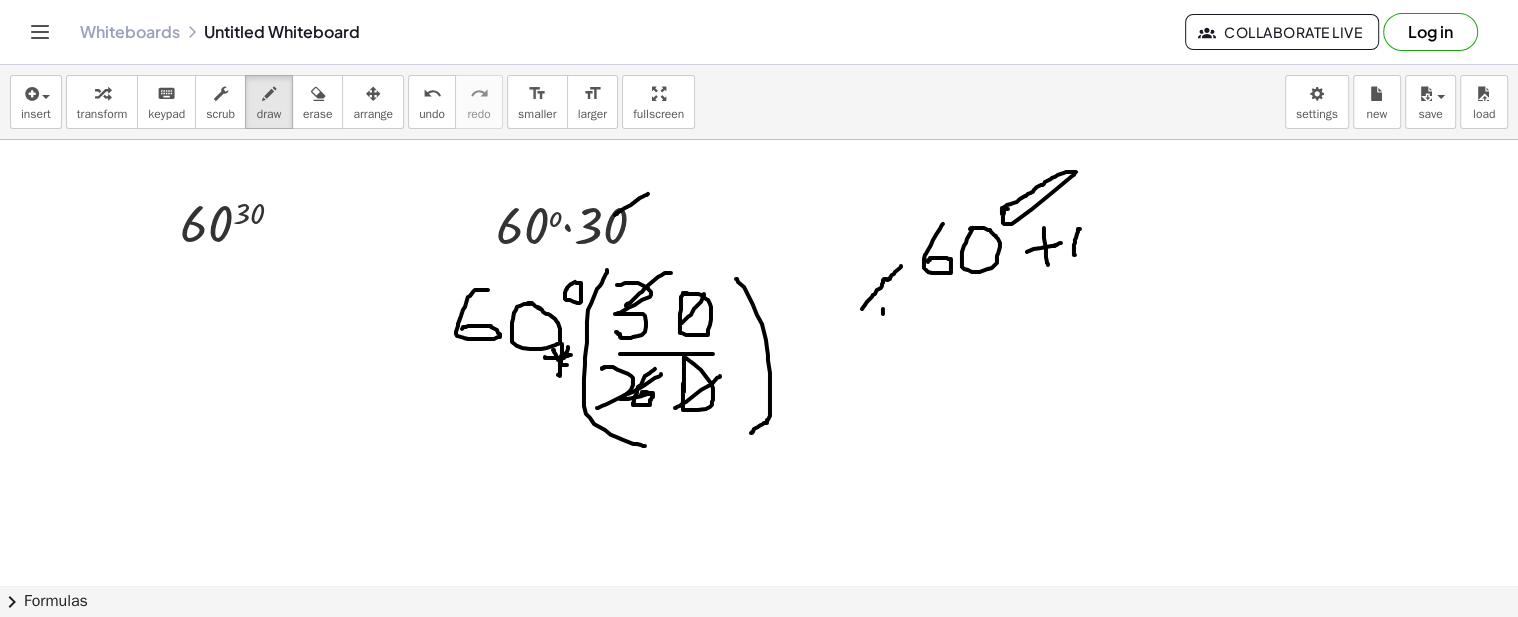 drag, startPoint x: 1080, startPoint y: 227, endPoint x: 1093, endPoint y: 255, distance: 30.870699 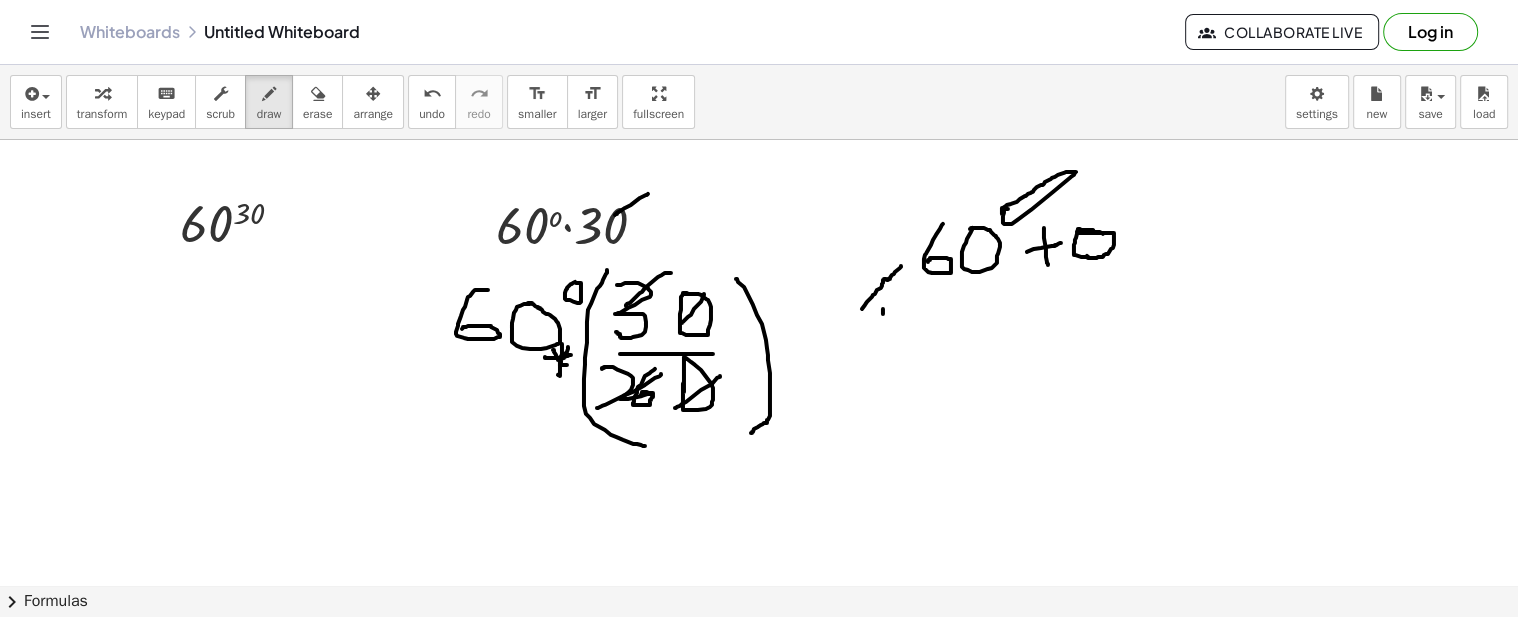 drag, startPoint x: 1103, startPoint y: 232, endPoint x: 1087, endPoint y: 254, distance: 27.202942 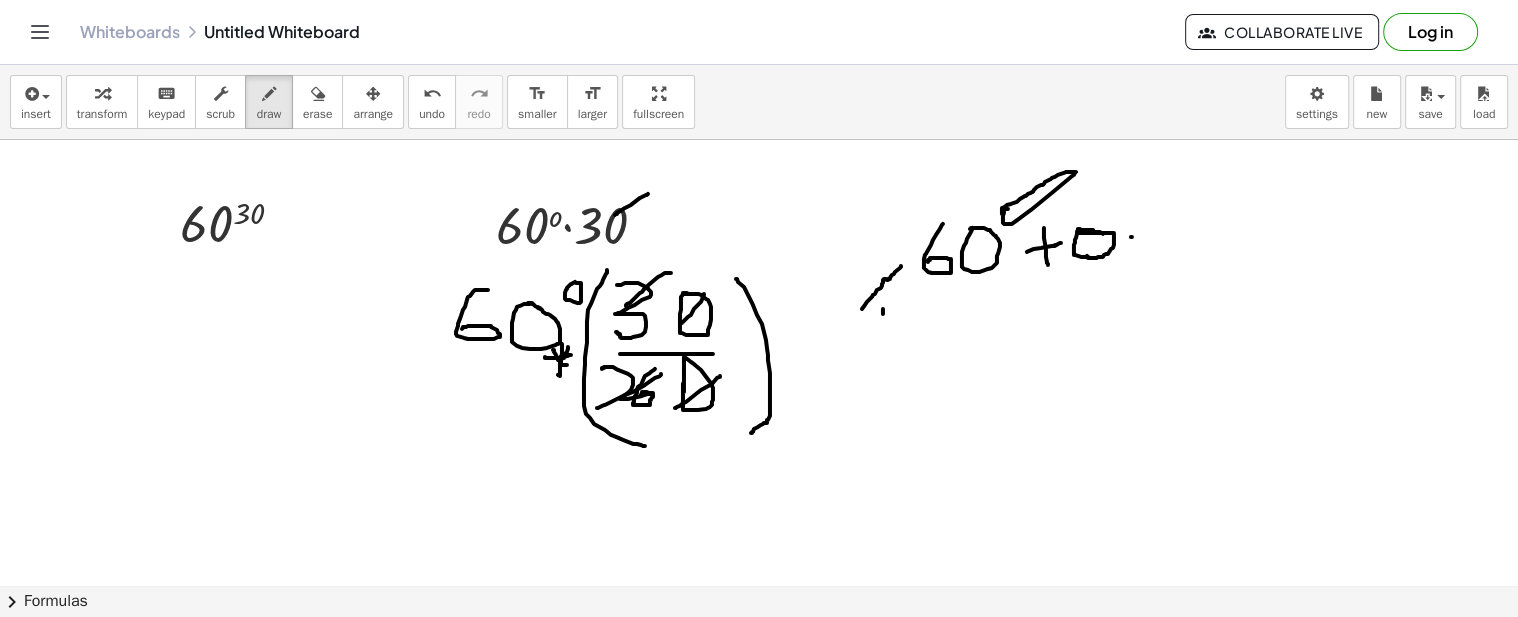 click at bounding box center (759, 155) 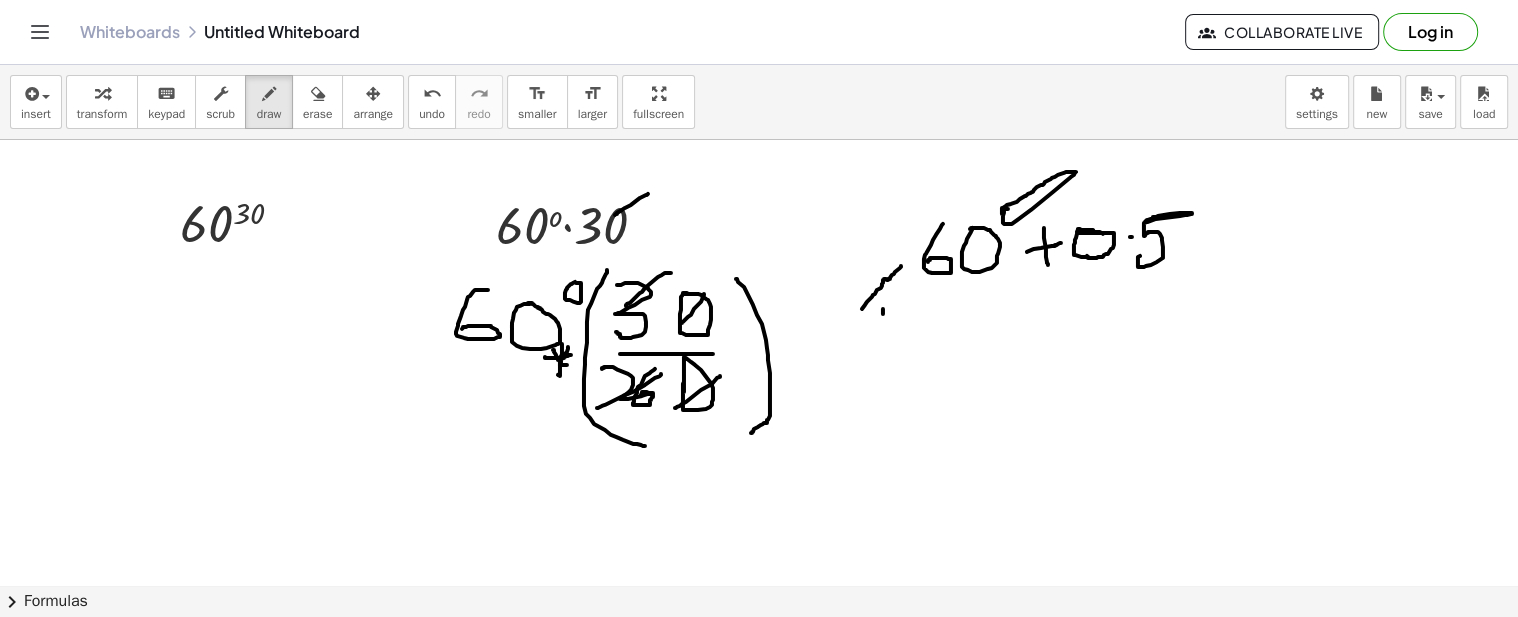 drag, startPoint x: 1146, startPoint y: 220, endPoint x: 1140, endPoint y: 254, distance: 34.525352 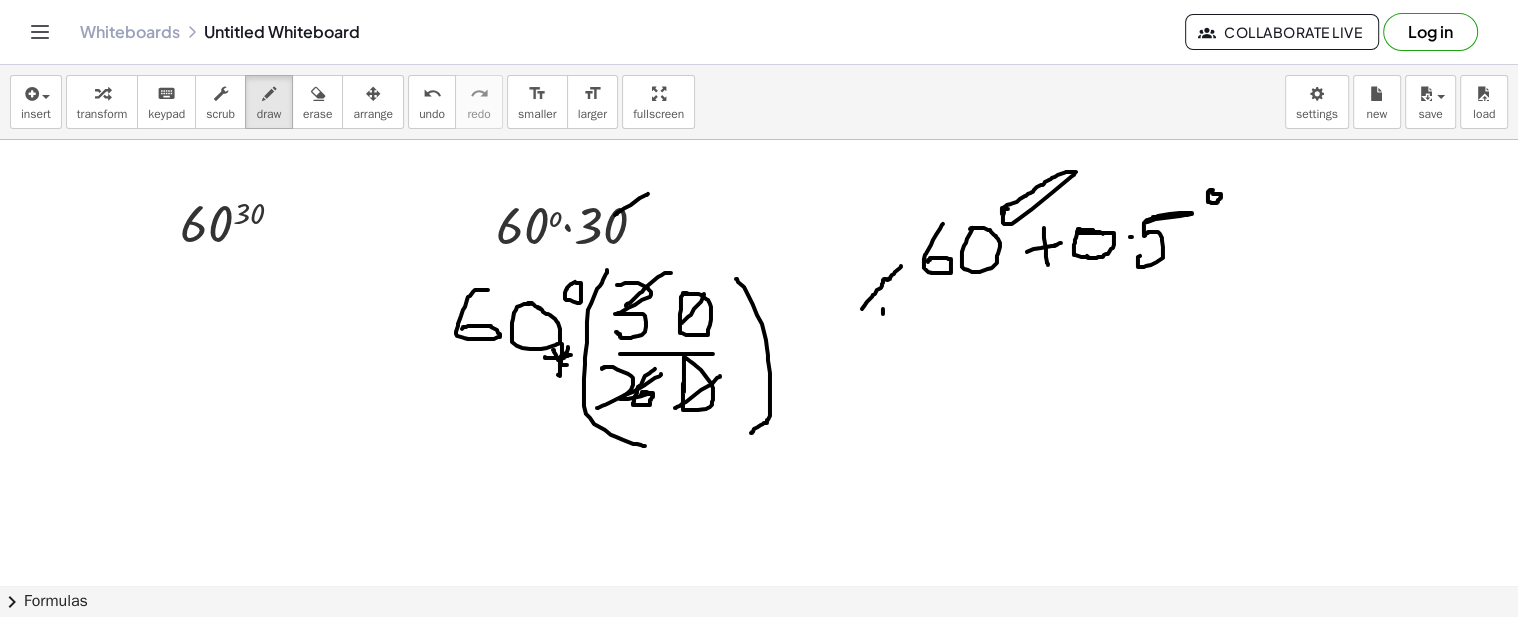 click at bounding box center (759, 155) 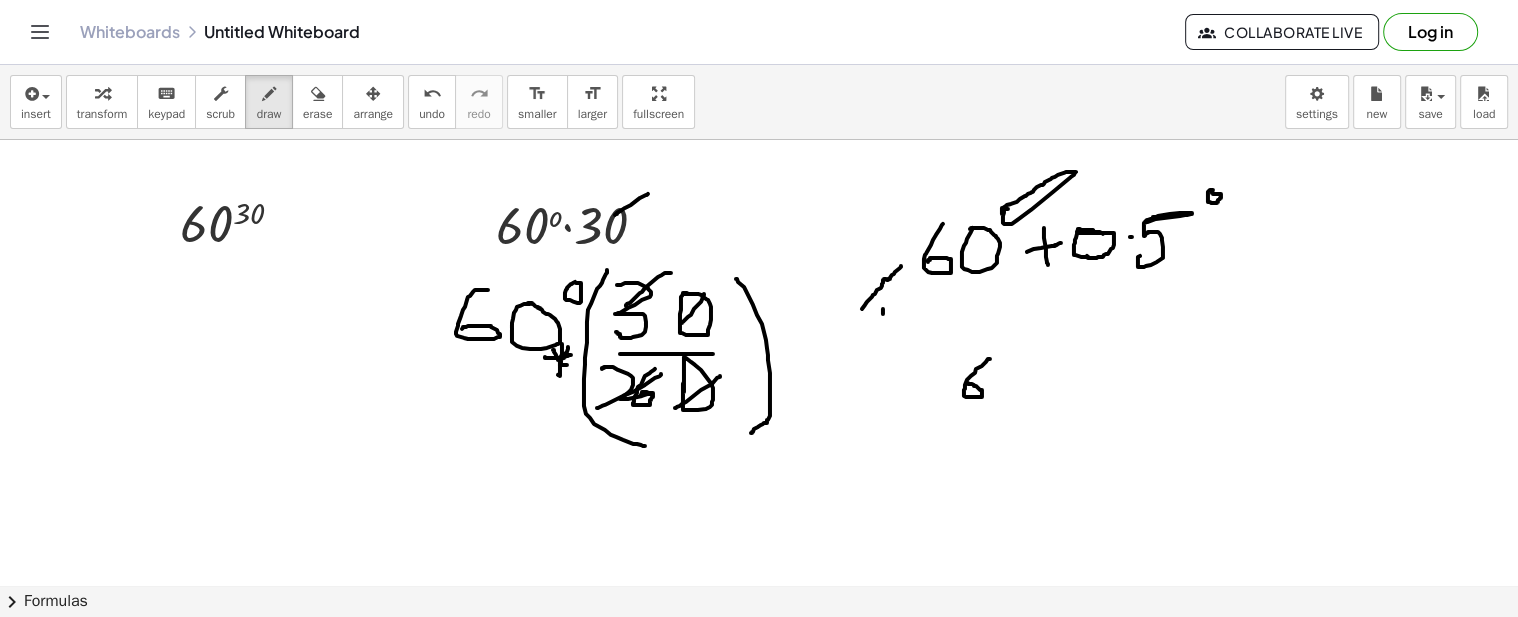 drag, startPoint x: 990, startPoint y: 357, endPoint x: 967, endPoint y: 381, distance: 33.24154 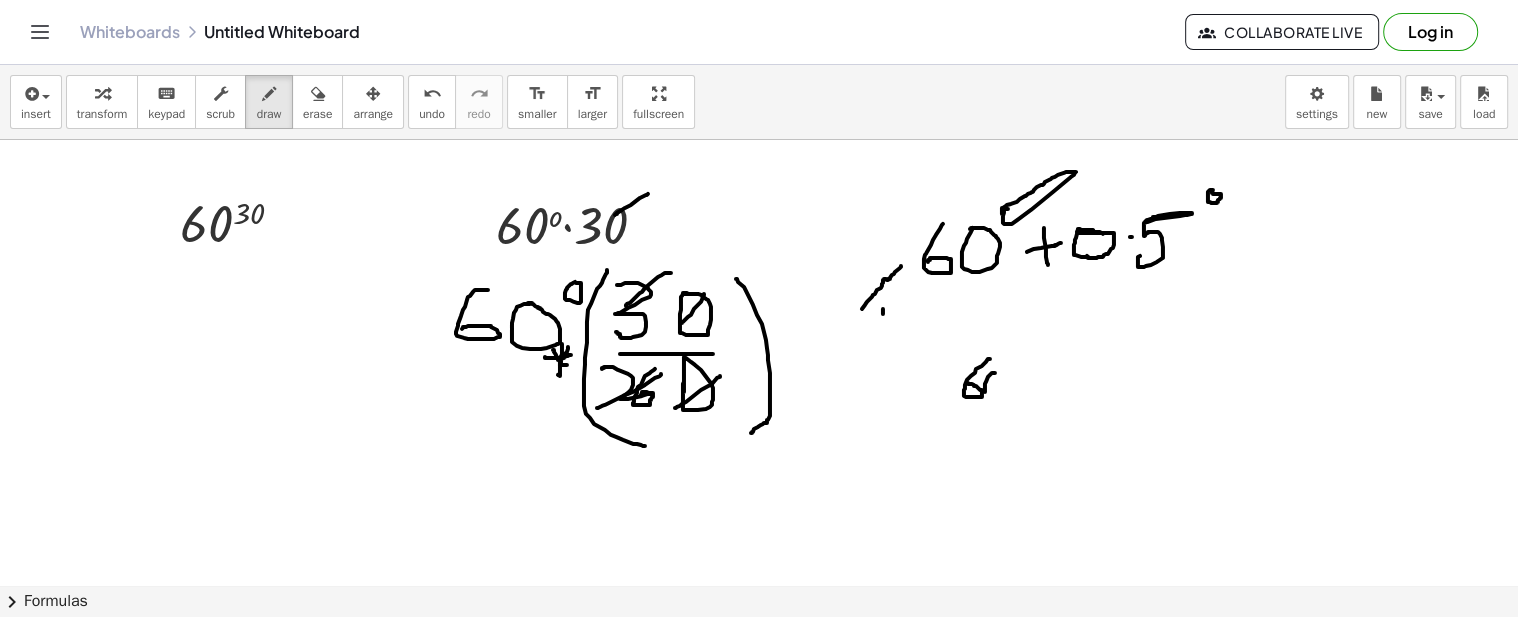 drag, startPoint x: 995, startPoint y: 371, endPoint x: 1034, endPoint y: 391, distance: 43.829212 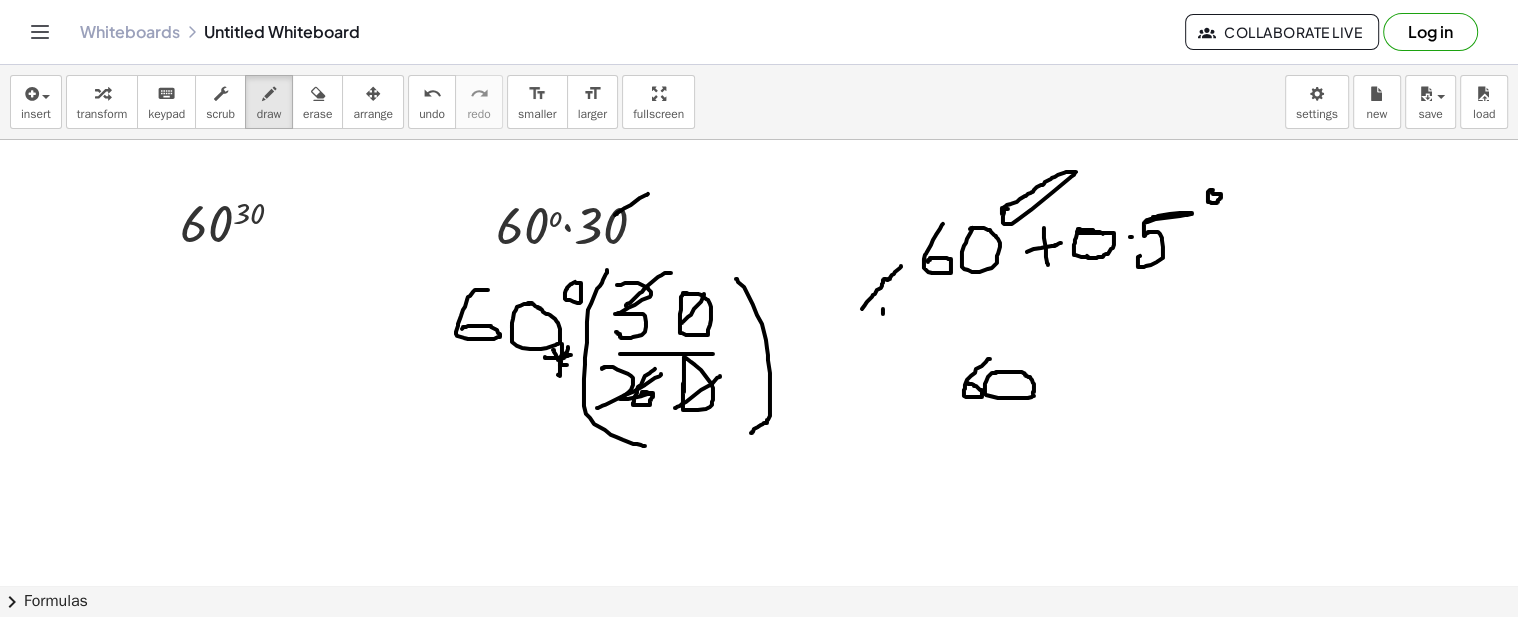 drag, startPoint x: 996, startPoint y: 371, endPoint x: 1033, endPoint y: 392, distance: 42.544094 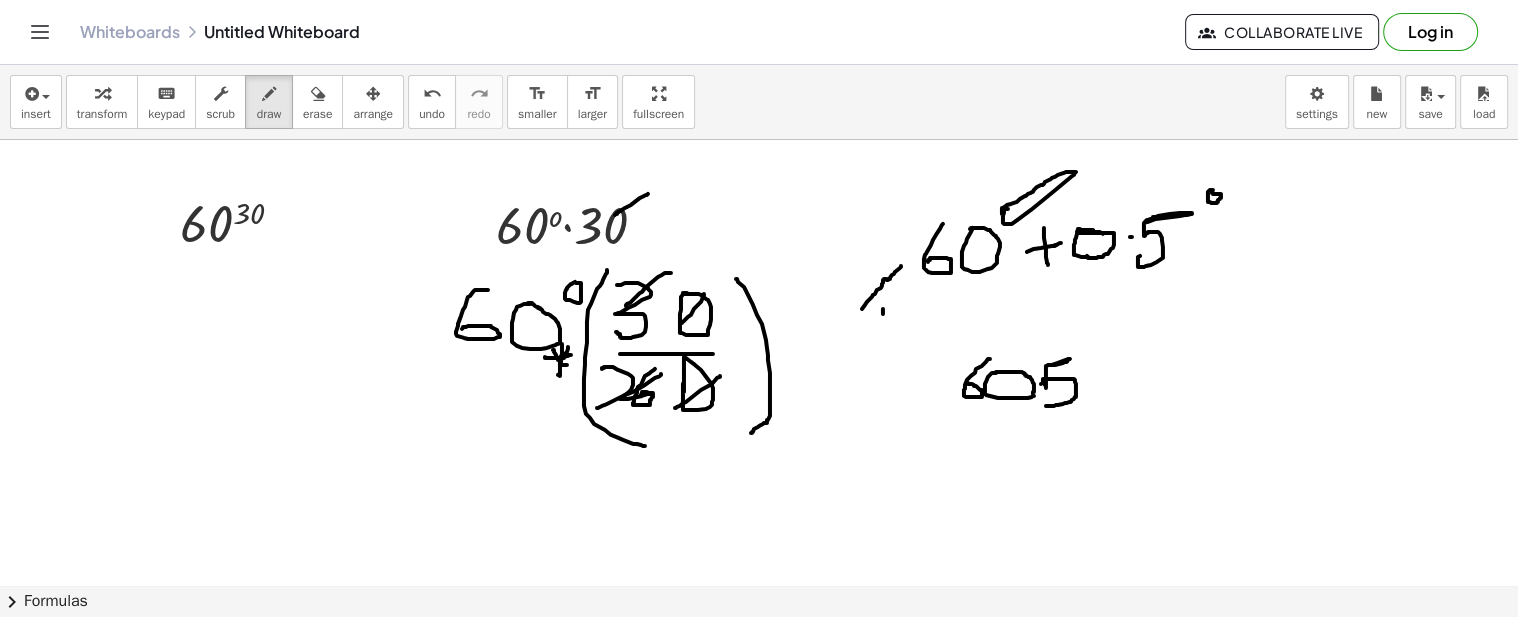 drag, startPoint x: 1048, startPoint y: 363, endPoint x: 1045, endPoint y: 404, distance: 41.109608 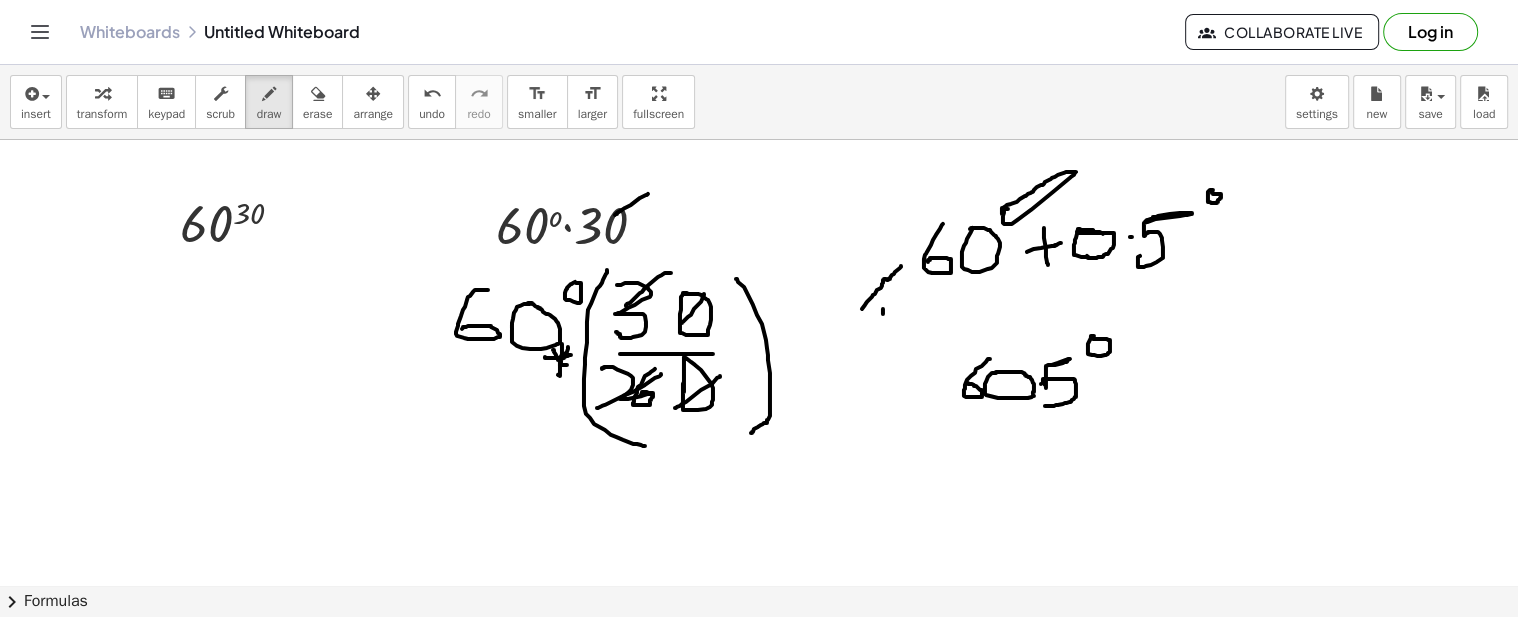 click at bounding box center (759, 155) 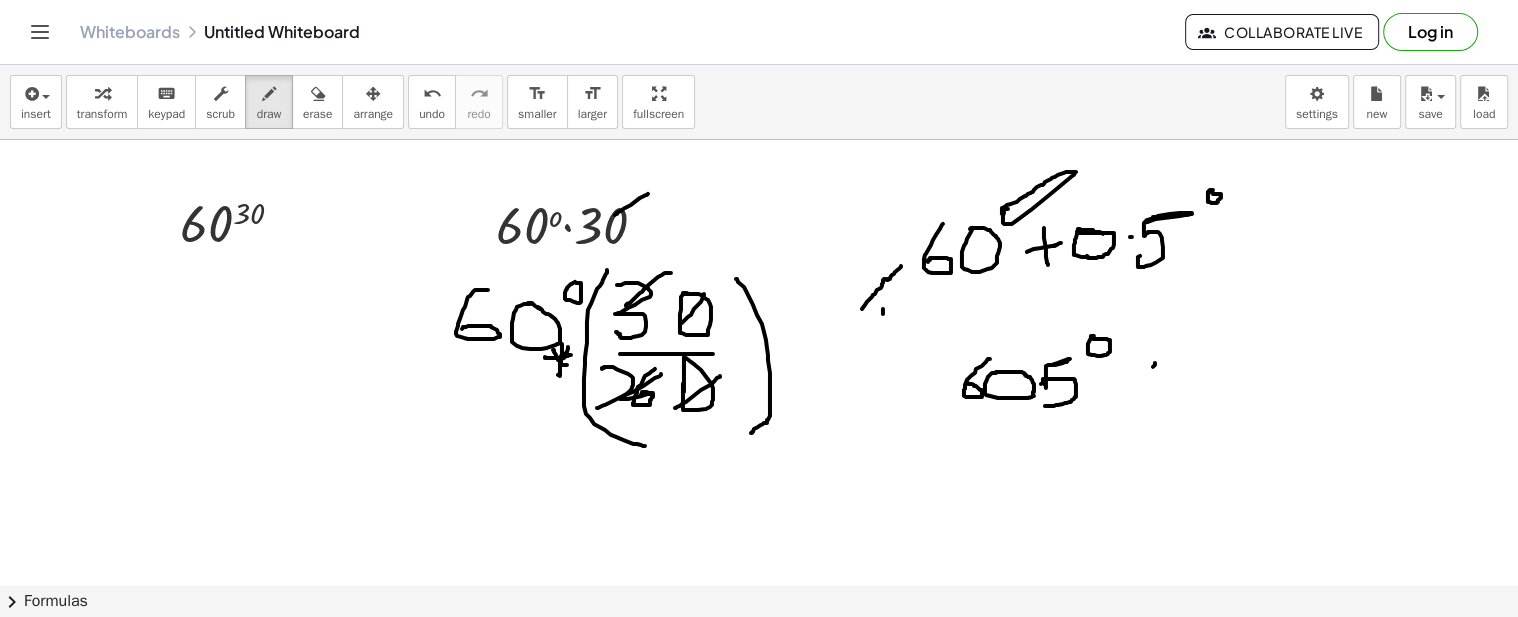 drag, startPoint x: 1155, startPoint y: 361, endPoint x: 1141, endPoint y: 377, distance: 21.260292 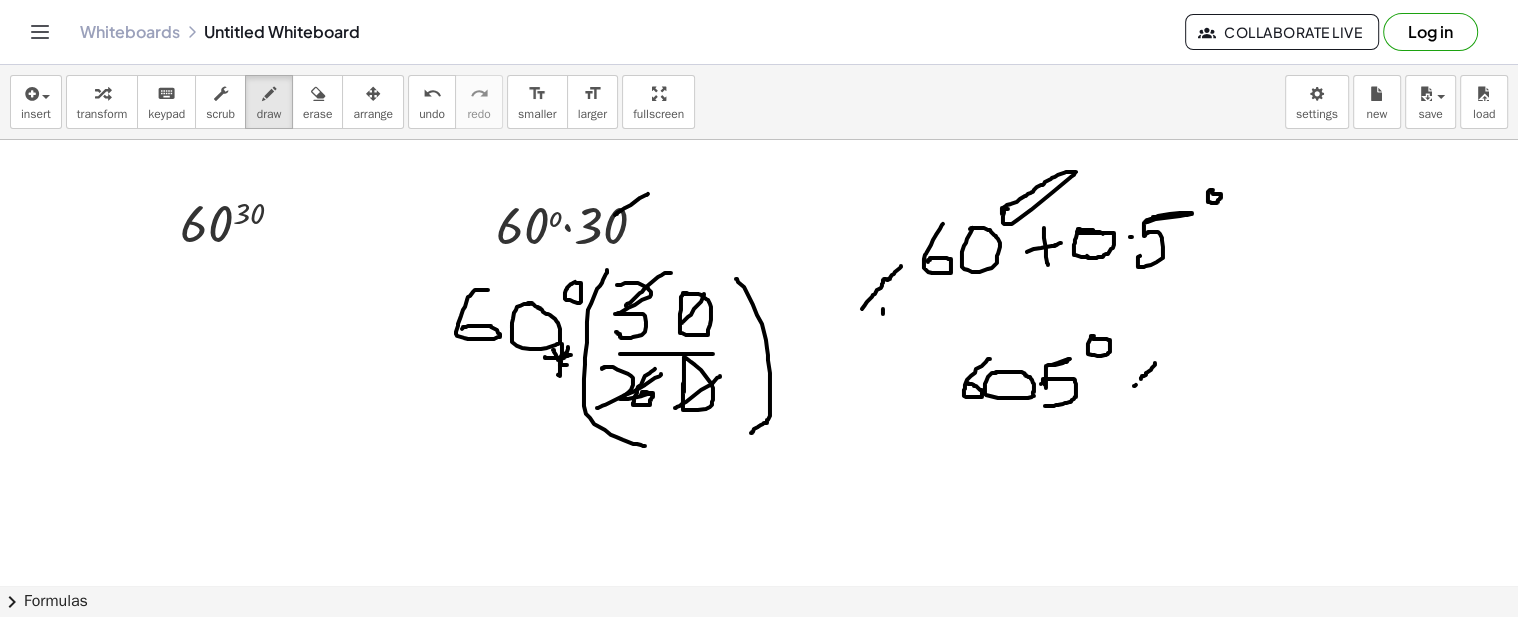 click at bounding box center [759, 155] 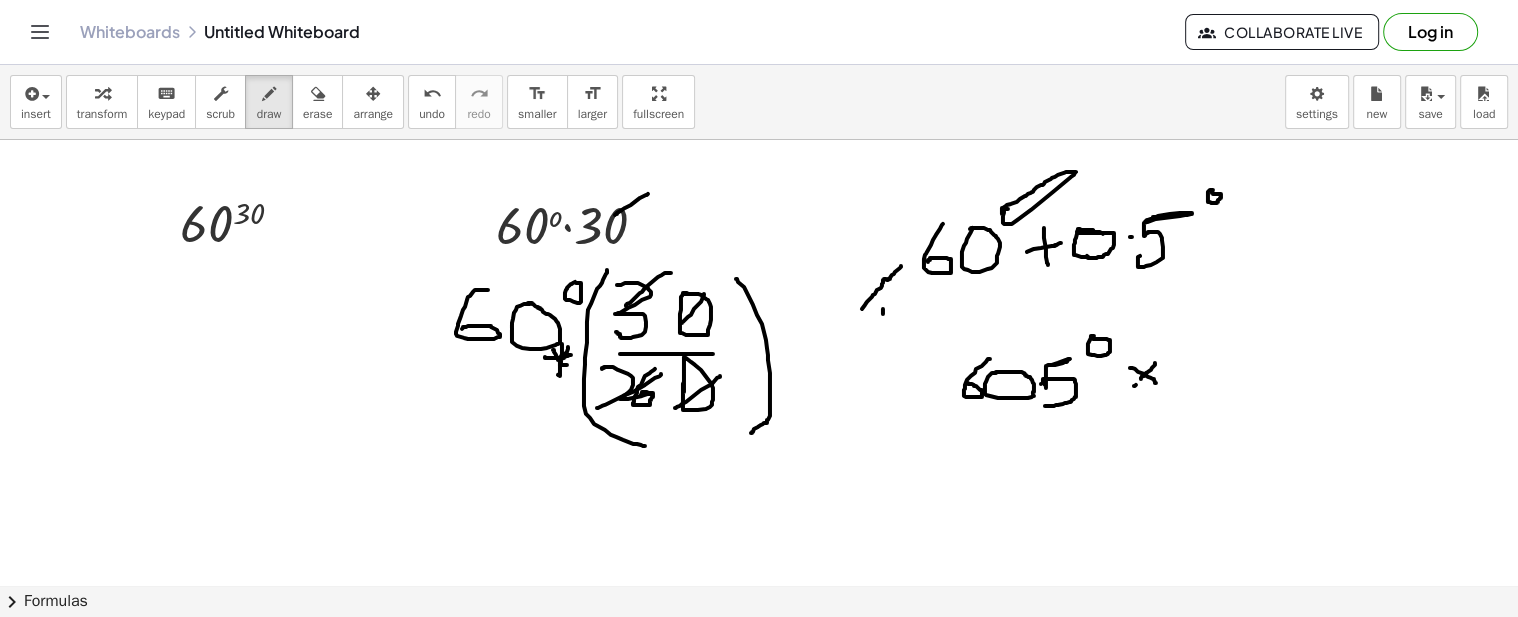 drag, startPoint x: 1130, startPoint y: 366, endPoint x: 1157, endPoint y: 381, distance: 30.88689 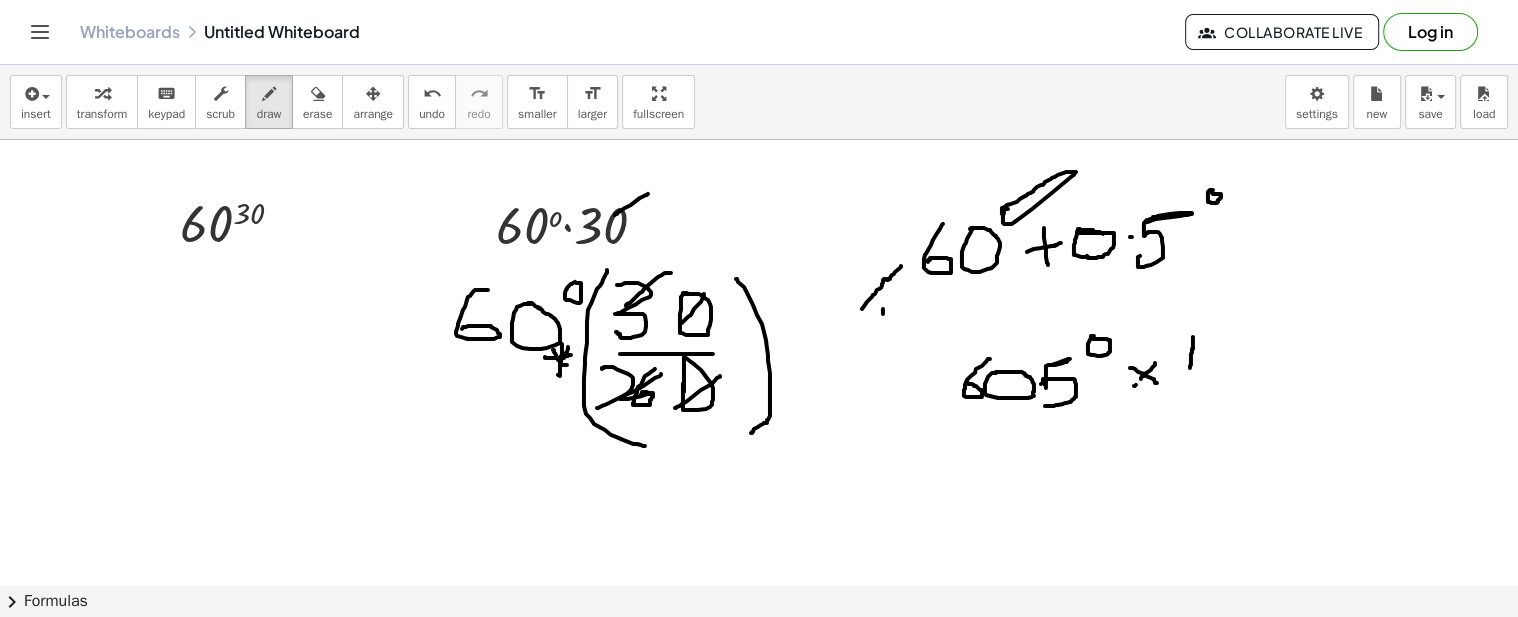 drag, startPoint x: 1193, startPoint y: 342, endPoint x: 1190, endPoint y: 368, distance: 26.172504 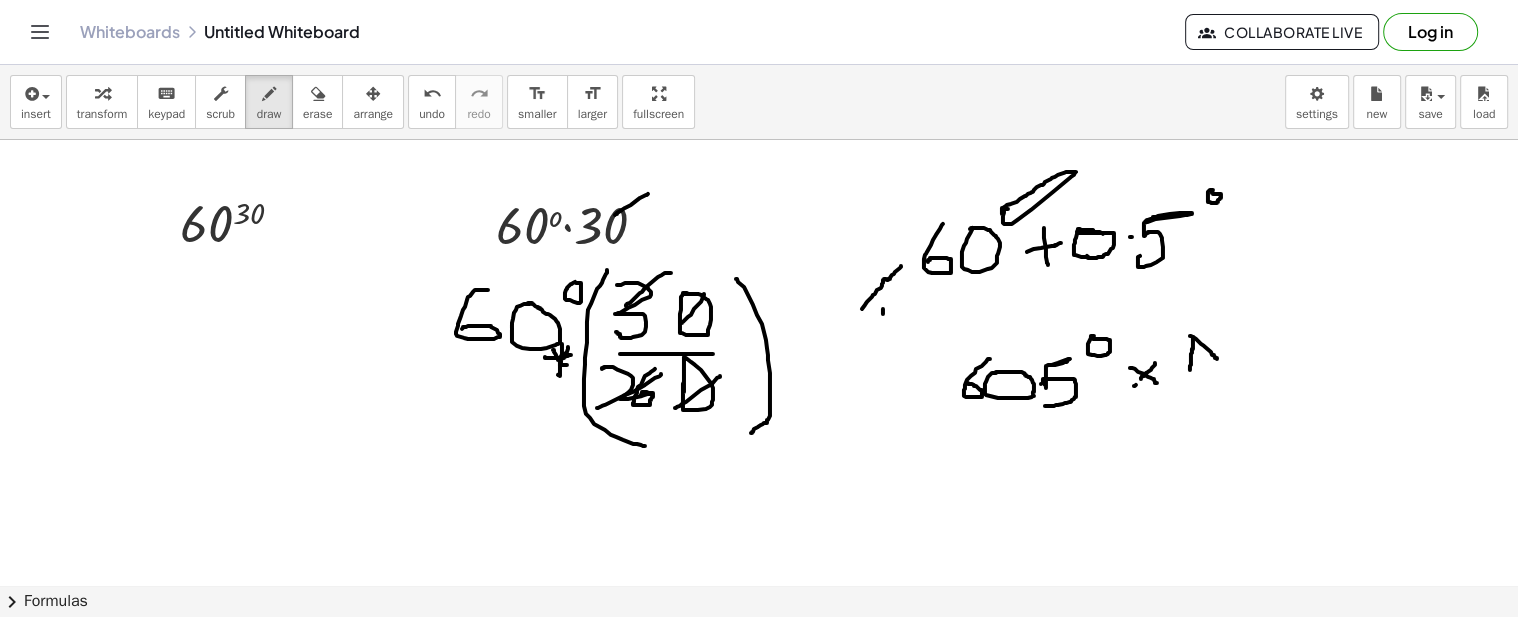 drag, startPoint x: 1190, startPoint y: 334, endPoint x: 1218, endPoint y: 357, distance: 36.23534 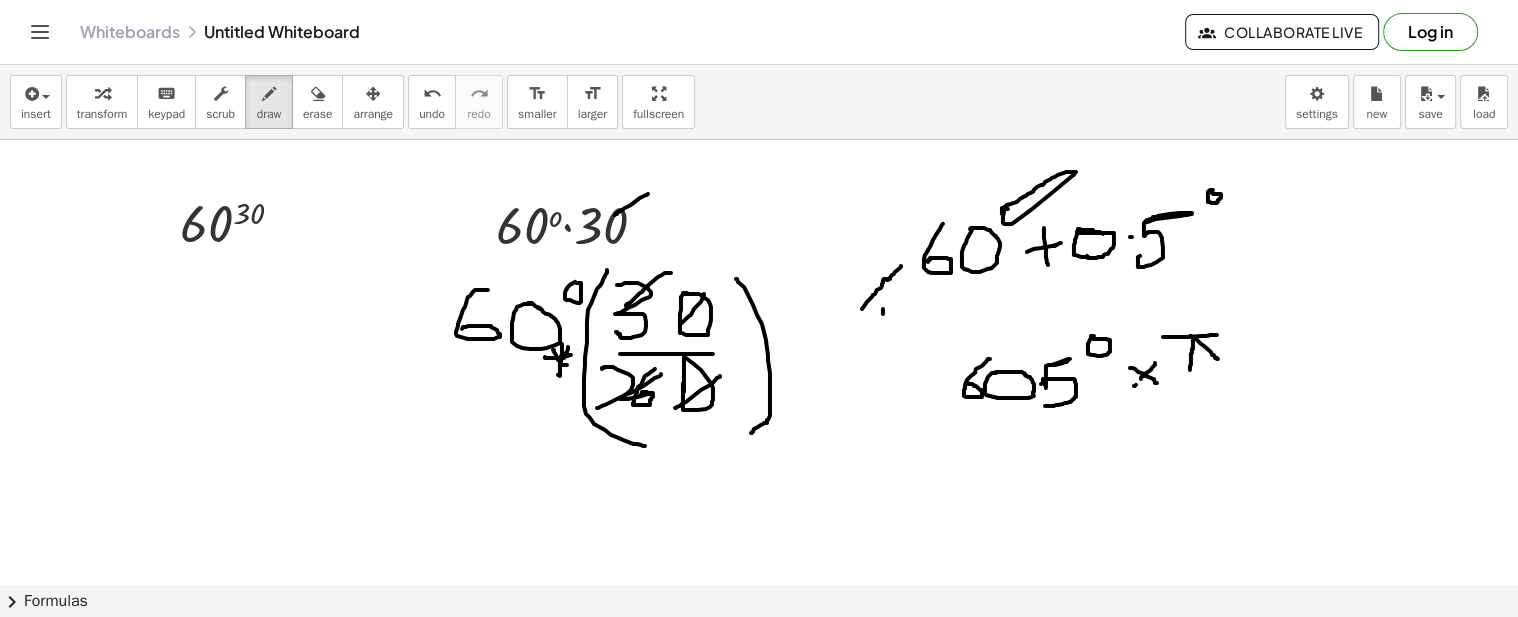 drag, startPoint x: 1163, startPoint y: 335, endPoint x: 1218, endPoint y: 331, distance: 55.145264 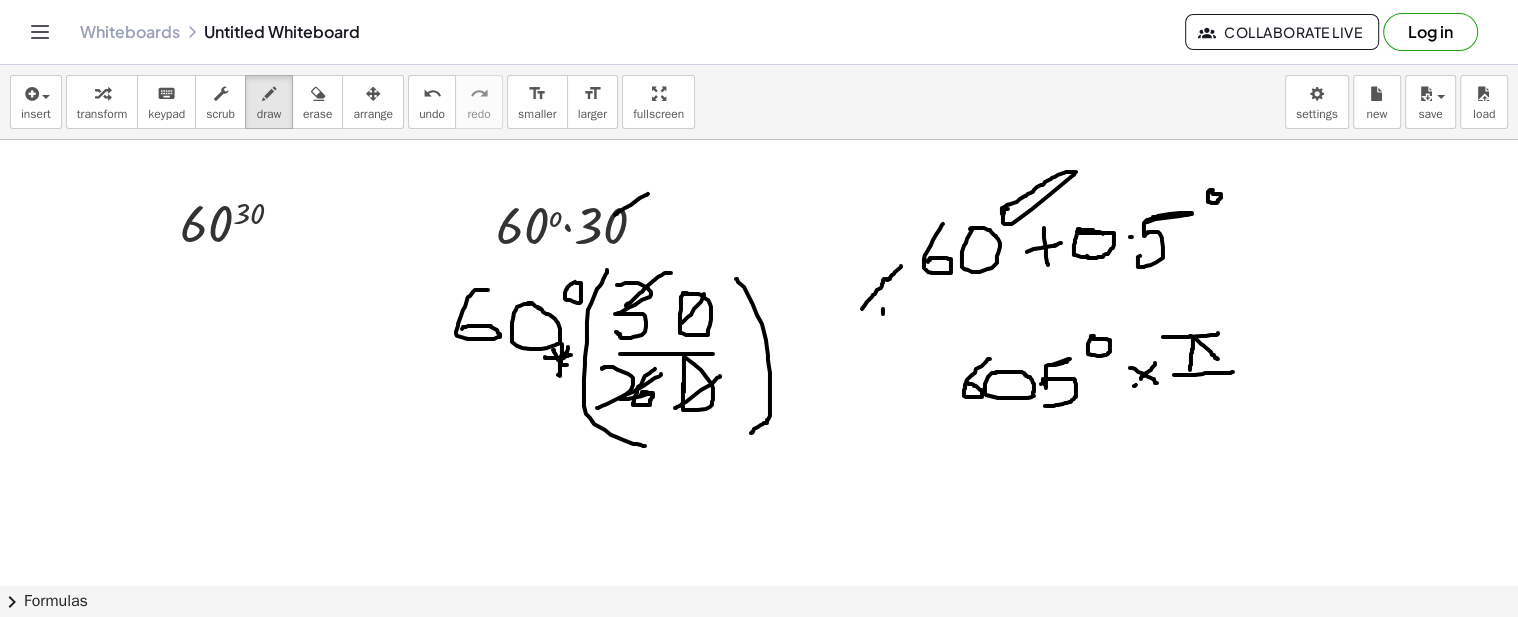 drag, startPoint x: 1175, startPoint y: 373, endPoint x: 1233, endPoint y: 370, distance: 58.077534 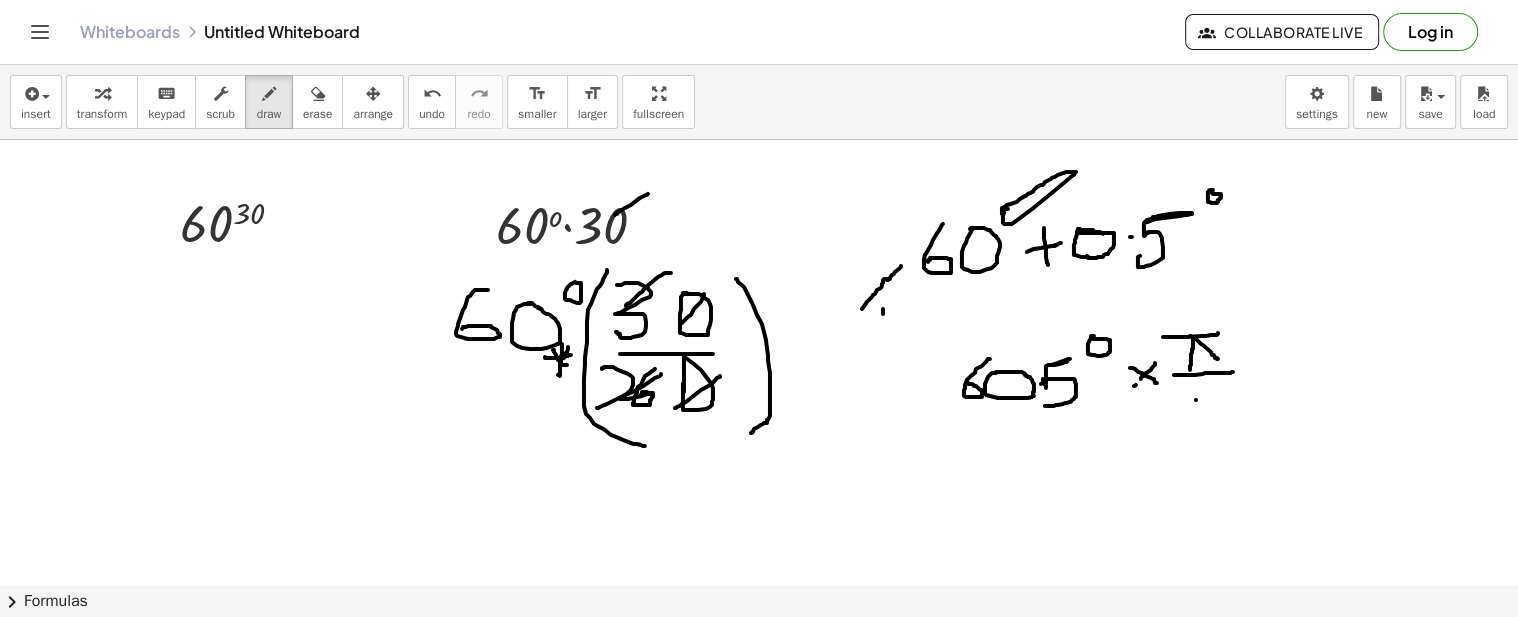 drag, startPoint x: 1196, startPoint y: 398, endPoint x: 1196, endPoint y: 423, distance: 25 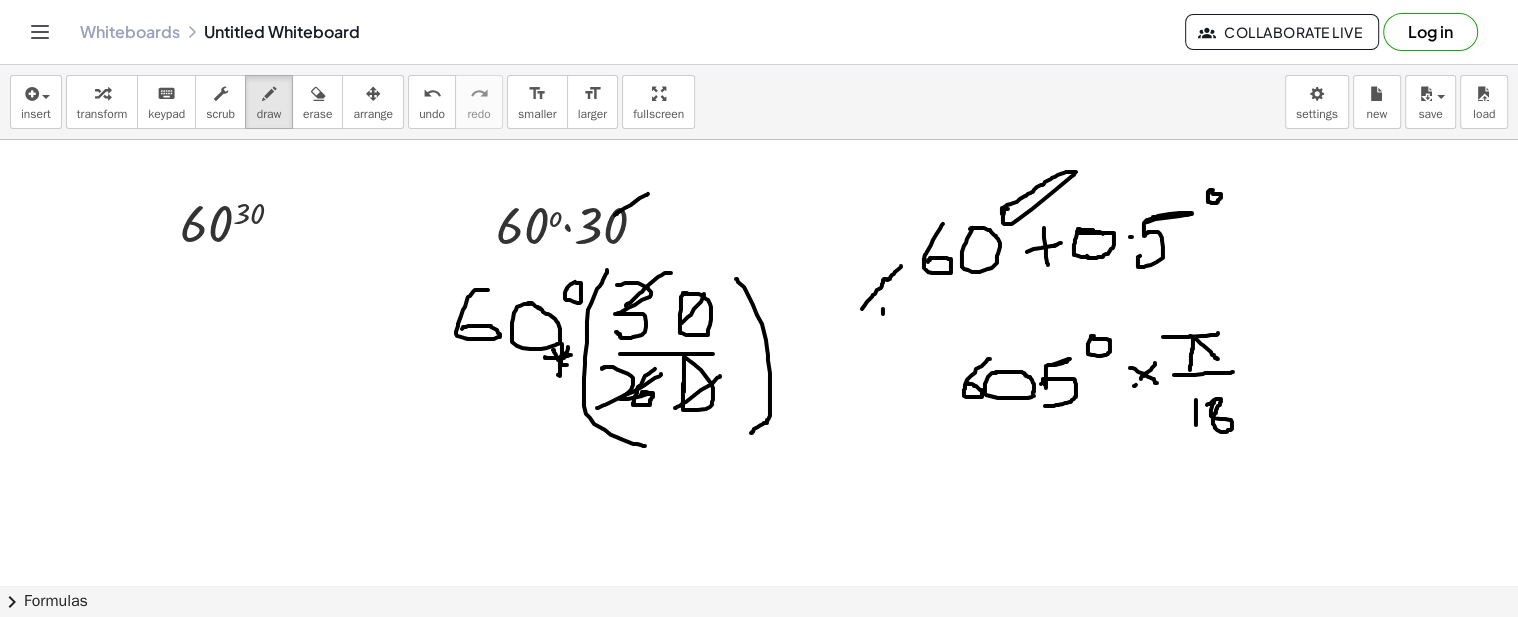 click at bounding box center [759, 155] 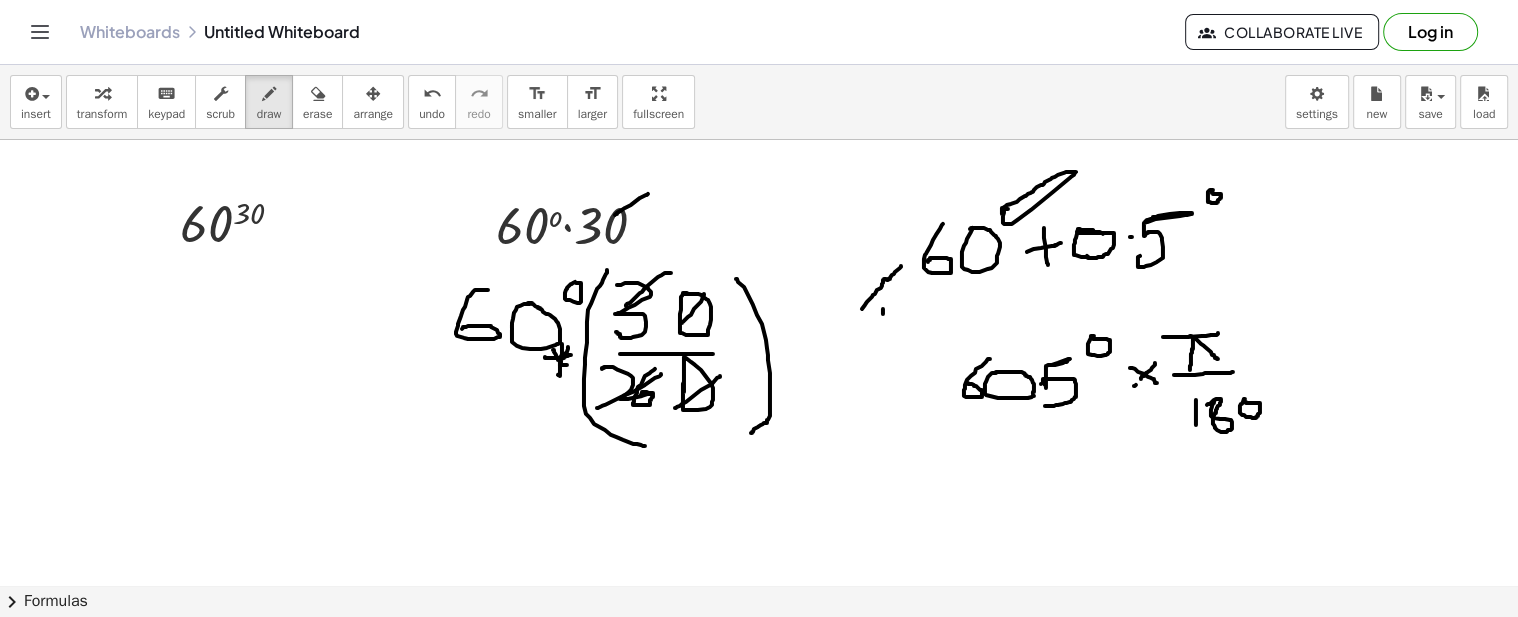click at bounding box center [759, 155] 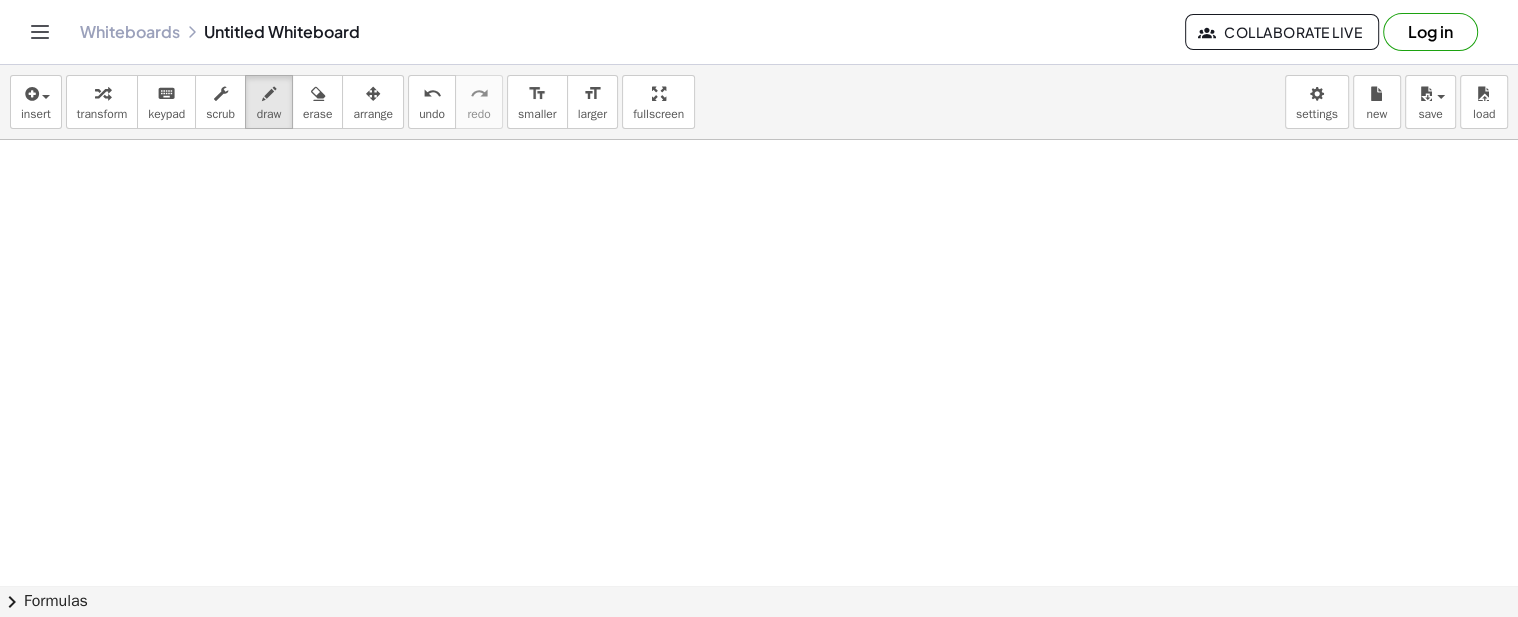 scroll, scrollTop: 782, scrollLeft: 0, axis: vertical 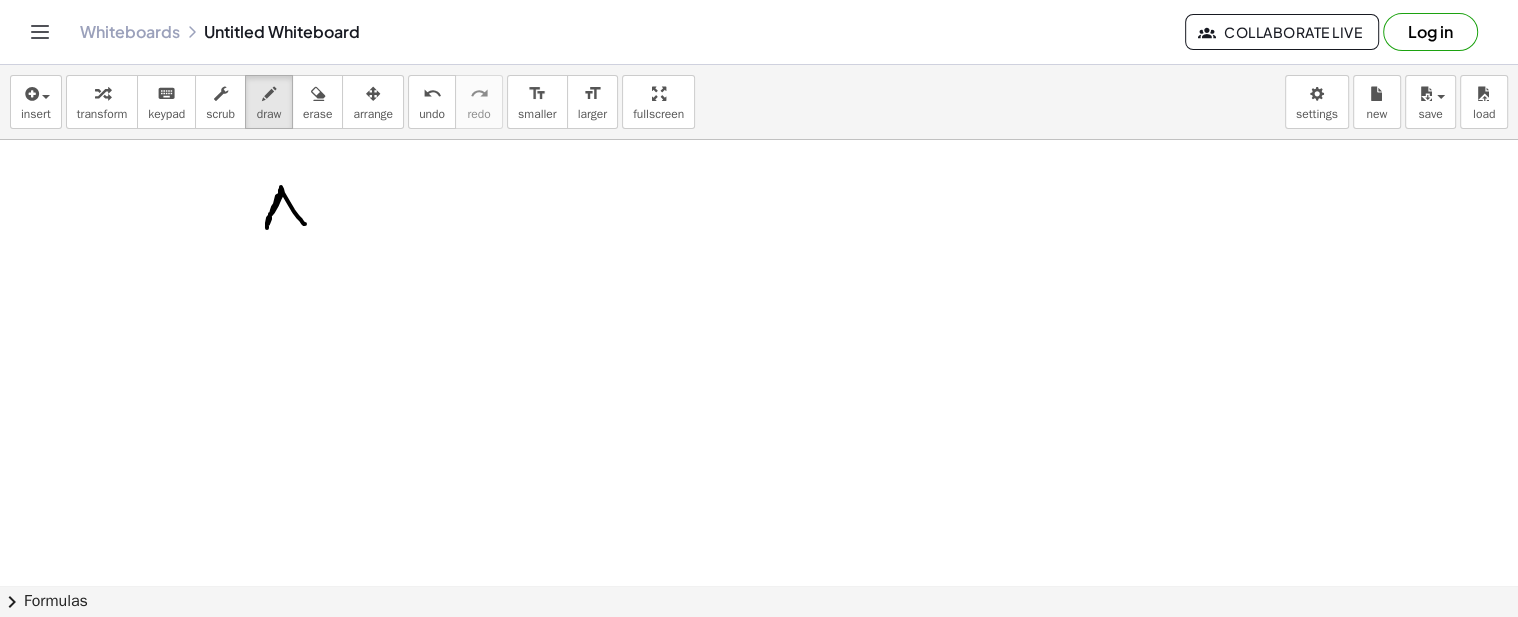 drag, startPoint x: 280, startPoint y: 188, endPoint x: 305, endPoint y: 223, distance: 43.011627 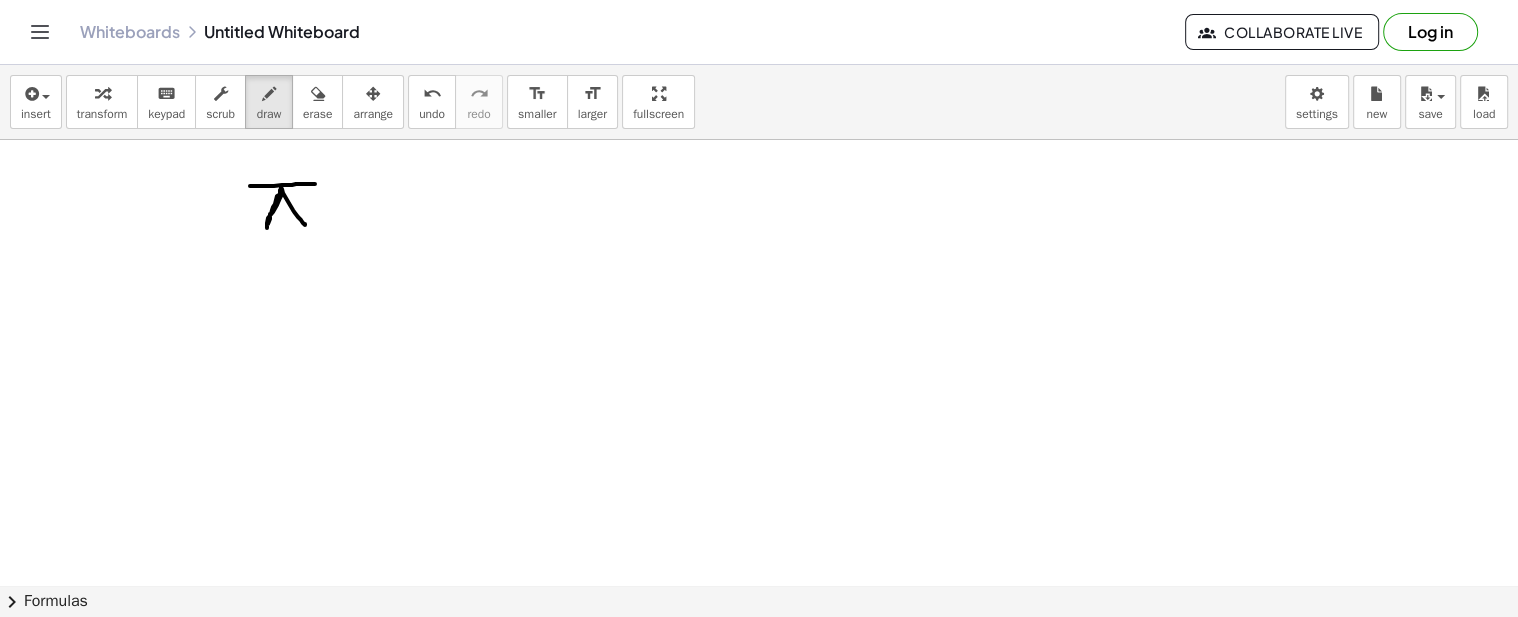 drag, startPoint x: 251, startPoint y: 184, endPoint x: 315, endPoint y: 182, distance: 64.03124 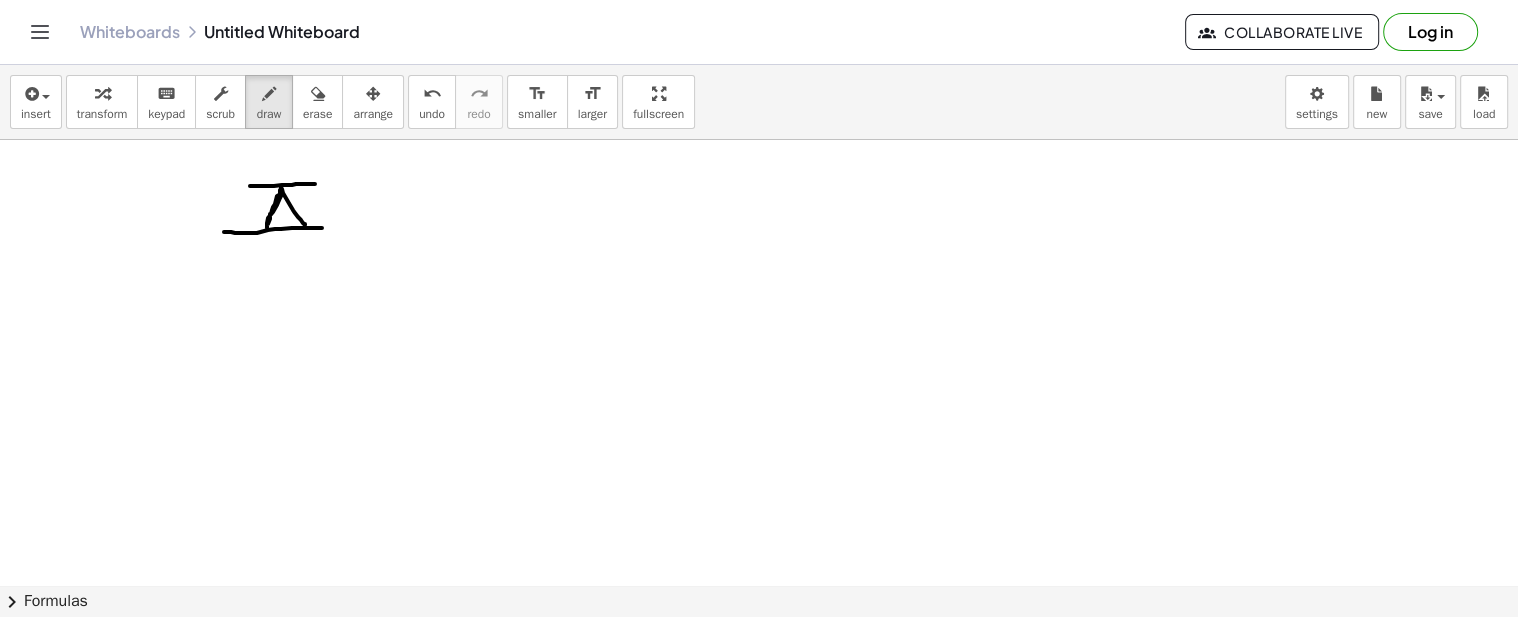 drag, startPoint x: 224, startPoint y: 230, endPoint x: 332, endPoint y: 226, distance: 108.07405 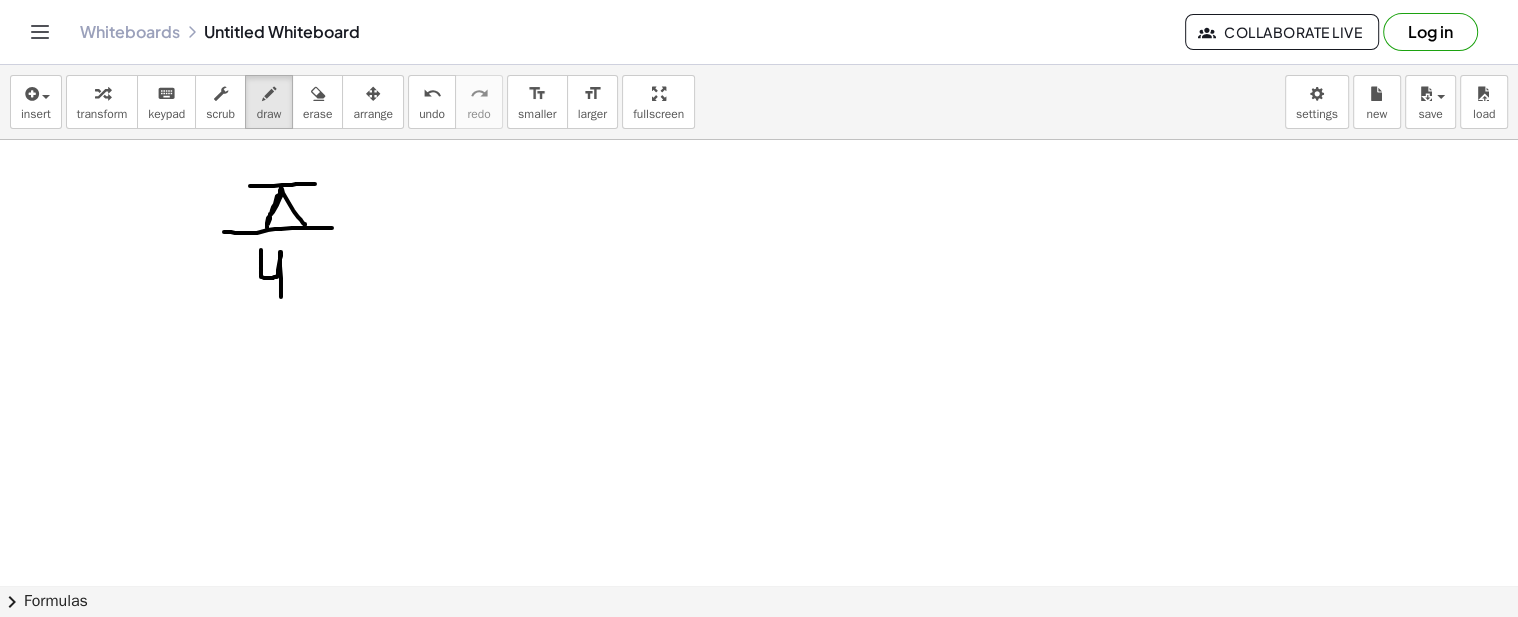 drag, startPoint x: 261, startPoint y: 248, endPoint x: 281, endPoint y: 295, distance: 51.078373 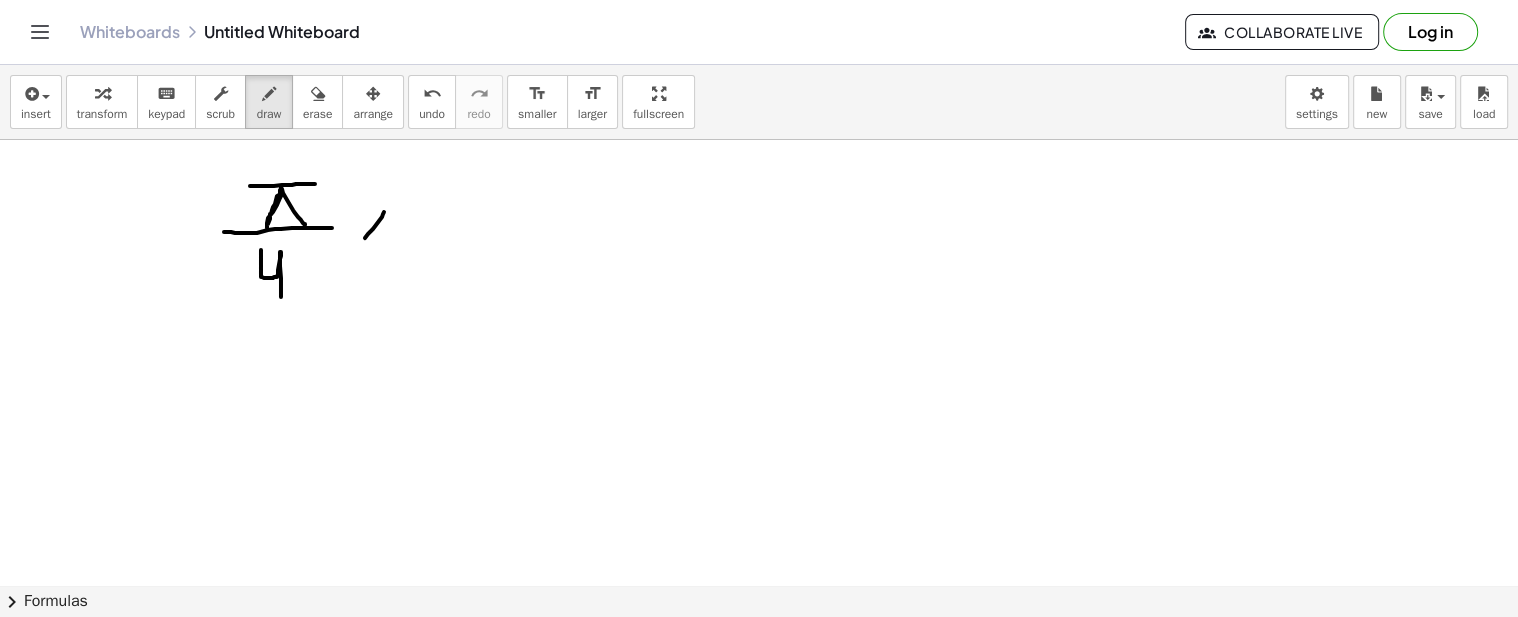 drag, startPoint x: 384, startPoint y: 210, endPoint x: 361, endPoint y: 242, distance: 39.40812 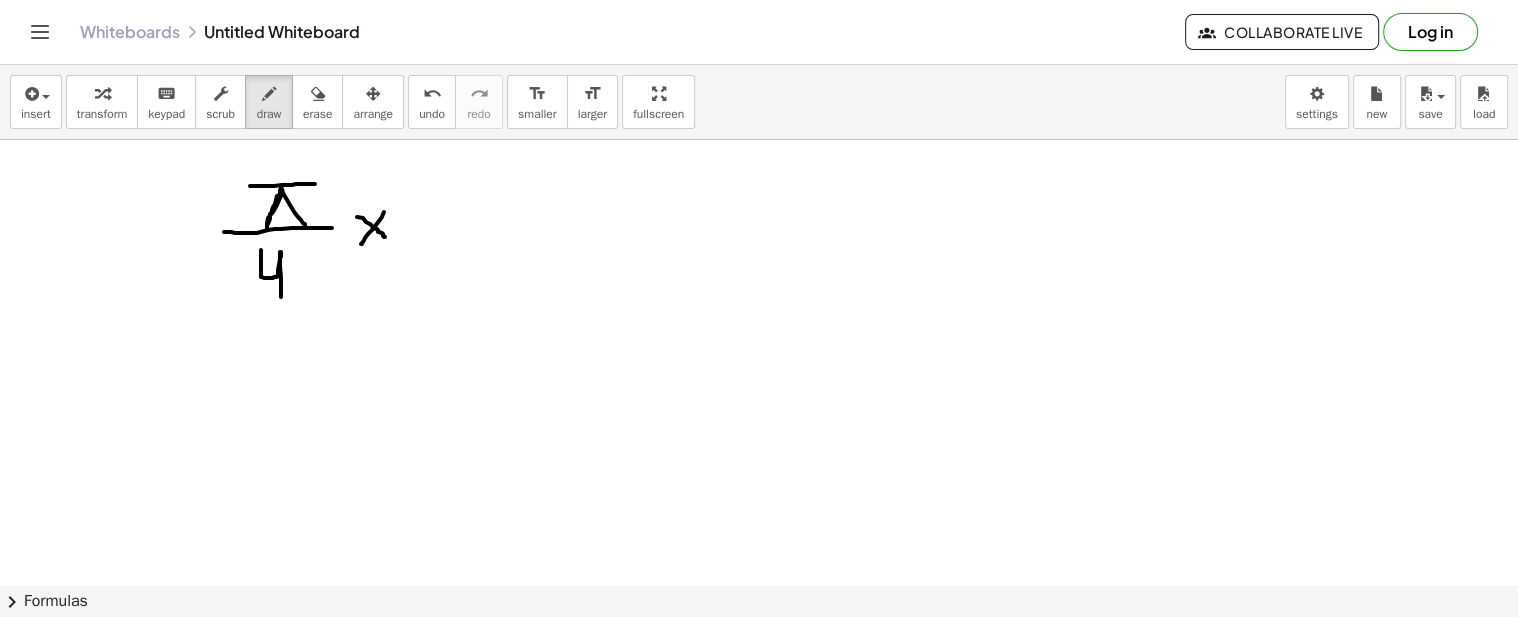 drag, startPoint x: 370, startPoint y: 222, endPoint x: 385, endPoint y: 235, distance: 19.849434 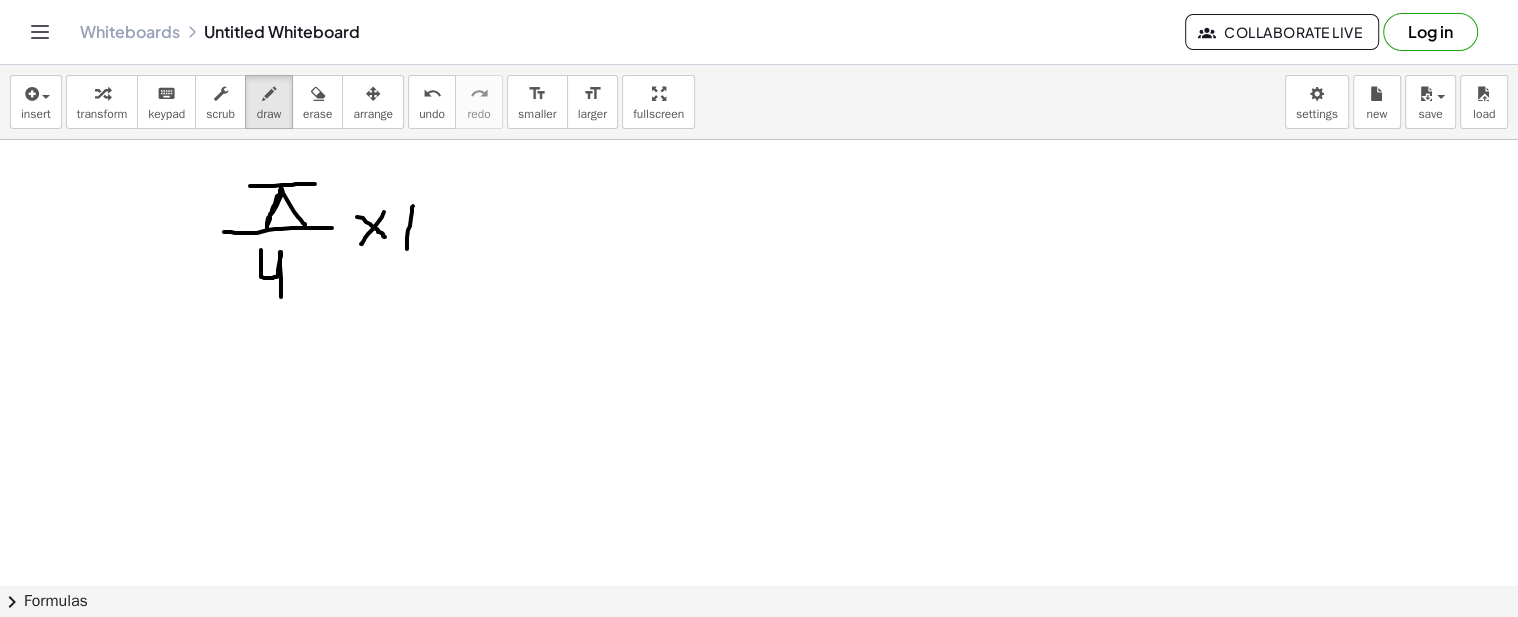 drag, startPoint x: 413, startPoint y: 204, endPoint x: 407, endPoint y: 247, distance: 43.416588 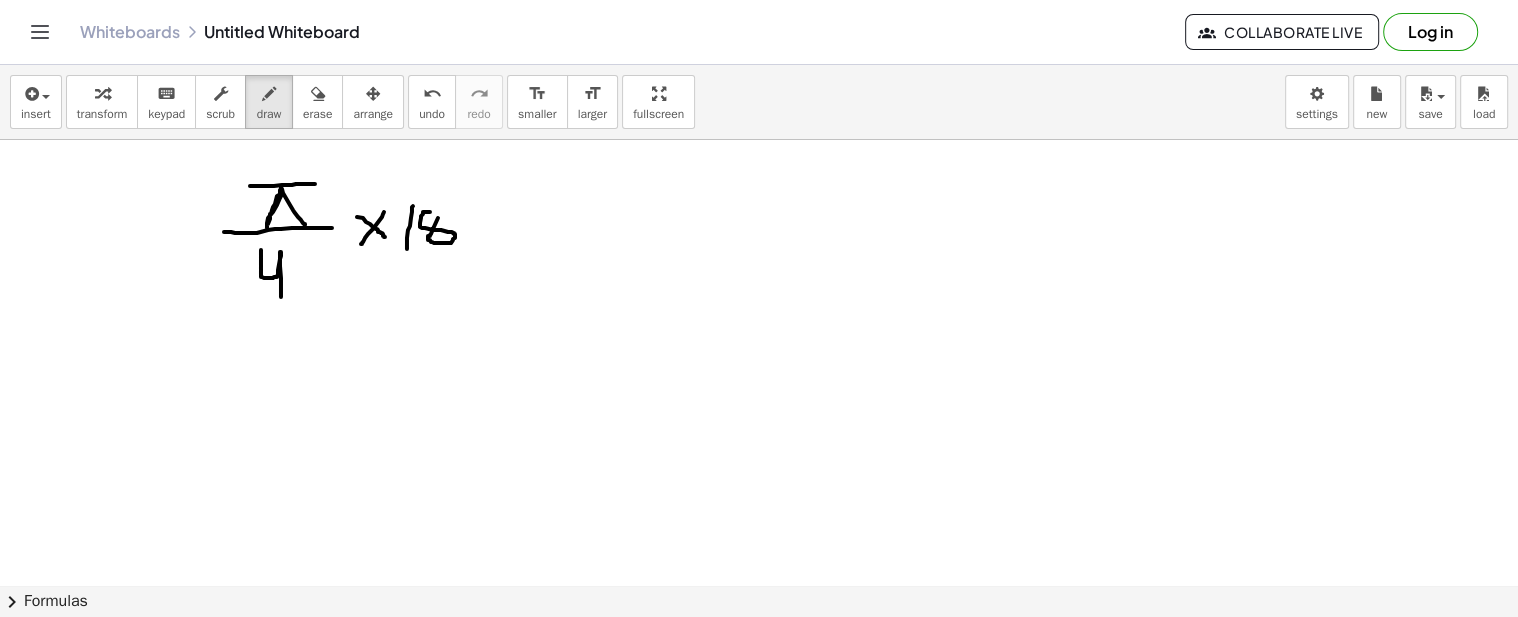 drag, startPoint x: 427, startPoint y: 210, endPoint x: 441, endPoint y: 211, distance: 14.035668 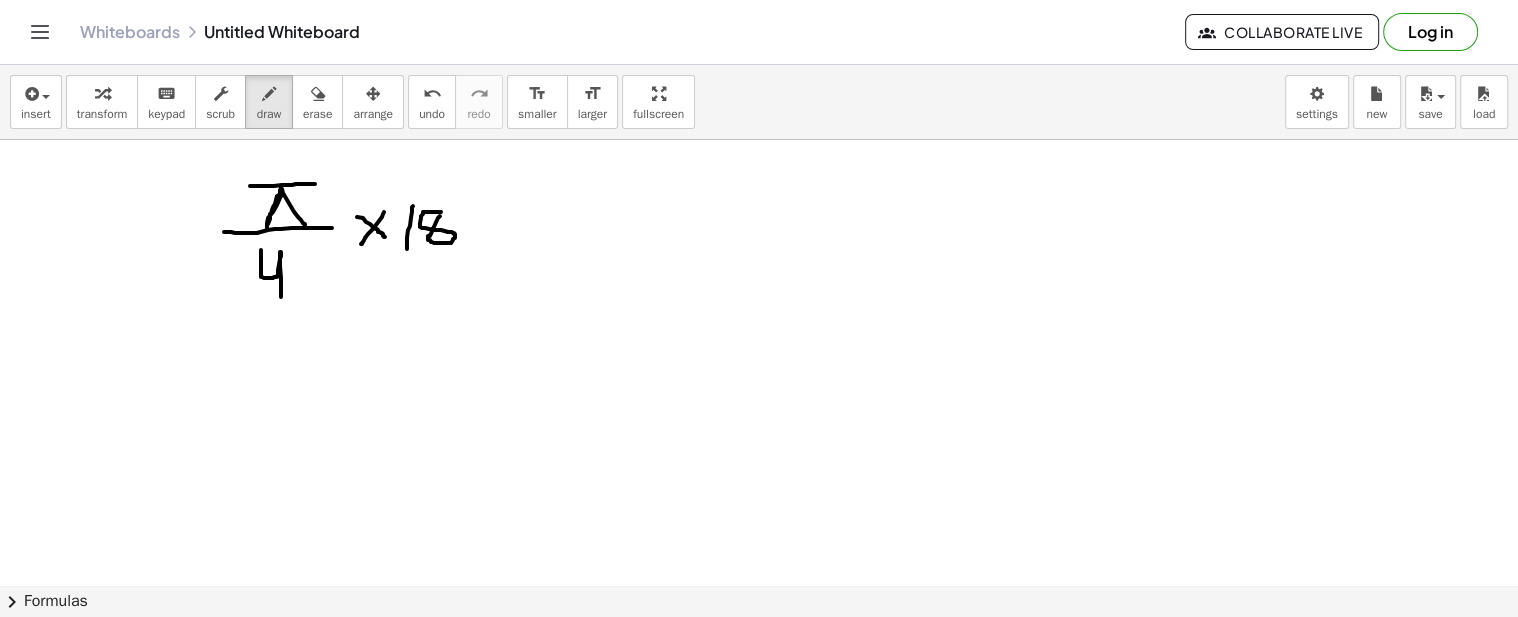 drag, startPoint x: 441, startPoint y: 210, endPoint x: 427, endPoint y: 210, distance: 14 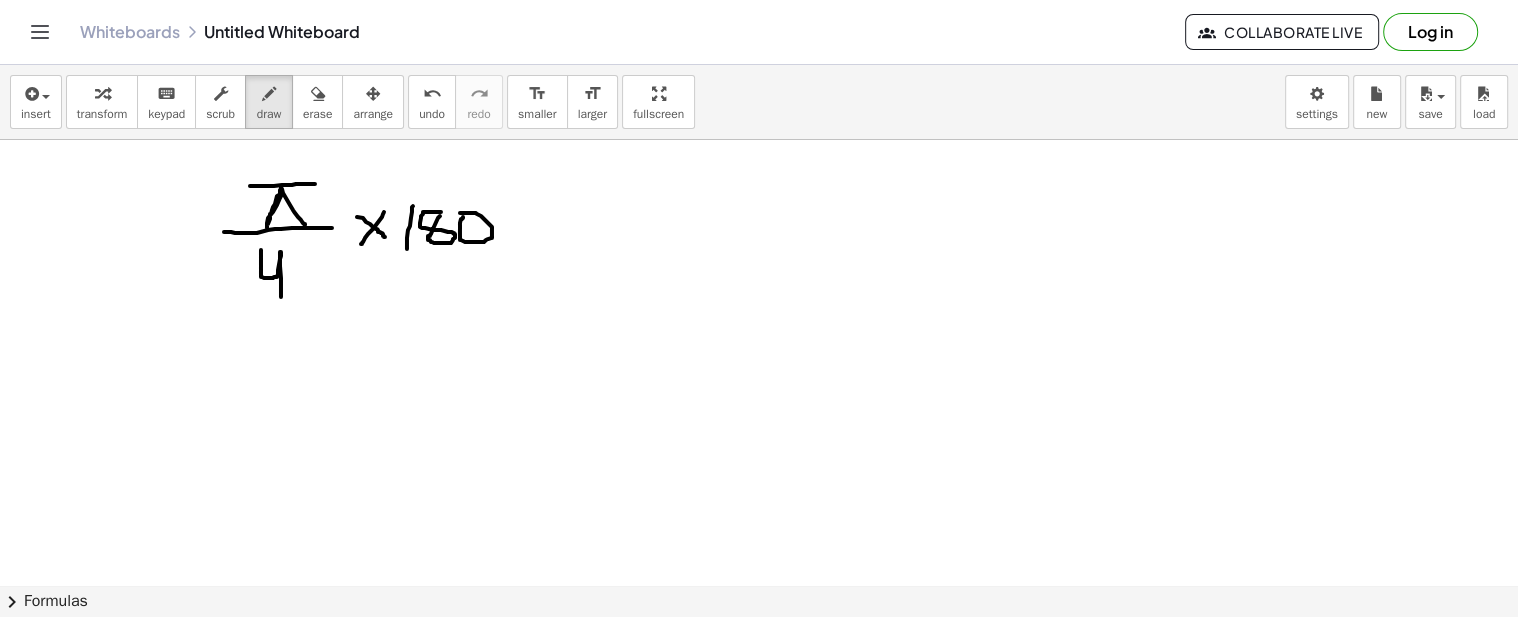 drag, startPoint x: 460, startPoint y: 225, endPoint x: 461, endPoint y: 213, distance: 12.0415945 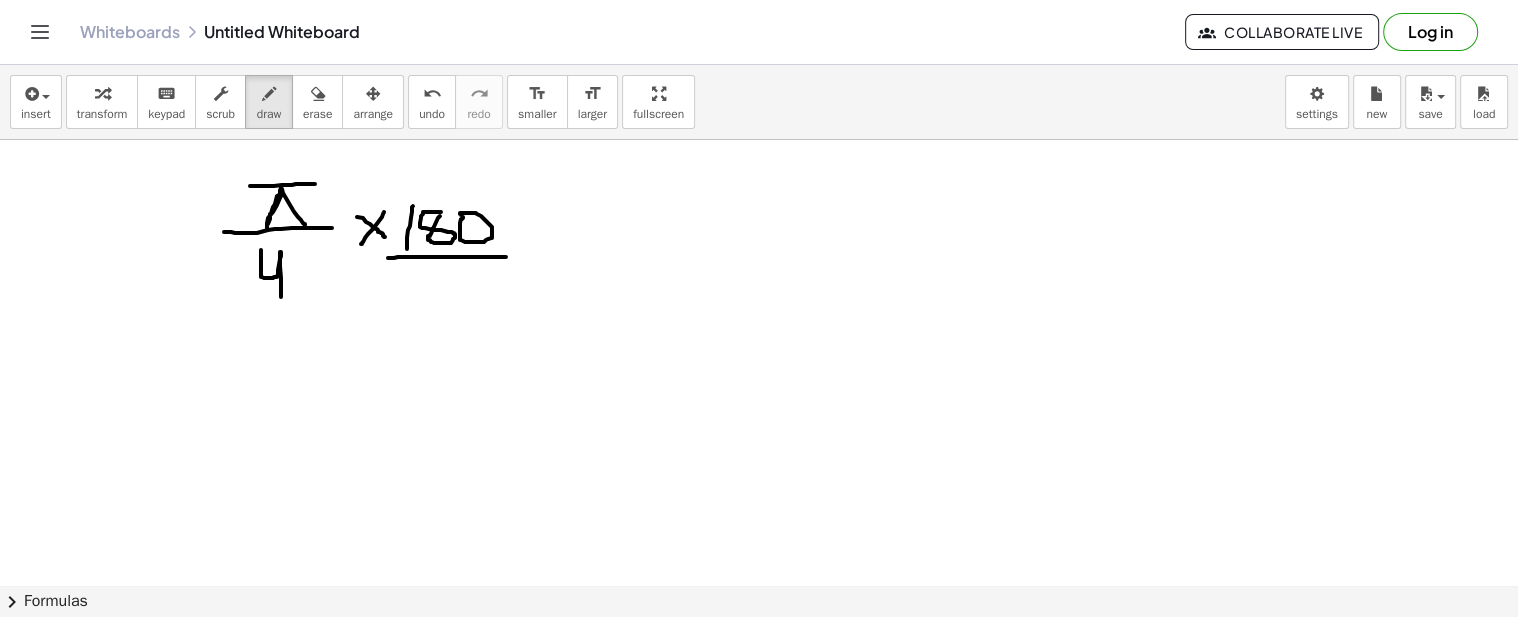 drag, startPoint x: 388, startPoint y: 256, endPoint x: 506, endPoint y: 255, distance: 118.004234 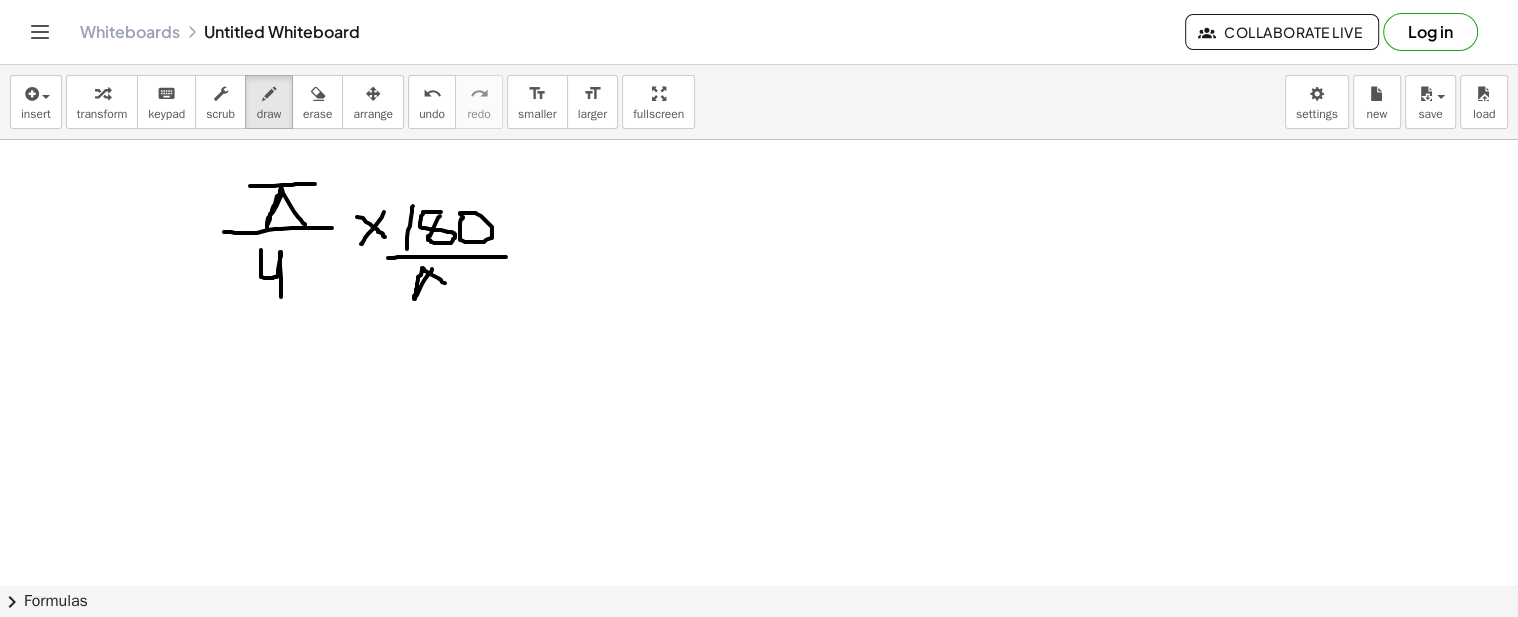 drag, startPoint x: 432, startPoint y: 267, endPoint x: 452, endPoint y: 287, distance: 28.284271 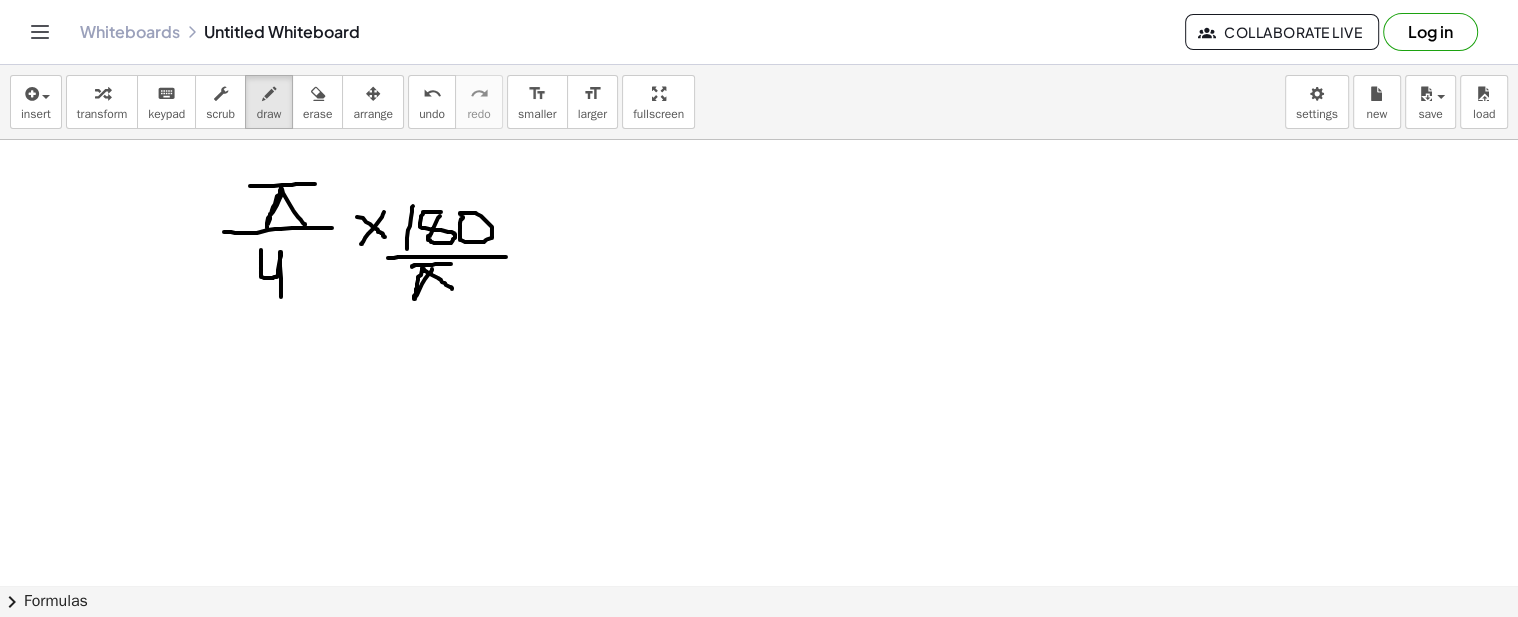 drag, startPoint x: 451, startPoint y: 262, endPoint x: 412, endPoint y: 265, distance: 39.115215 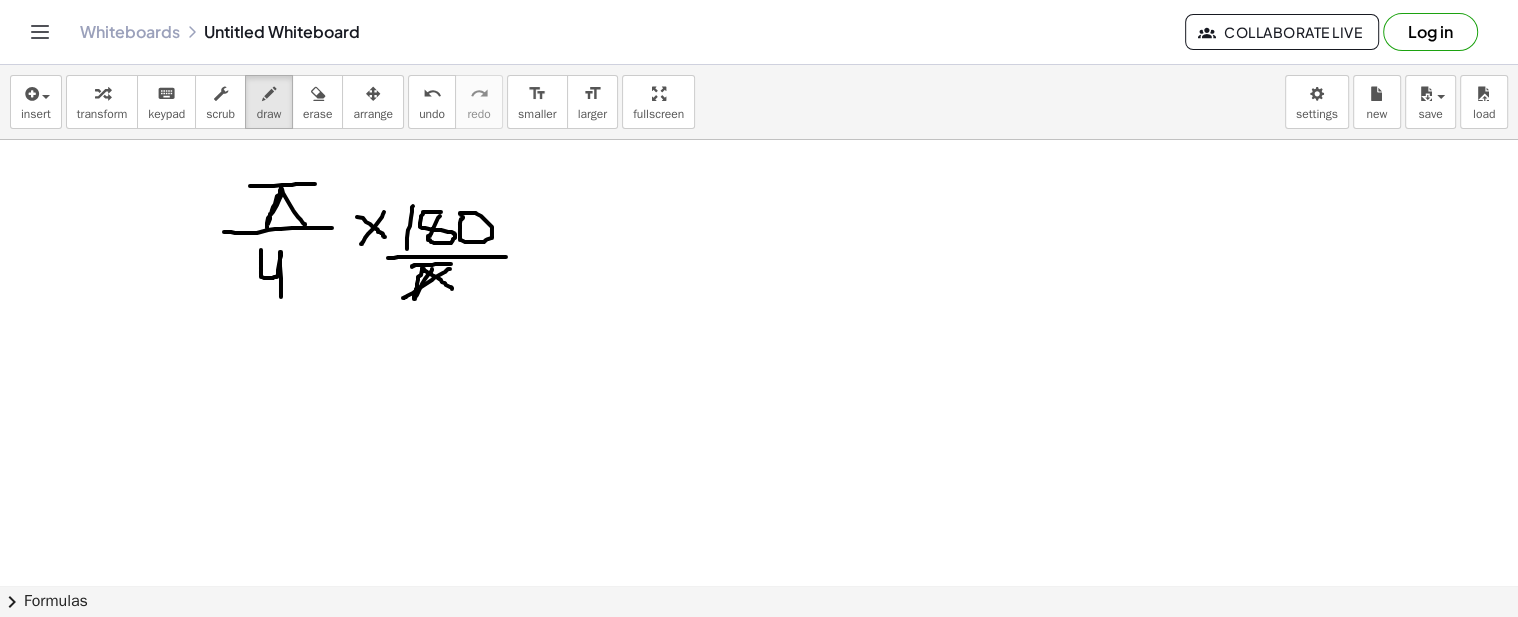 drag, startPoint x: 443, startPoint y: 271, endPoint x: 403, endPoint y: 296, distance: 47.169907 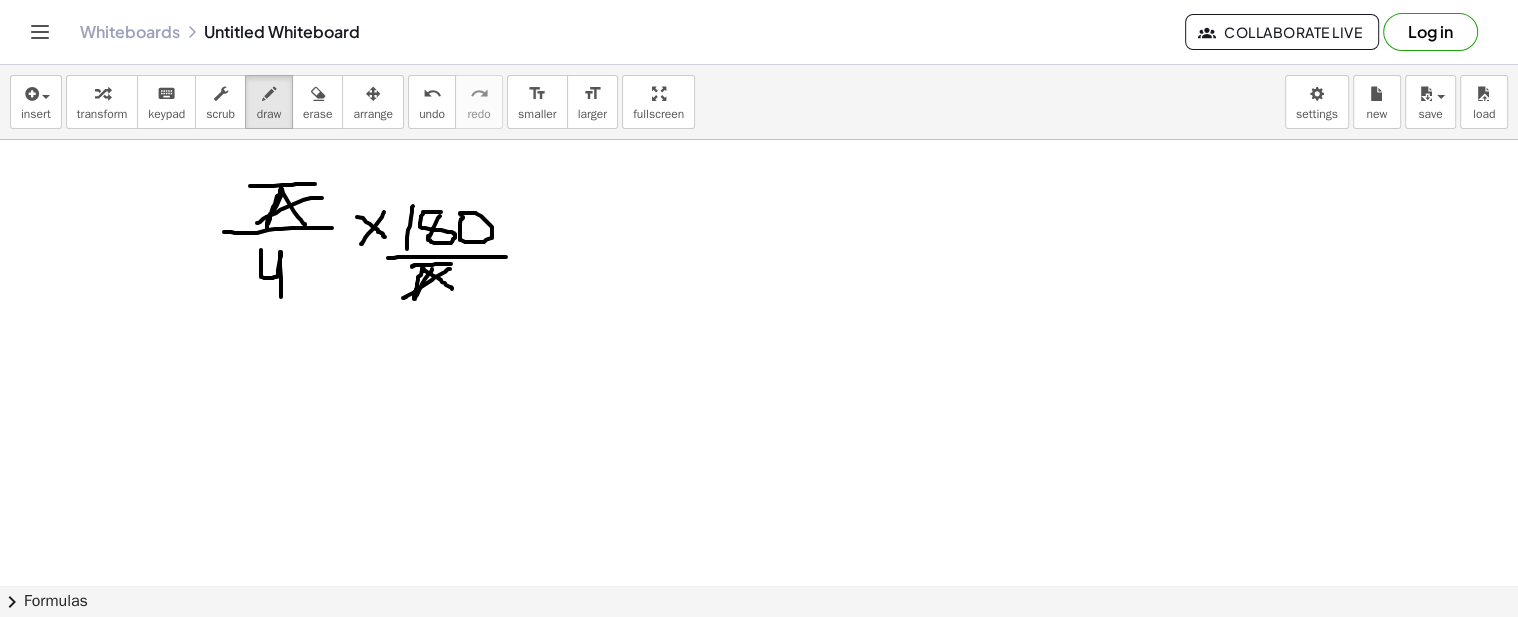 drag, startPoint x: 322, startPoint y: 196, endPoint x: 255, endPoint y: 221, distance: 71.51224 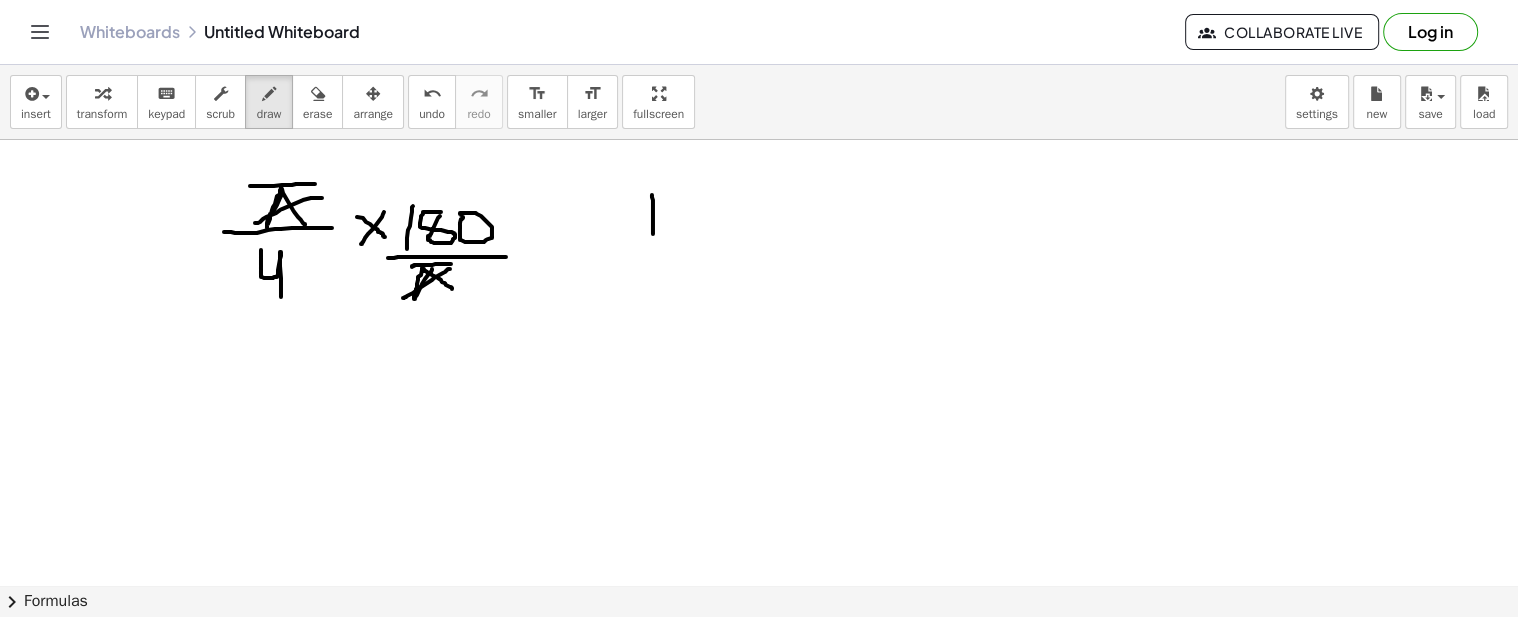 drag, startPoint x: 652, startPoint y: 193, endPoint x: 653, endPoint y: 232, distance: 39.012817 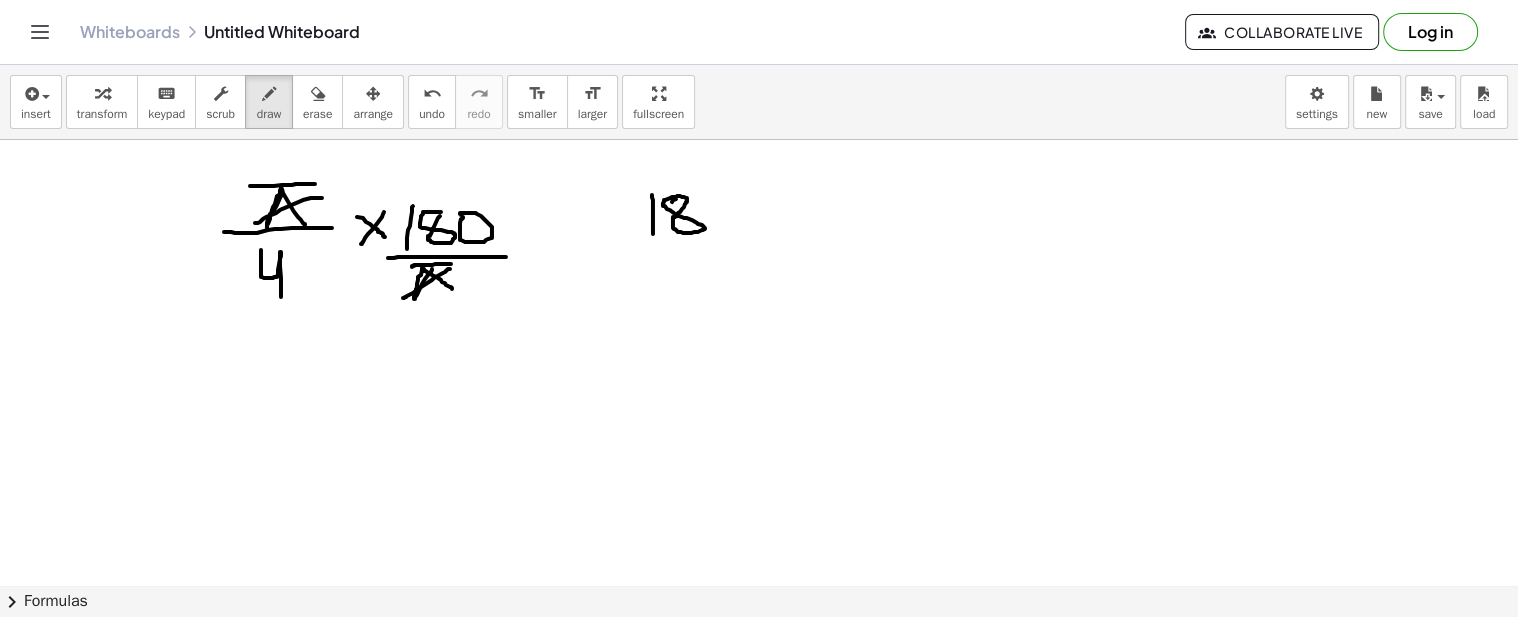 click at bounding box center [759, 27] 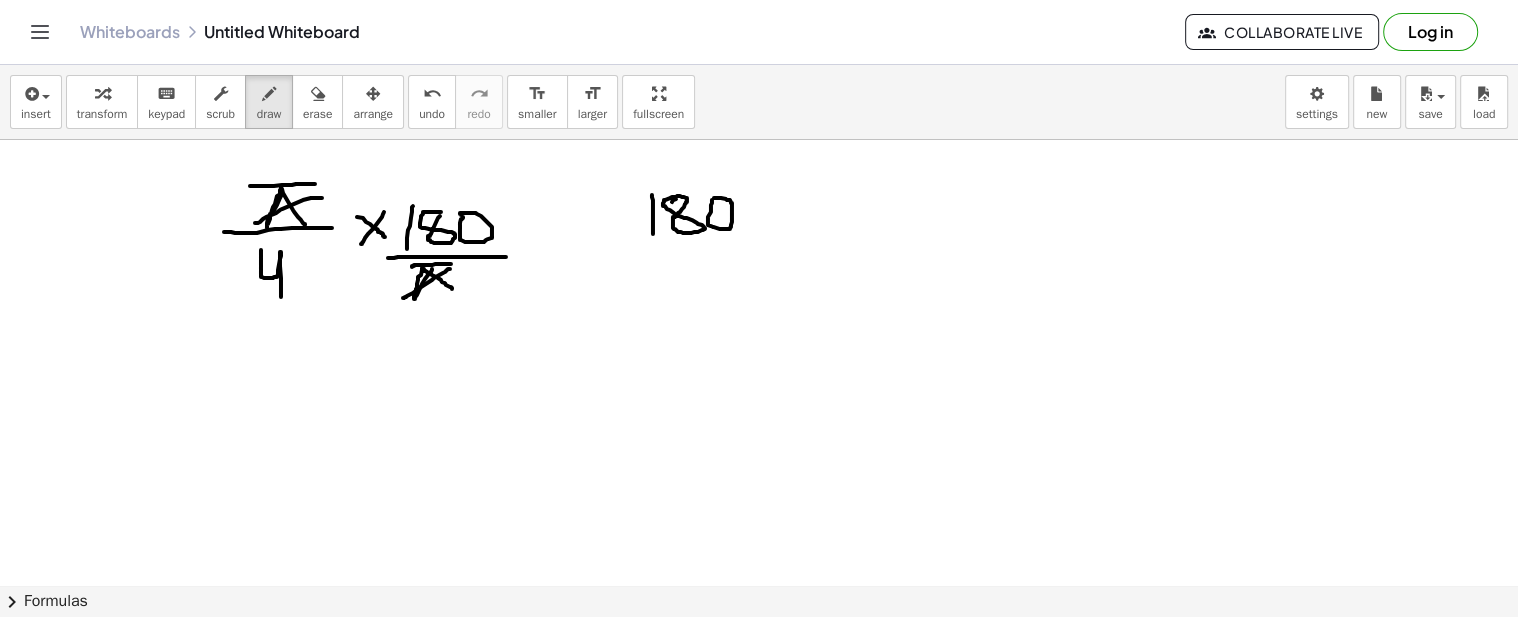 click at bounding box center [759, 27] 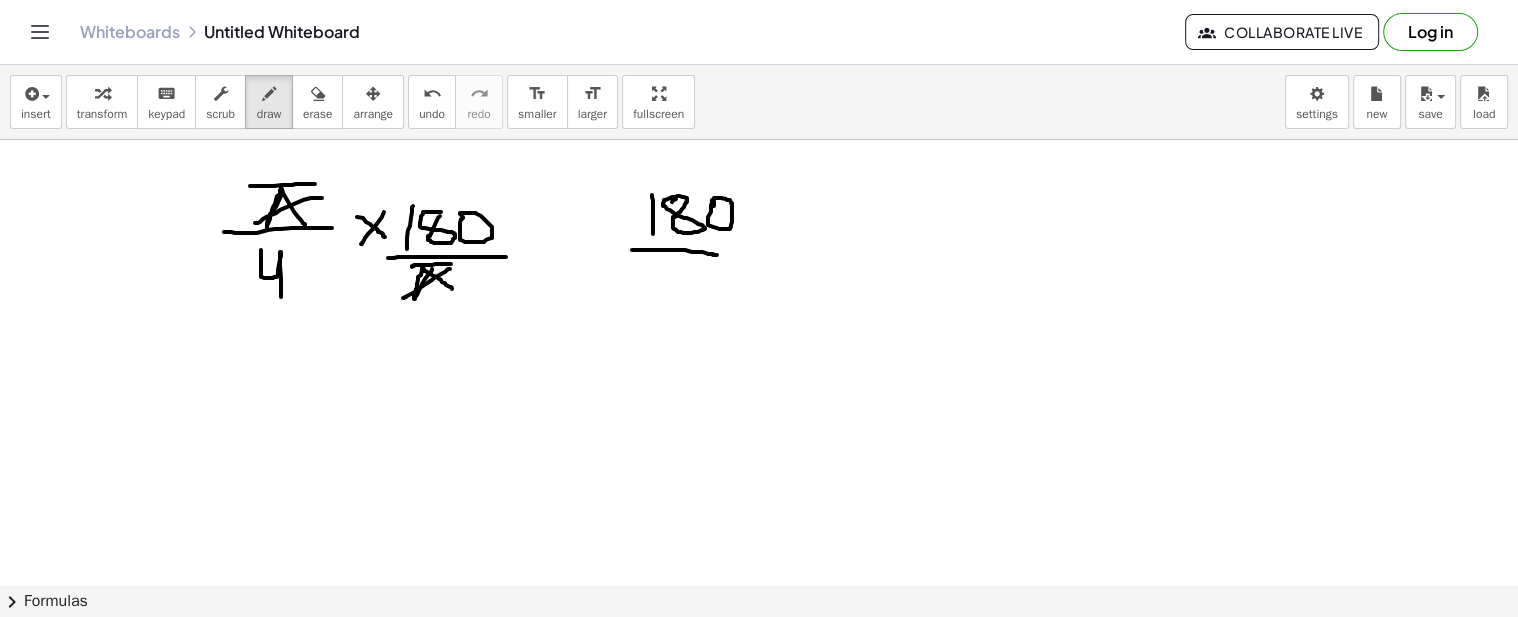 drag, startPoint x: 632, startPoint y: 248, endPoint x: 717, endPoint y: 253, distance: 85.146935 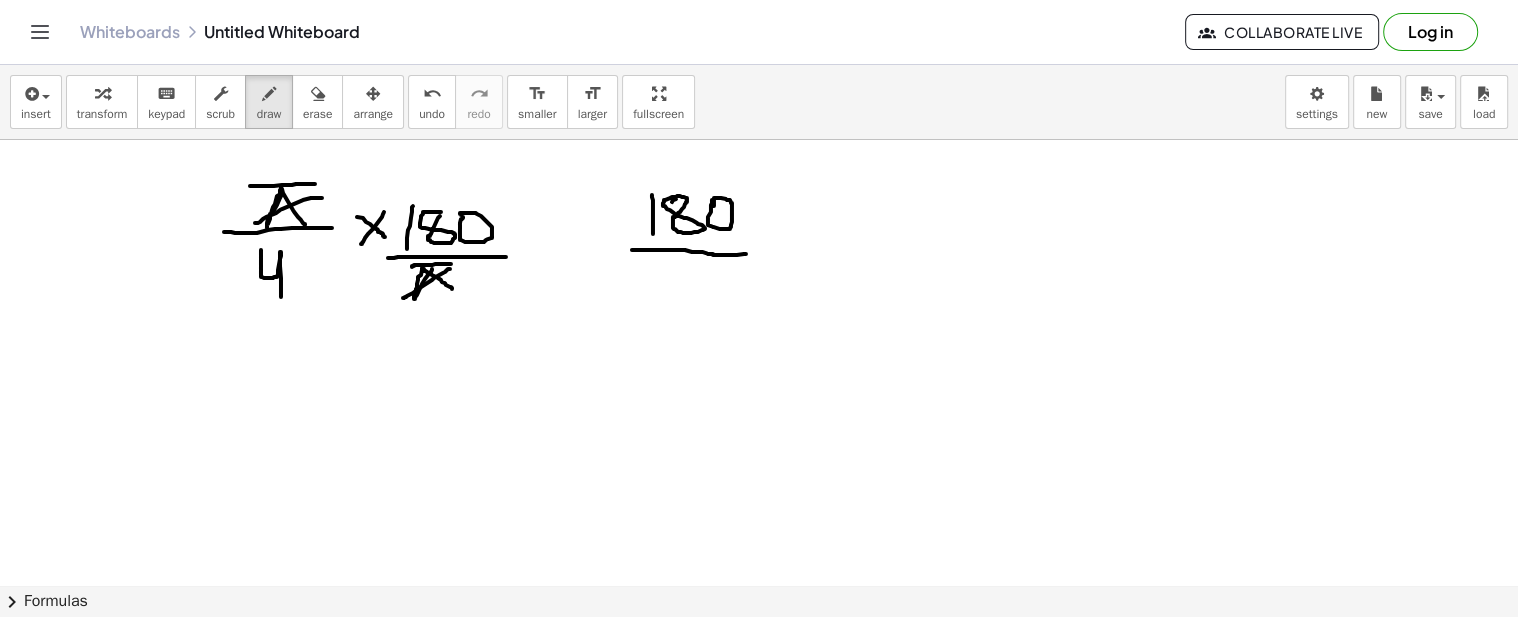 drag, startPoint x: 717, startPoint y: 253, endPoint x: 748, endPoint y: 251, distance: 31.06445 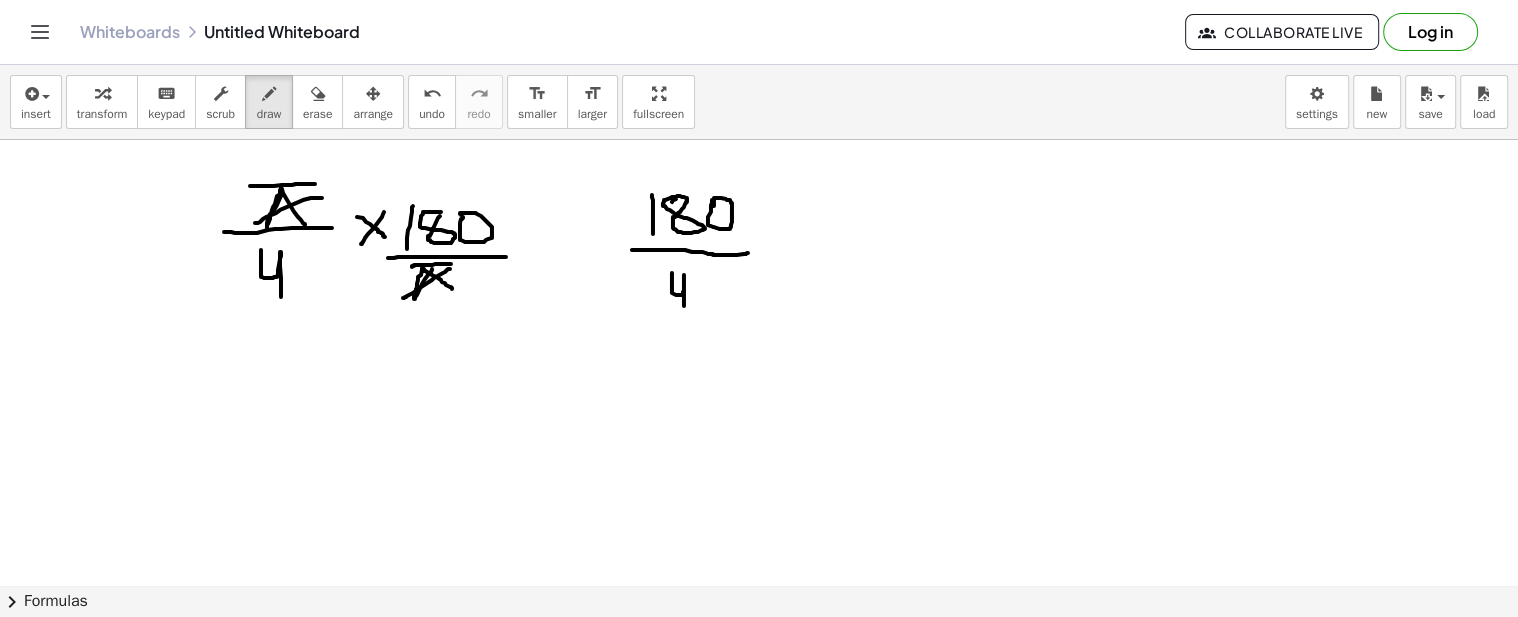 drag, startPoint x: 672, startPoint y: 271, endPoint x: 684, endPoint y: 304, distance: 35.1141 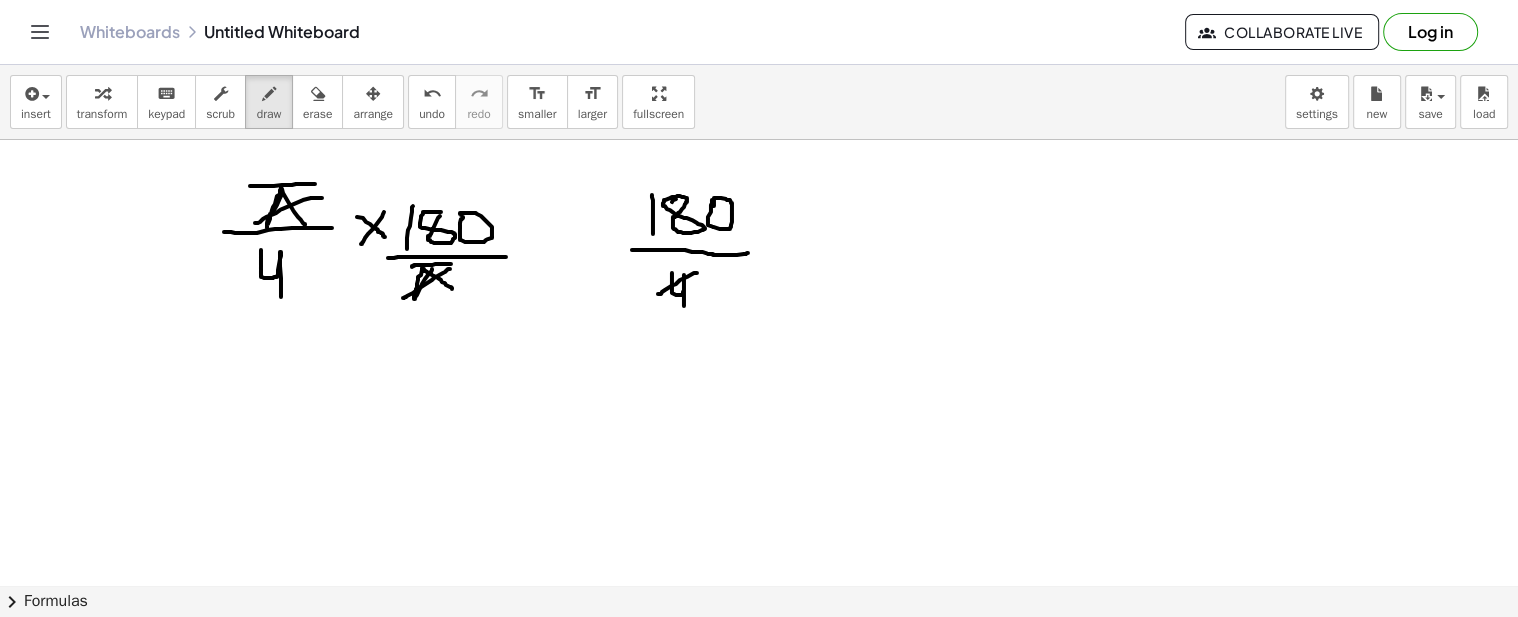 drag, startPoint x: 697, startPoint y: 271, endPoint x: 656, endPoint y: 293, distance: 46.52956 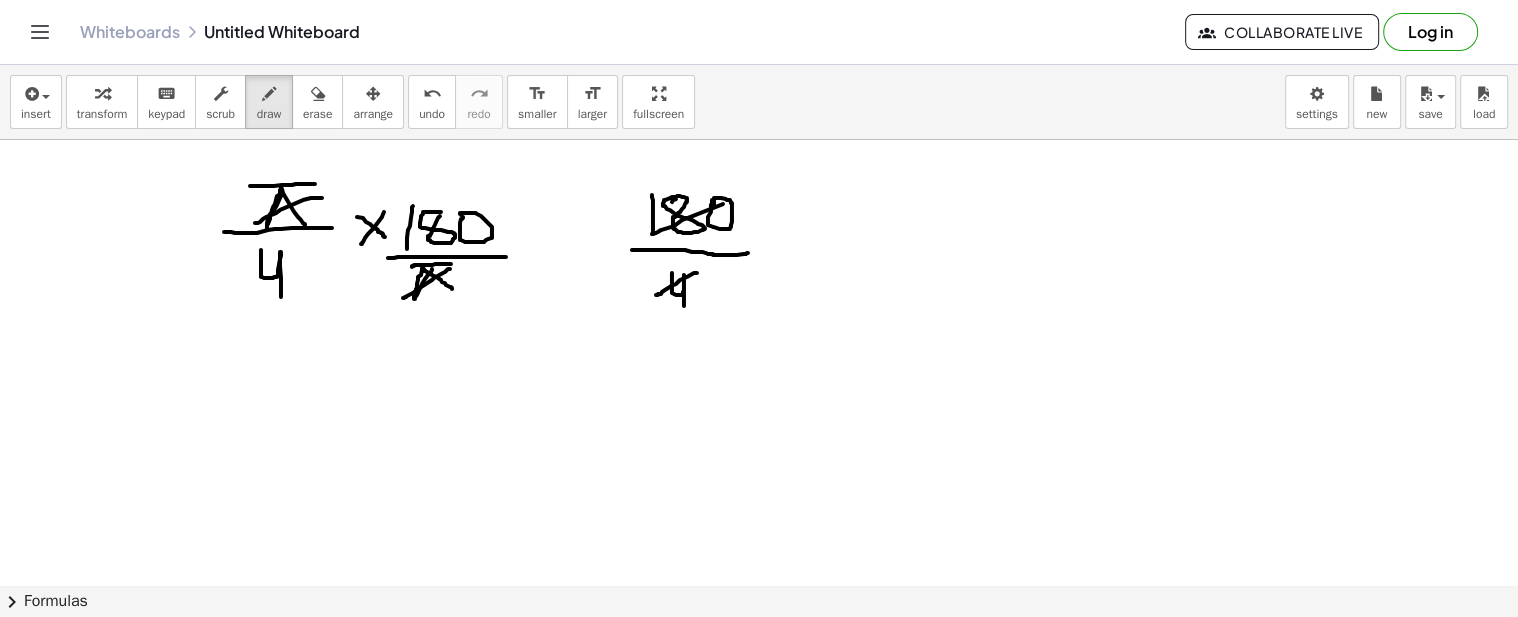 drag, startPoint x: 652, startPoint y: 232, endPoint x: 637, endPoint y: 237, distance: 15.811388 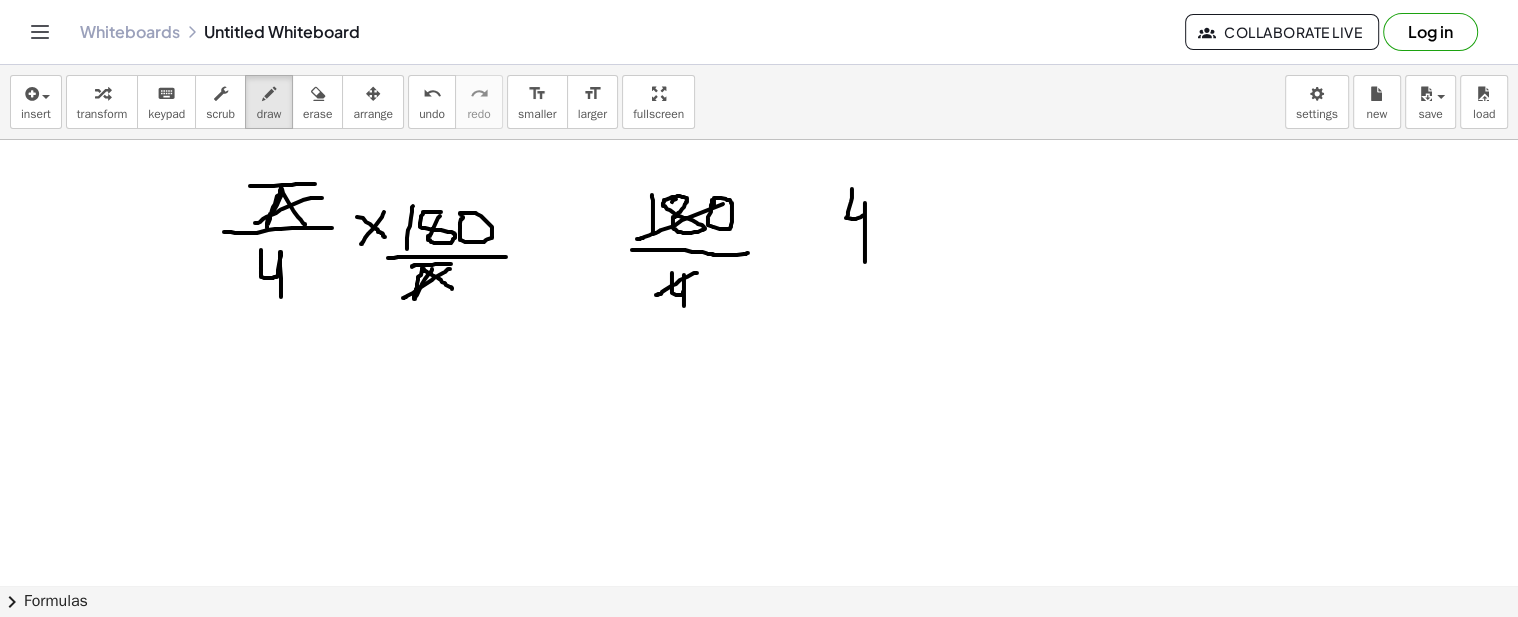 drag, startPoint x: 852, startPoint y: 187, endPoint x: 865, endPoint y: 260, distance: 74.1485 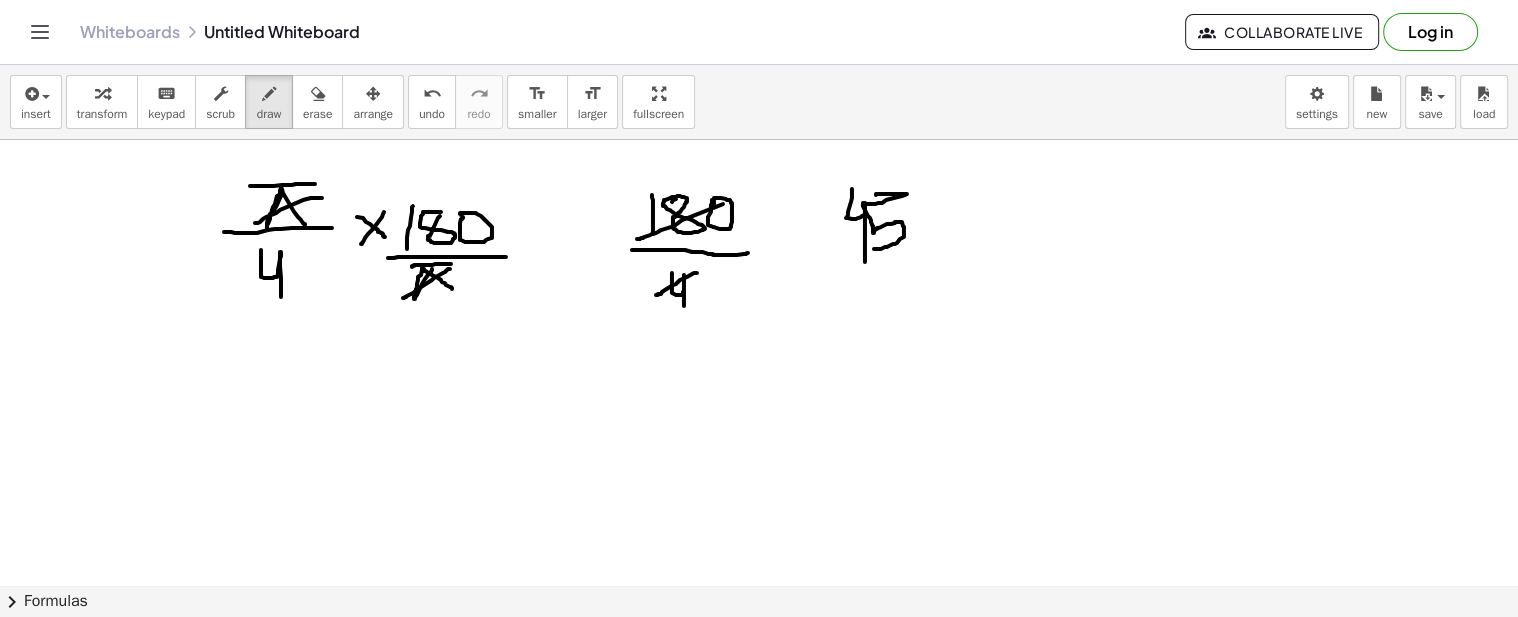 drag, startPoint x: 876, startPoint y: 193, endPoint x: 874, endPoint y: 246, distance: 53.037724 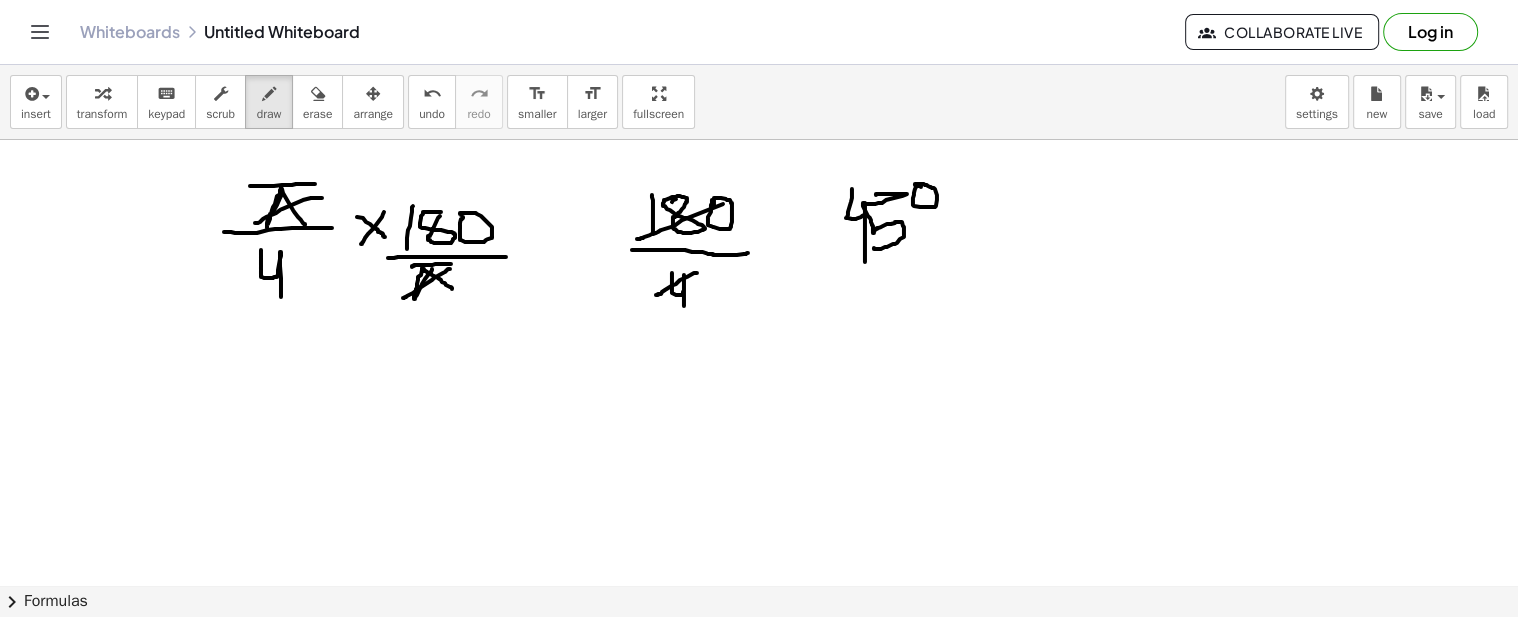 click at bounding box center (759, 27) 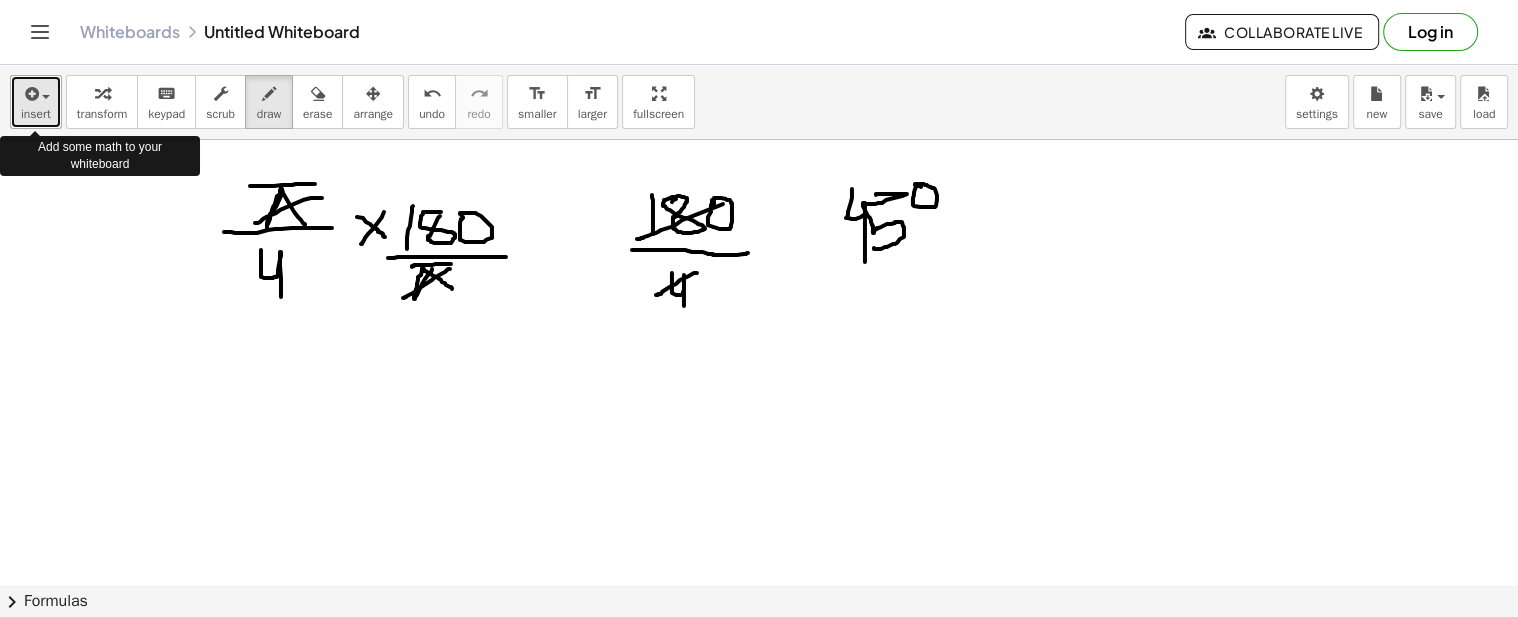 click at bounding box center (30, 94) 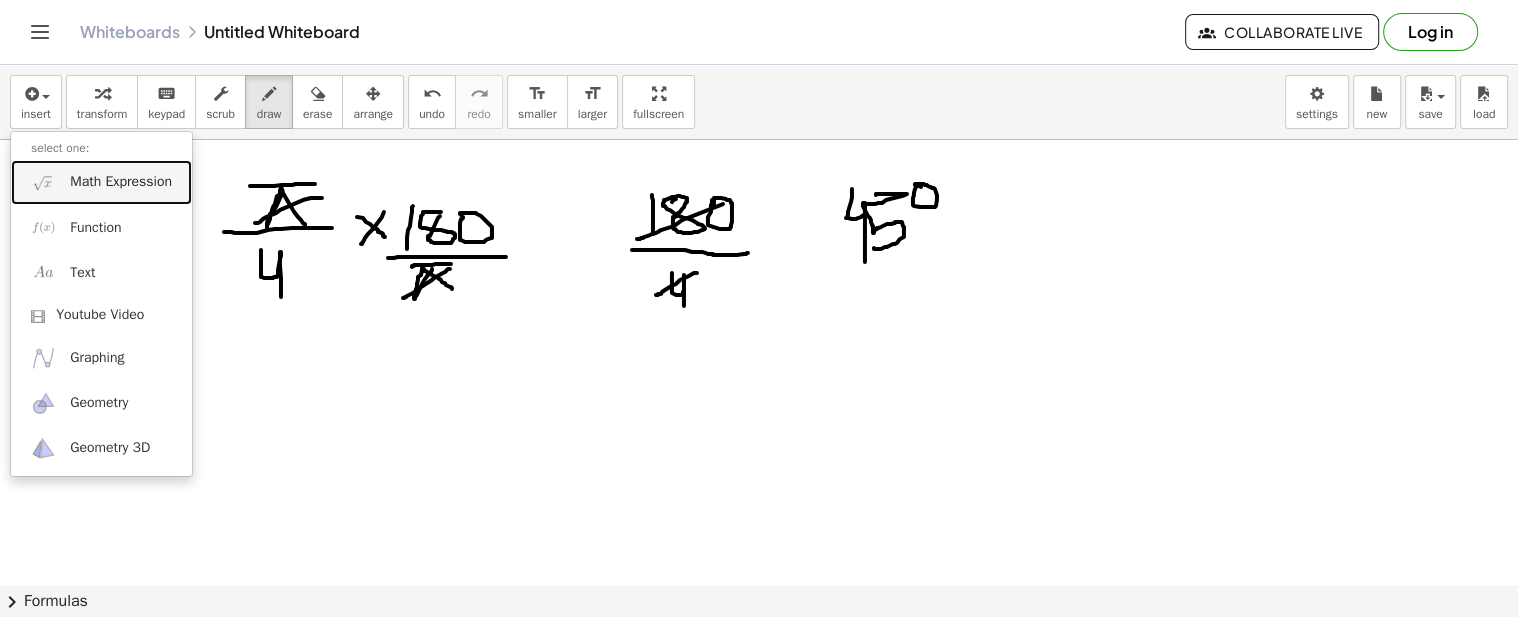 click on "Math Expression" at bounding box center (121, 182) 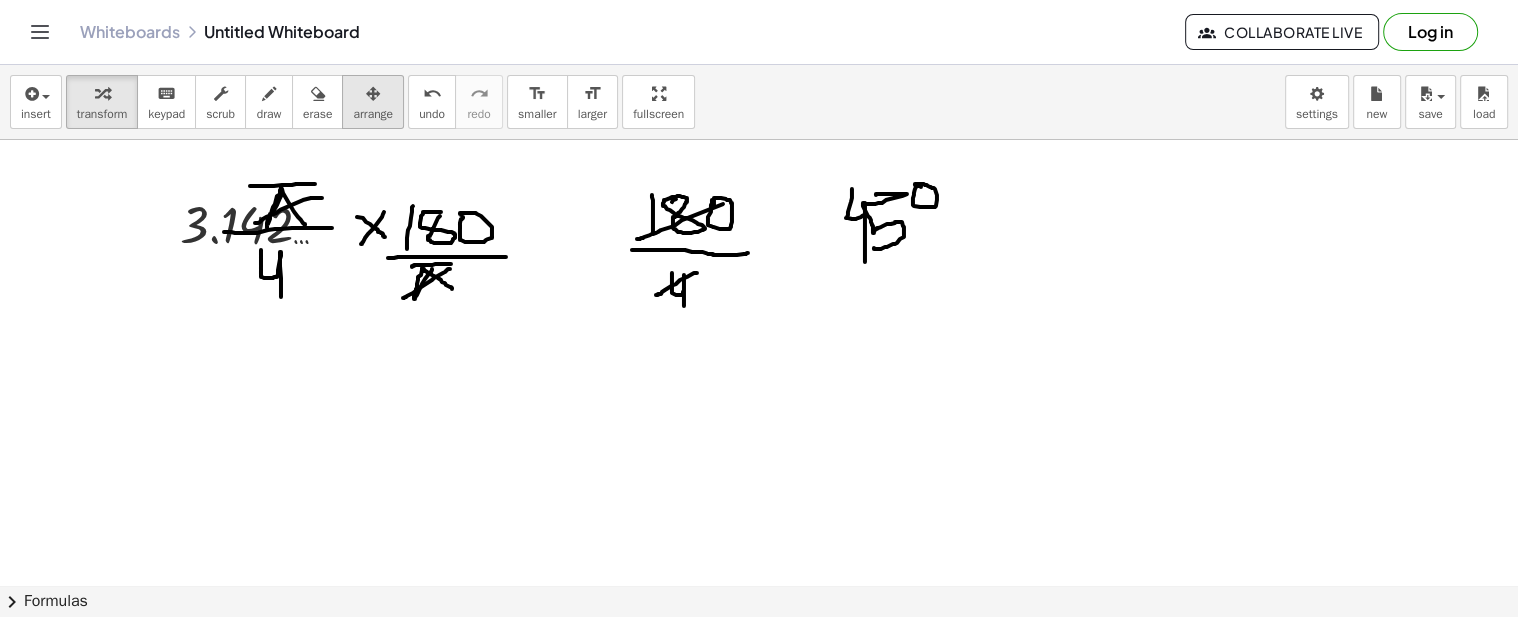 click on "arrange" at bounding box center [373, 114] 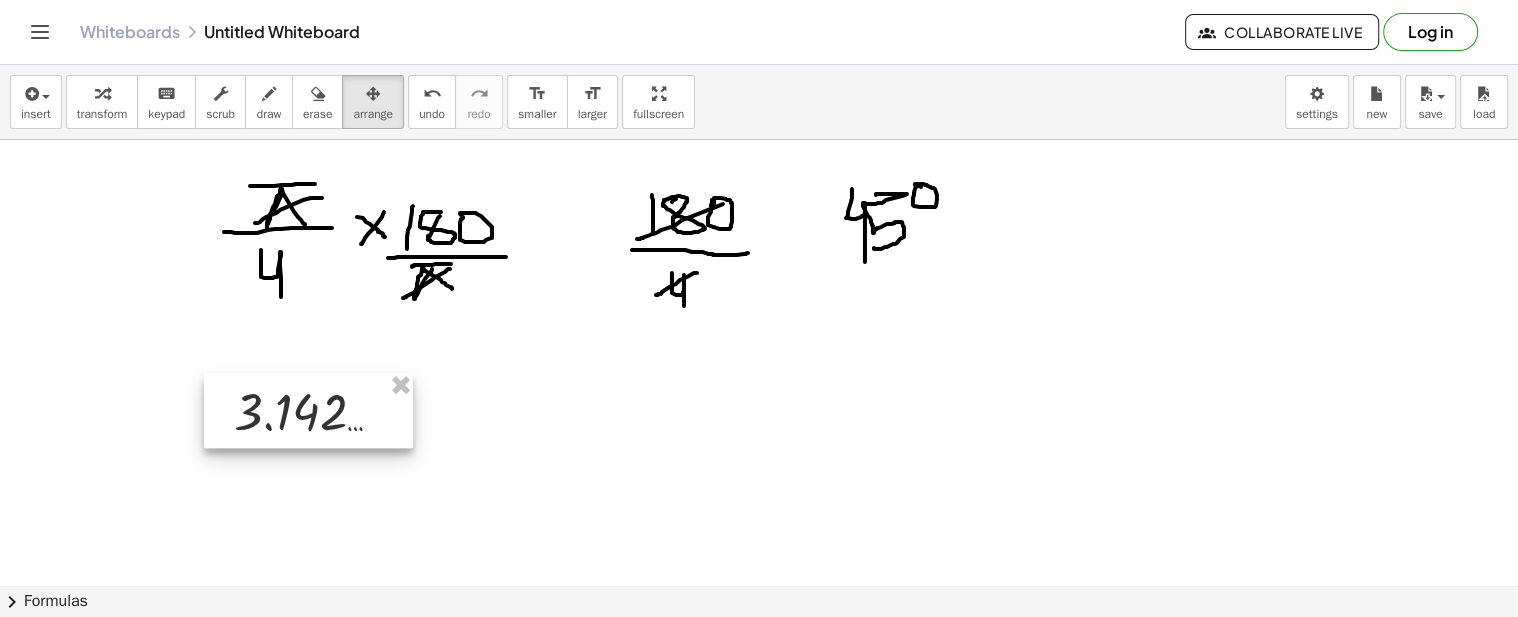 drag, startPoint x: 248, startPoint y: 223, endPoint x: 302, endPoint y: 411, distance: 195.60164 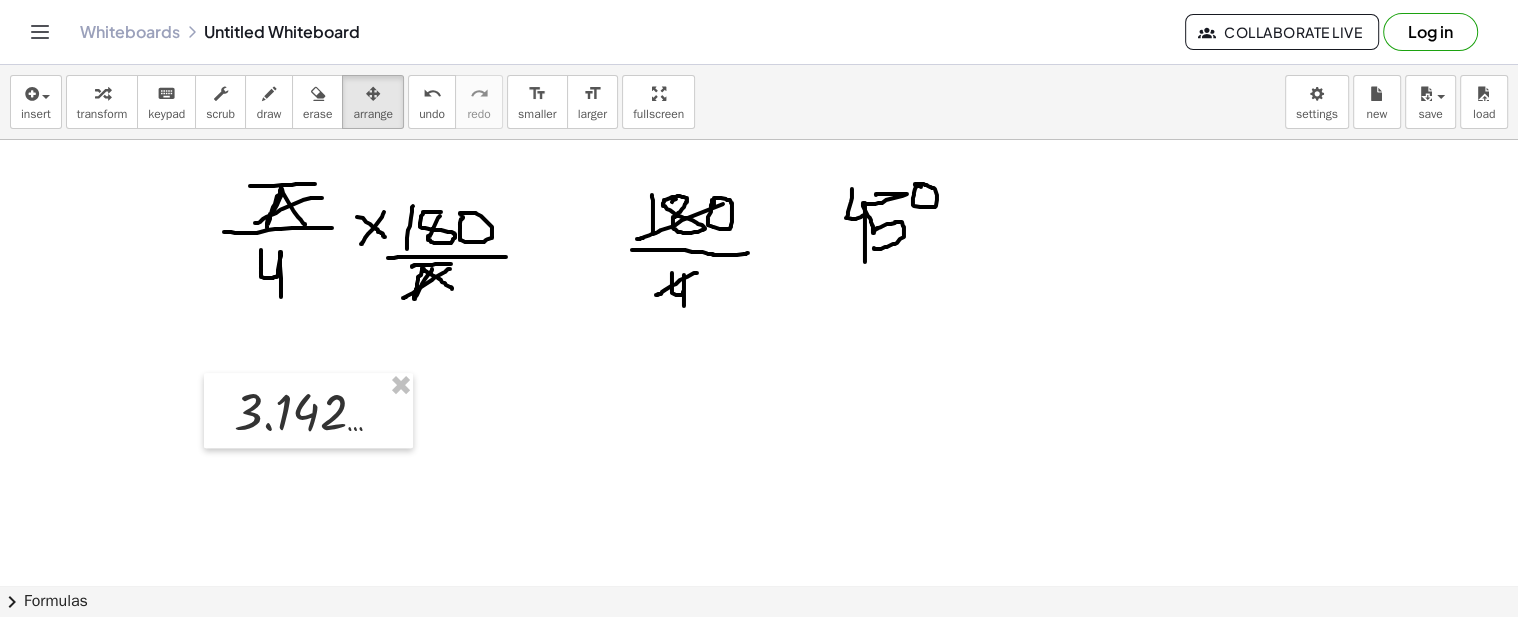 drag, startPoint x: 435, startPoint y: 400, endPoint x: 427, endPoint y: 420, distance: 21.540659 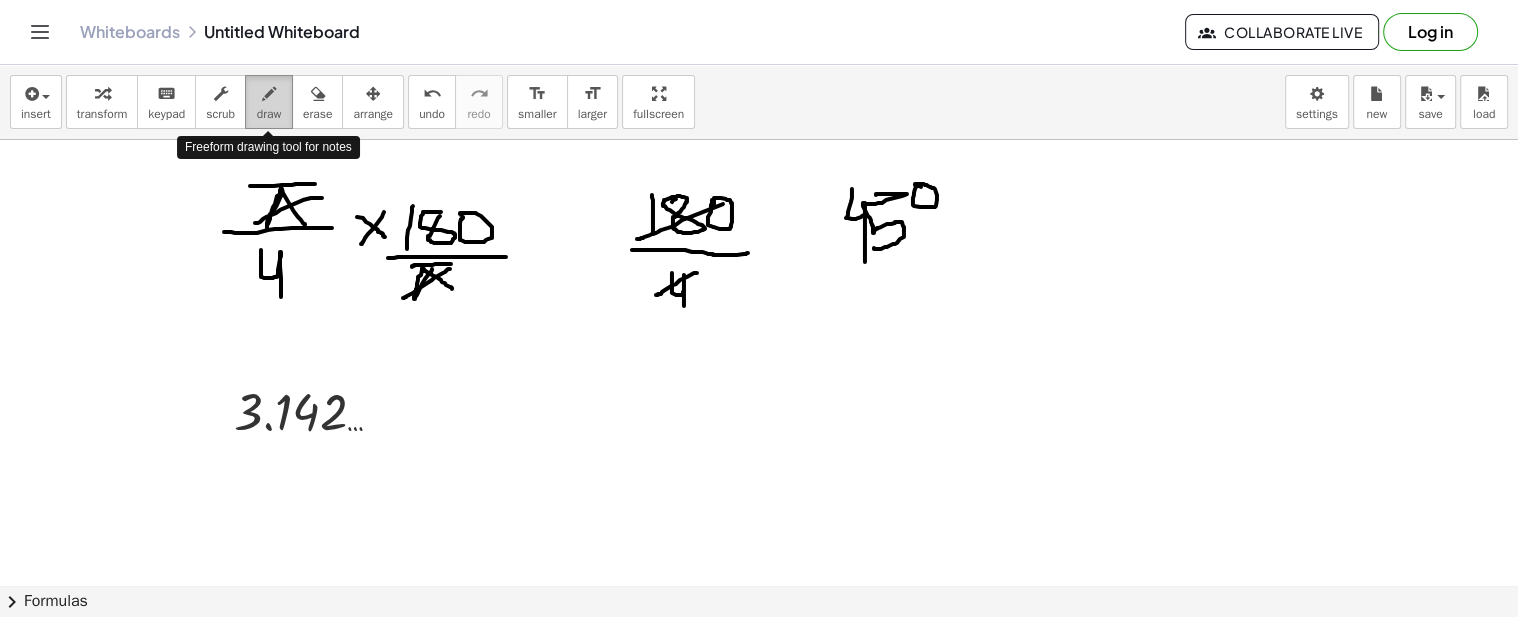click at bounding box center [269, 93] 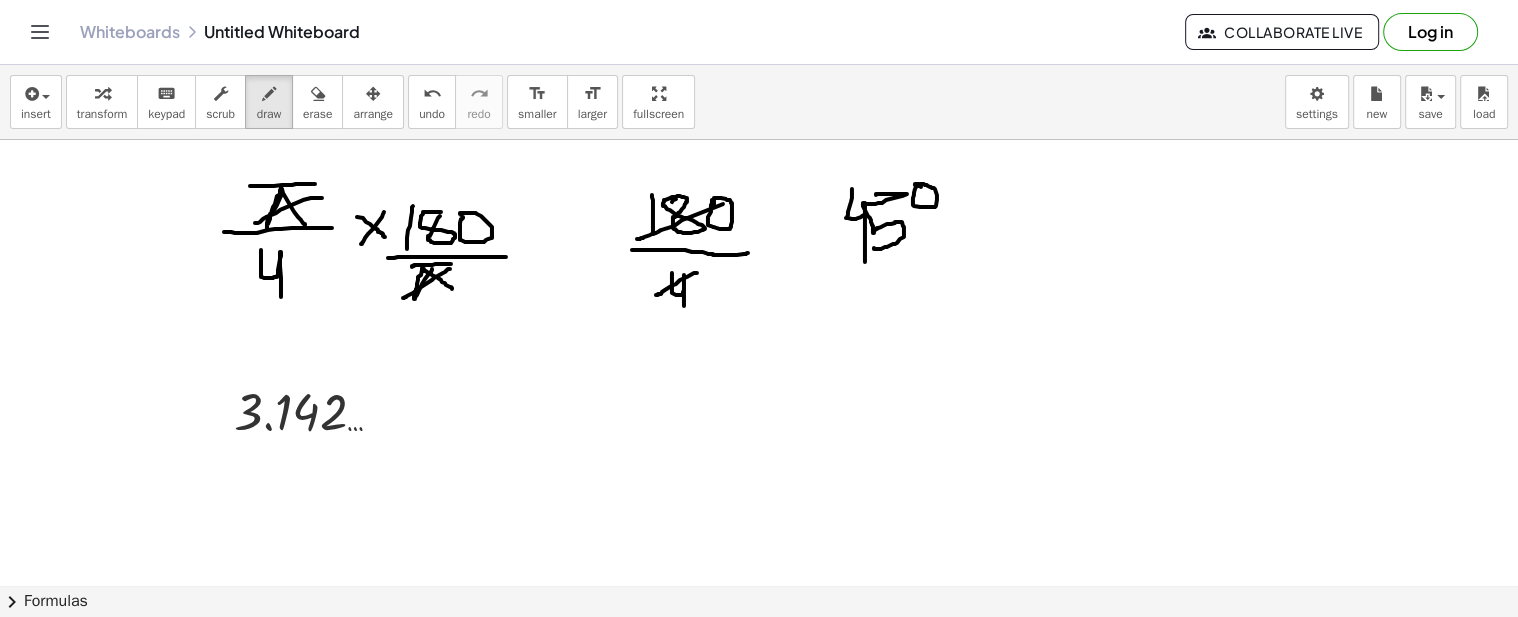 drag, startPoint x: 404, startPoint y: 396, endPoint x: 393, endPoint y: 420, distance: 26.400757 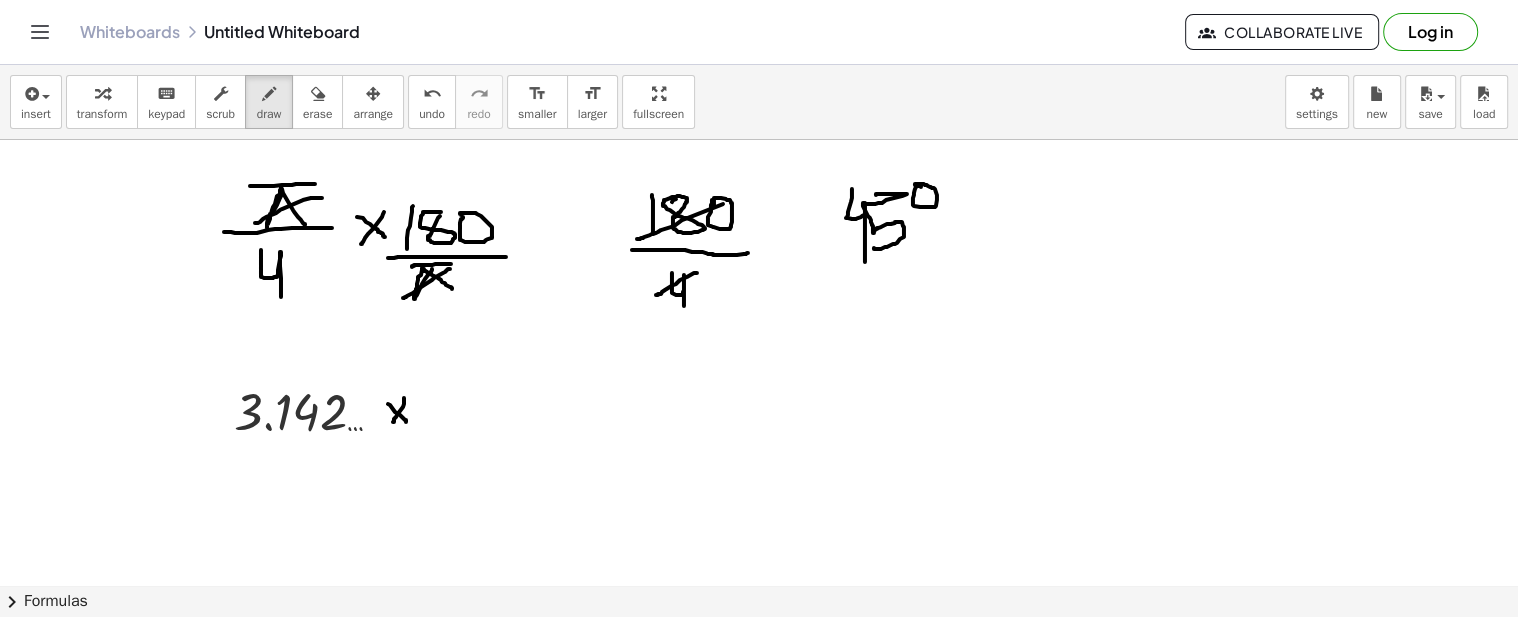 drag, startPoint x: 388, startPoint y: 402, endPoint x: 406, endPoint y: 420, distance: 25.455845 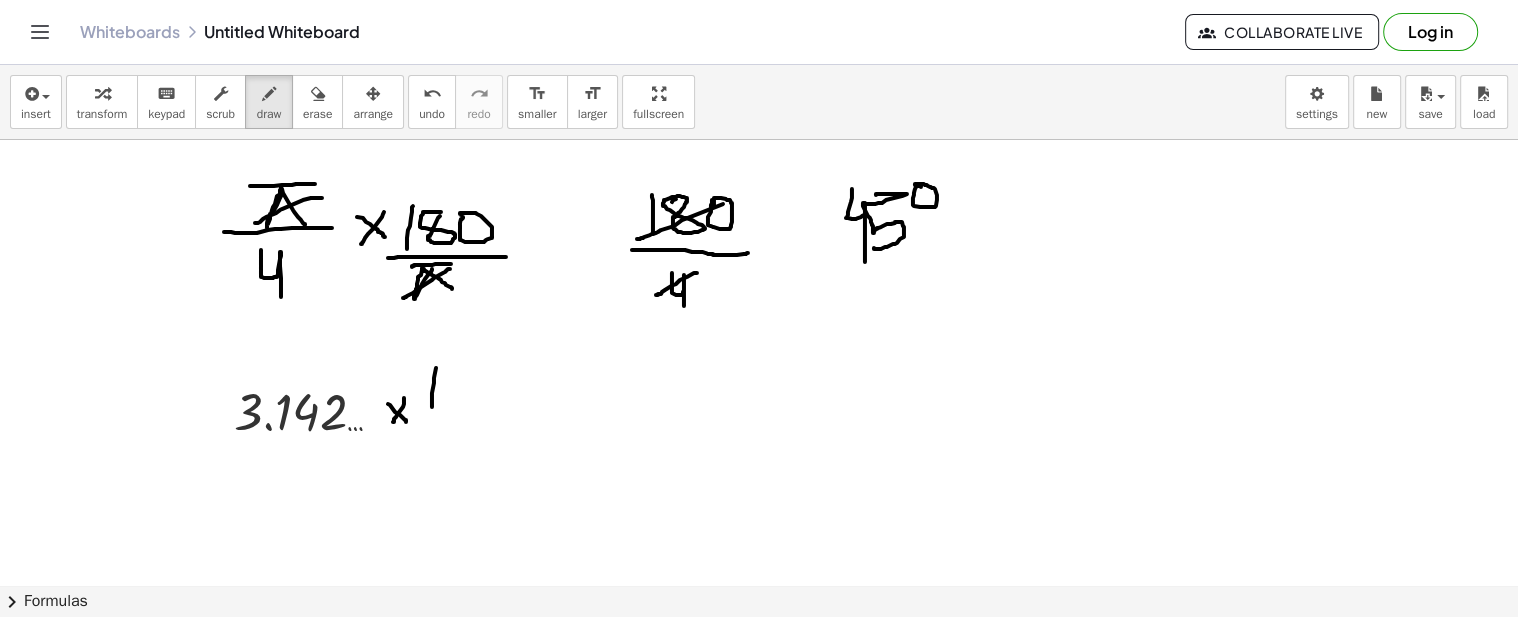 drag, startPoint x: 436, startPoint y: 366, endPoint x: 432, endPoint y: 405, distance: 39.20459 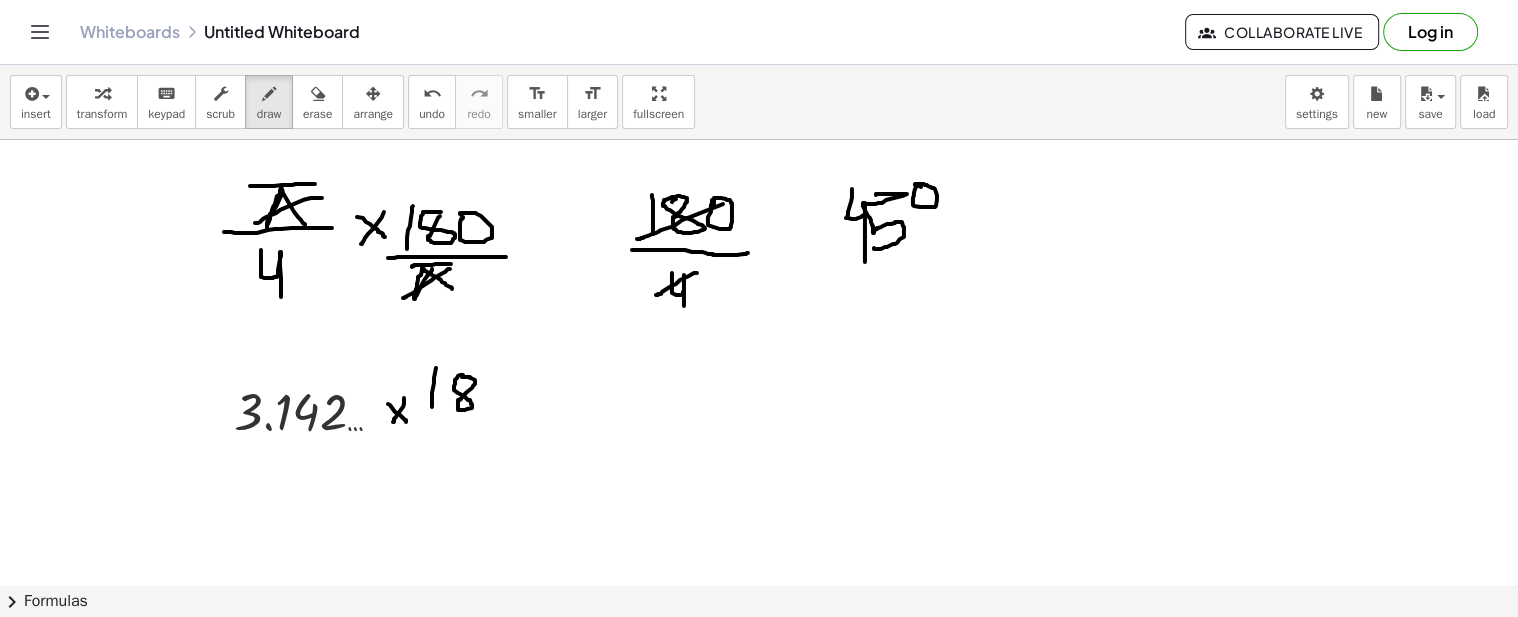 click at bounding box center [759, 27] 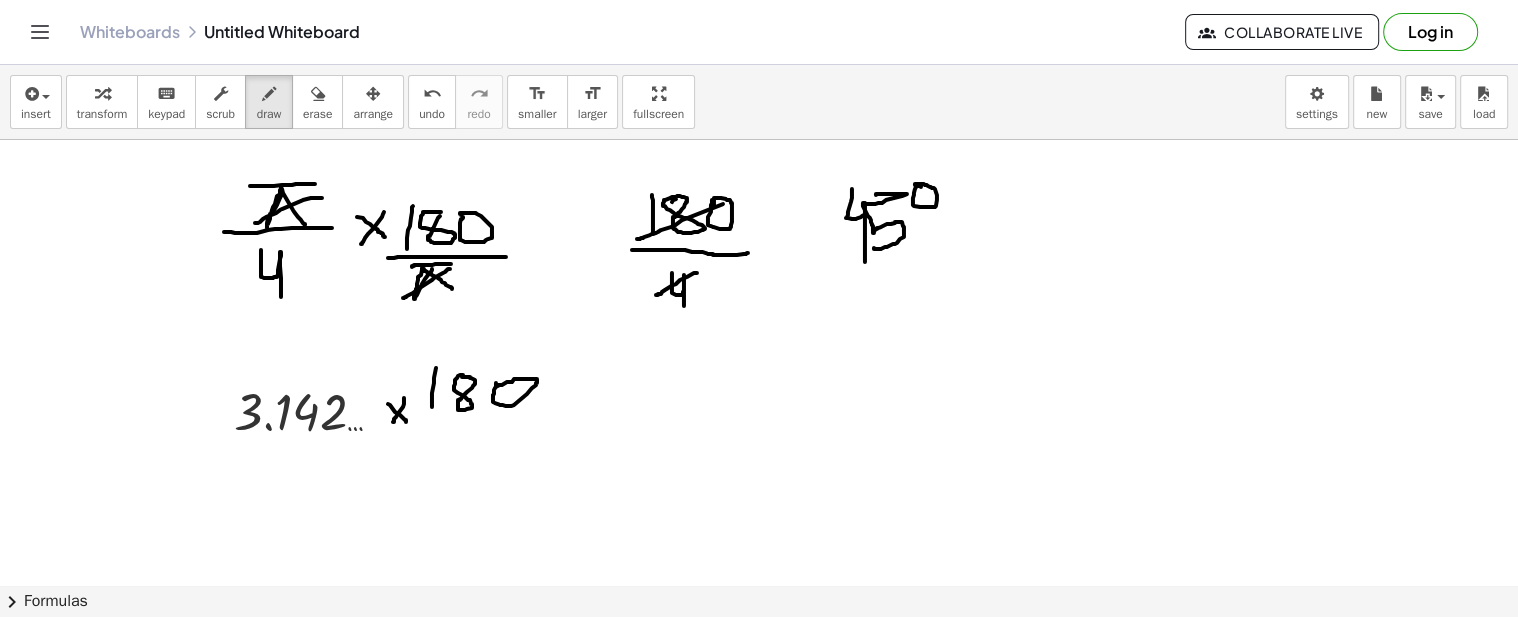 click at bounding box center [759, 27] 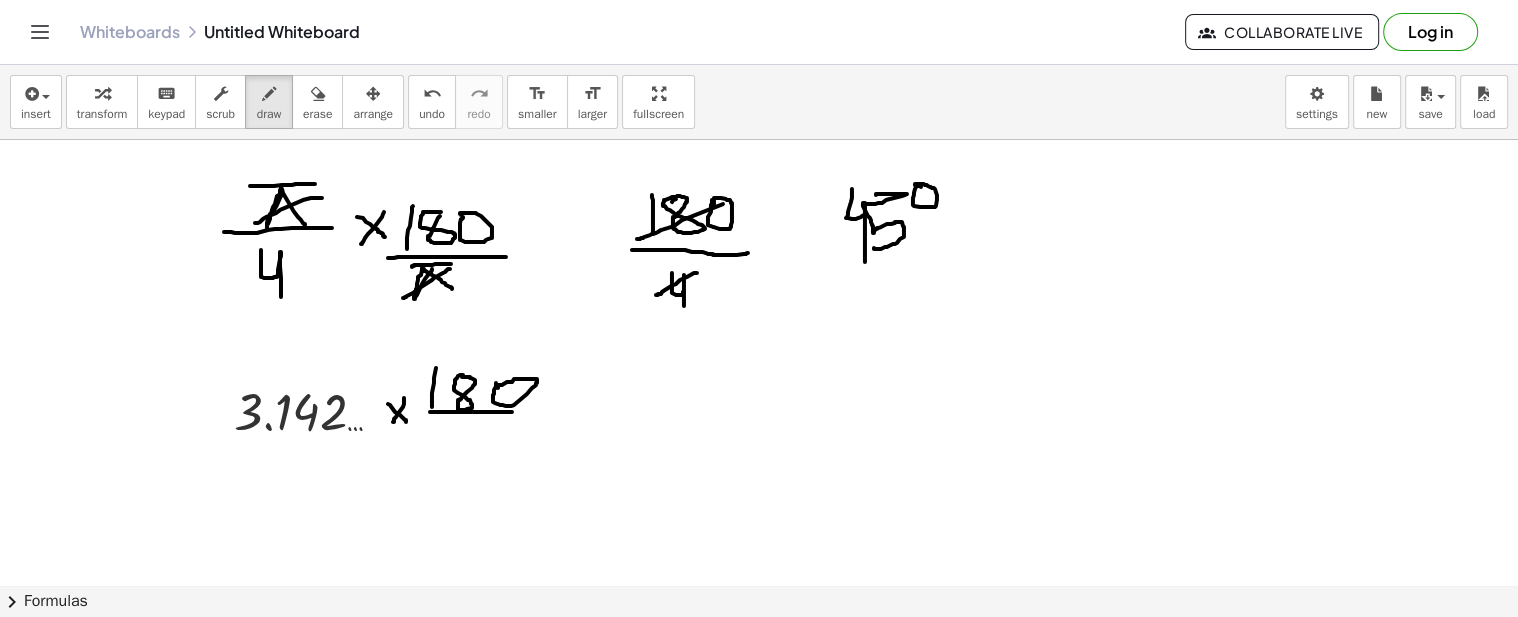 drag, startPoint x: 430, startPoint y: 410, endPoint x: 527, endPoint y: 408, distance: 97.020615 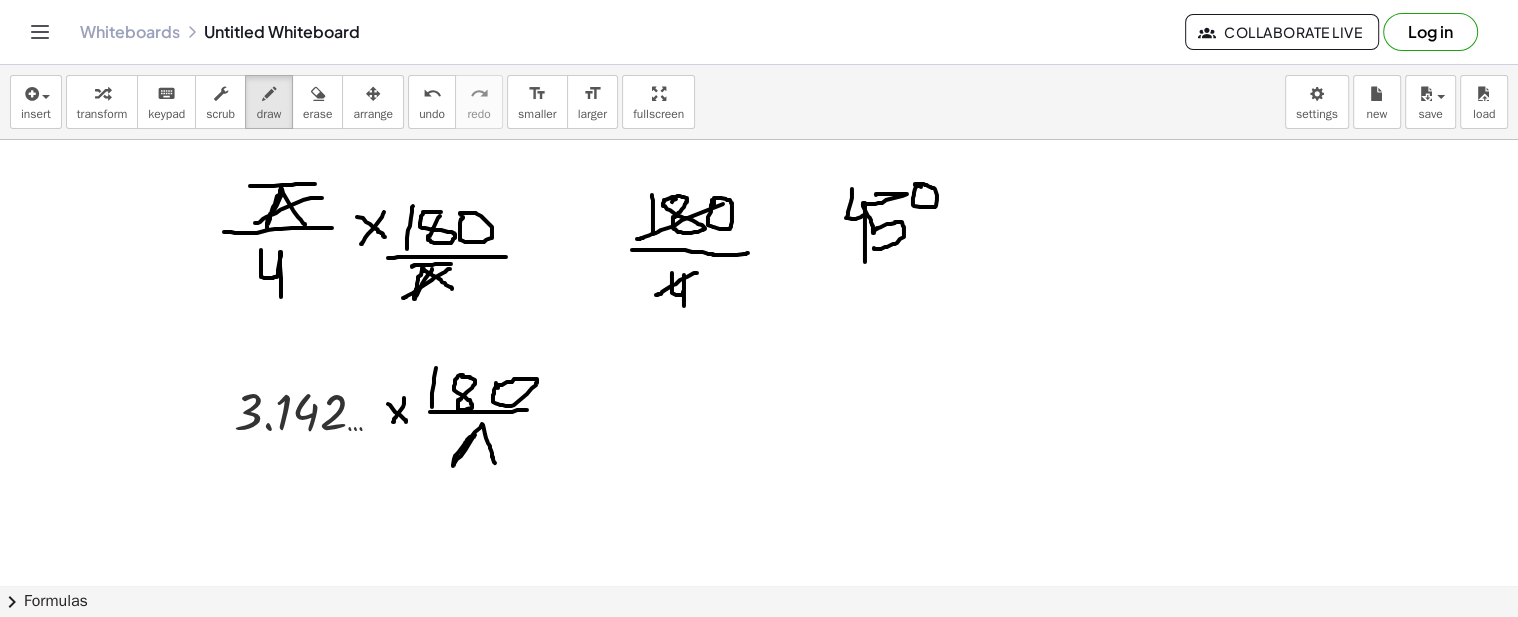drag, startPoint x: 475, startPoint y: 433, endPoint x: 495, endPoint y: 458, distance: 32.01562 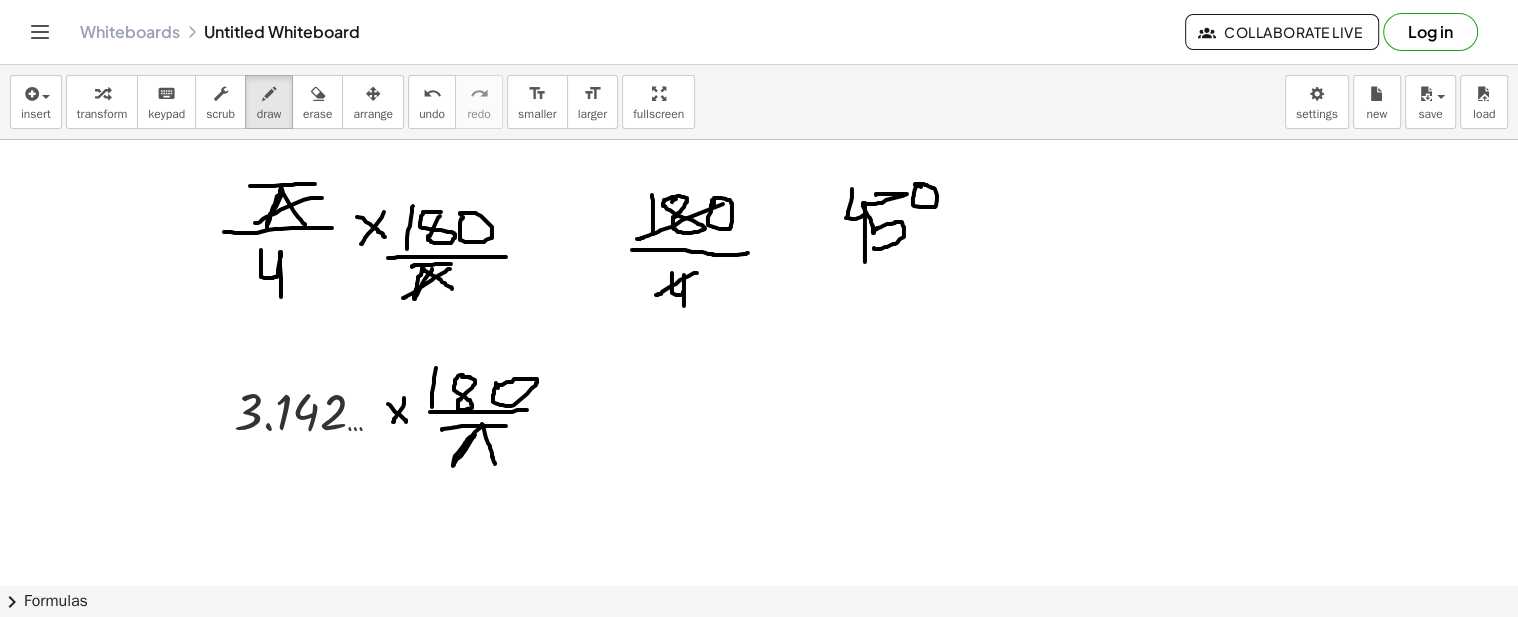 drag, startPoint x: 442, startPoint y: 428, endPoint x: 506, endPoint y: 424, distance: 64.12488 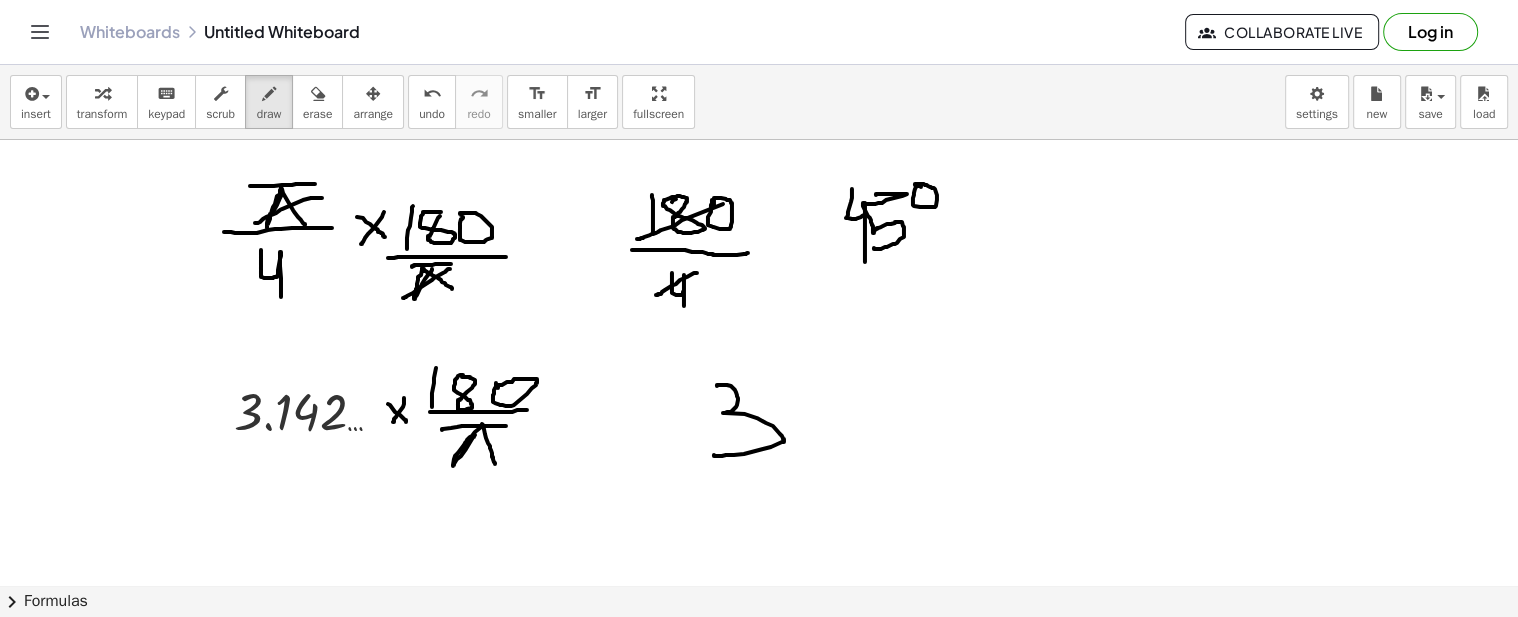drag, startPoint x: 717, startPoint y: 384, endPoint x: 714, endPoint y: 443, distance: 59.07622 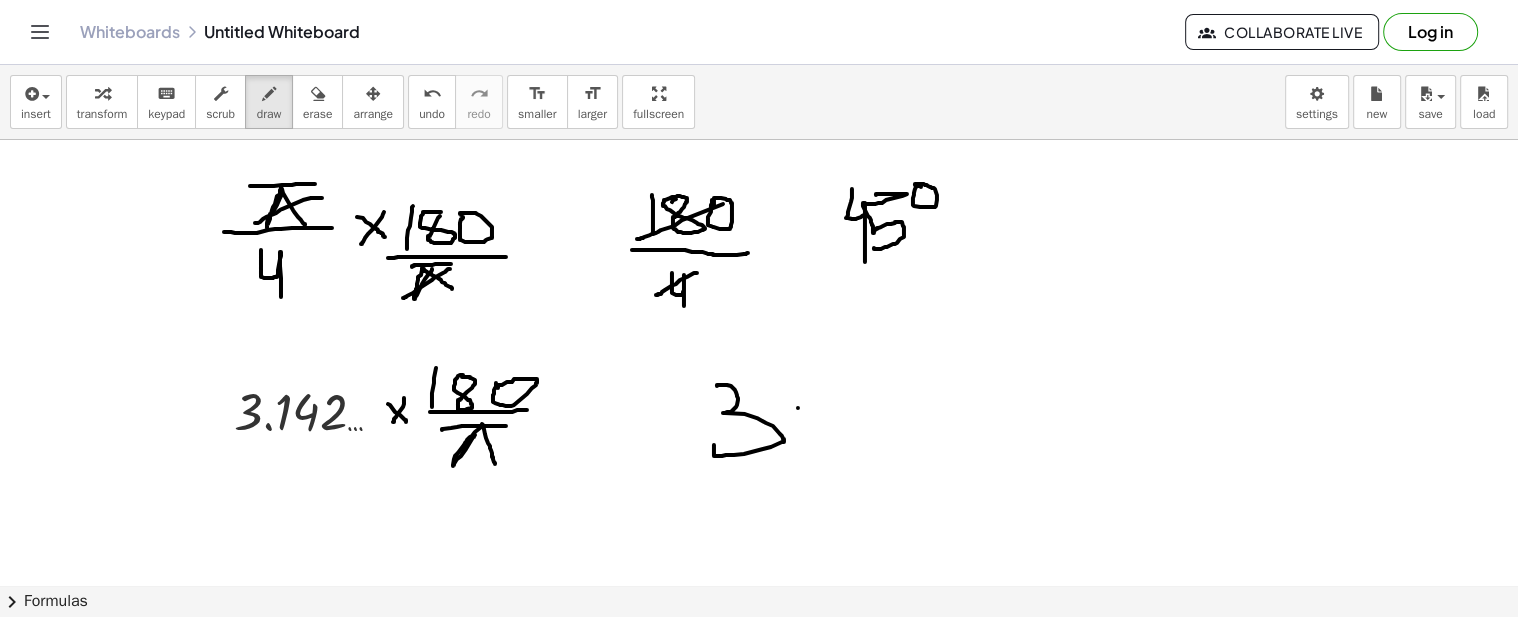 click at bounding box center (759, 27) 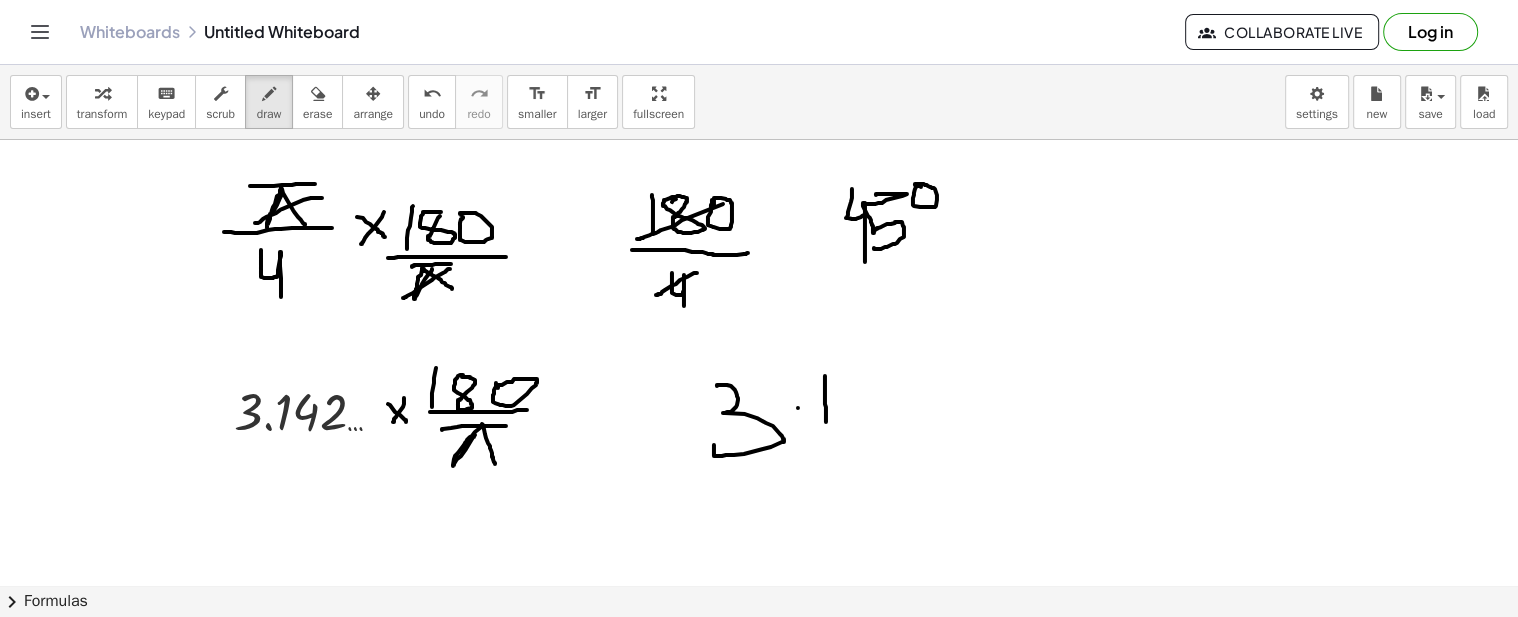 drag, startPoint x: 825, startPoint y: 374, endPoint x: 828, endPoint y: 426, distance: 52.086468 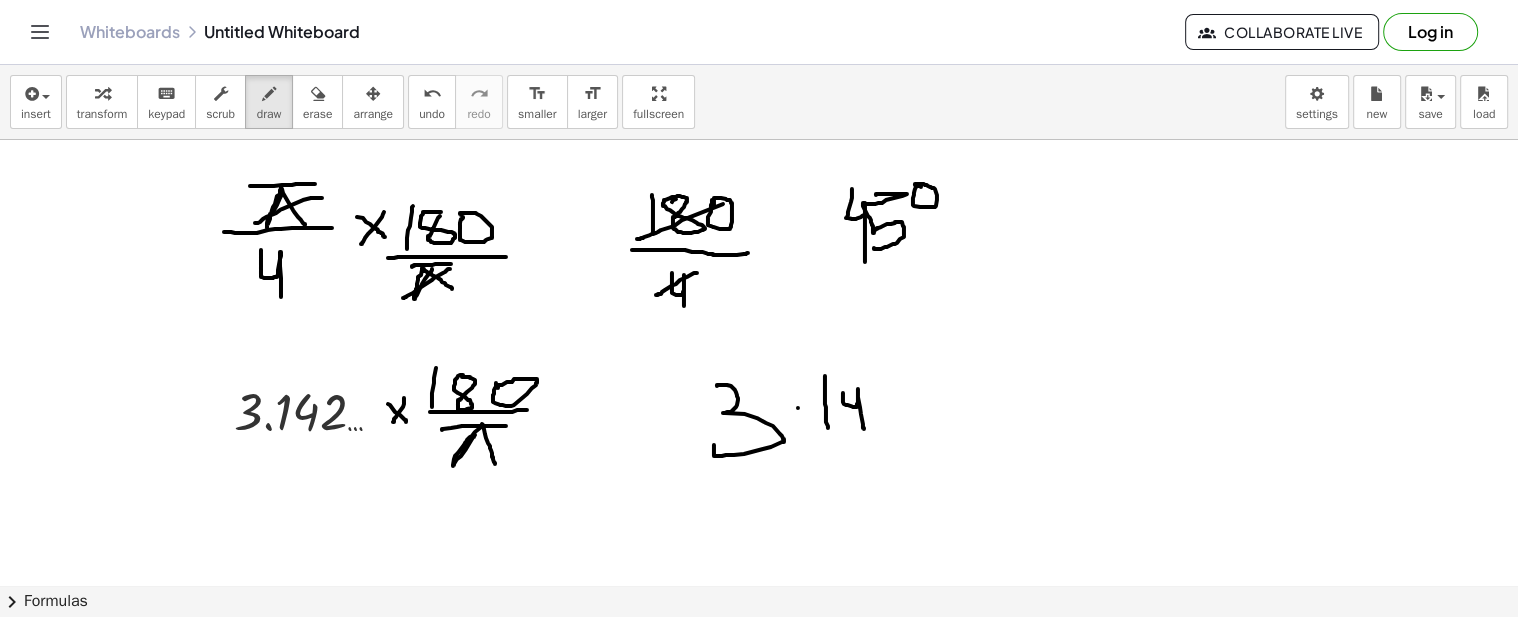 drag, startPoint x: 843, startPoint y: 394, endPoint x: 864, endPoint y: 427, distance: 39.115215 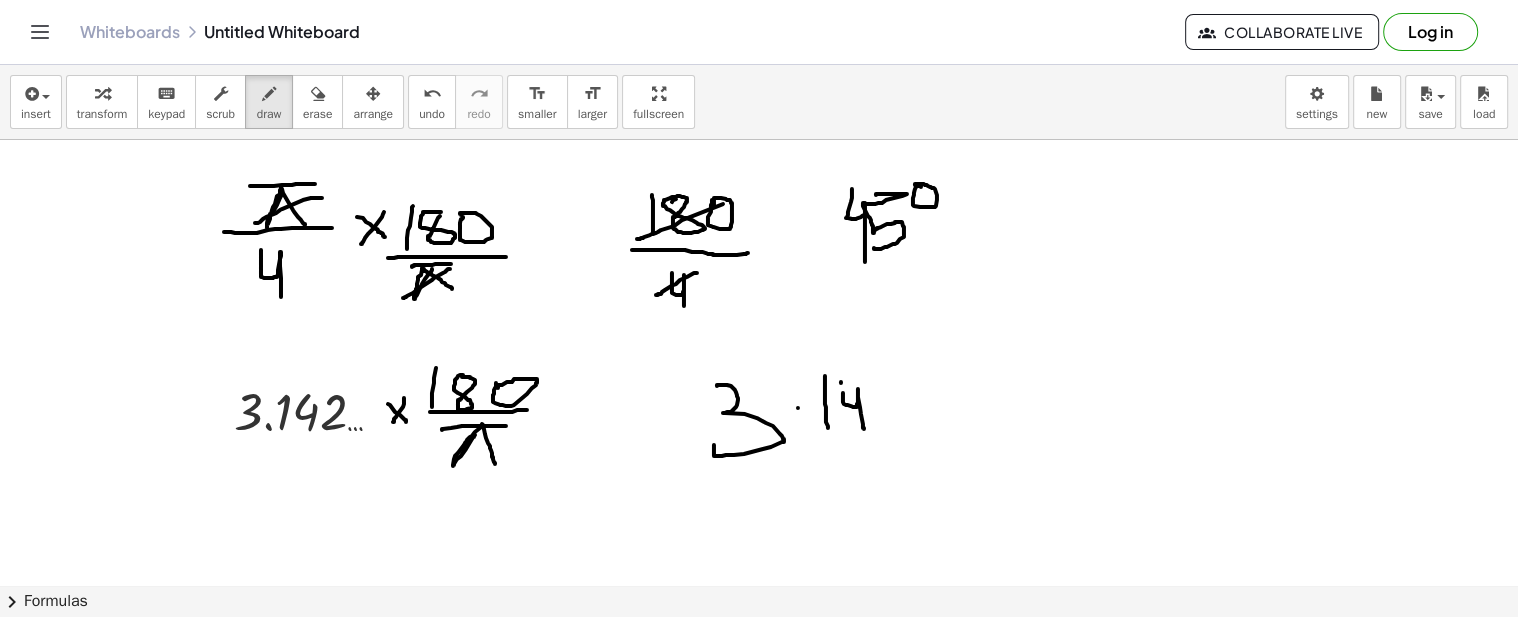 drag, startPoint x: 841, startPoint y: 380, endPoint x: 843, endPoint y: 394, distance: 14.142136 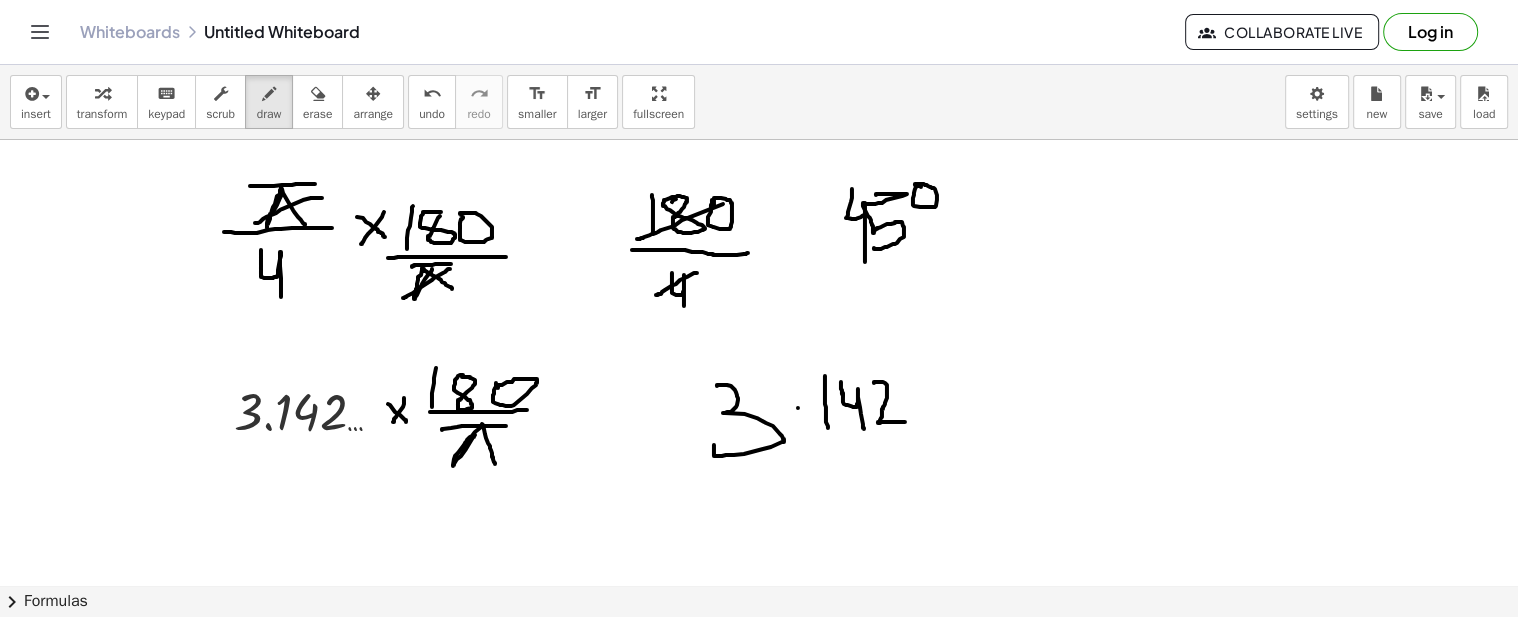 drag, startPoint x: 874, startPoint y: 381, endPoint x: 905, endPoint y: 420, distance: 49.819675 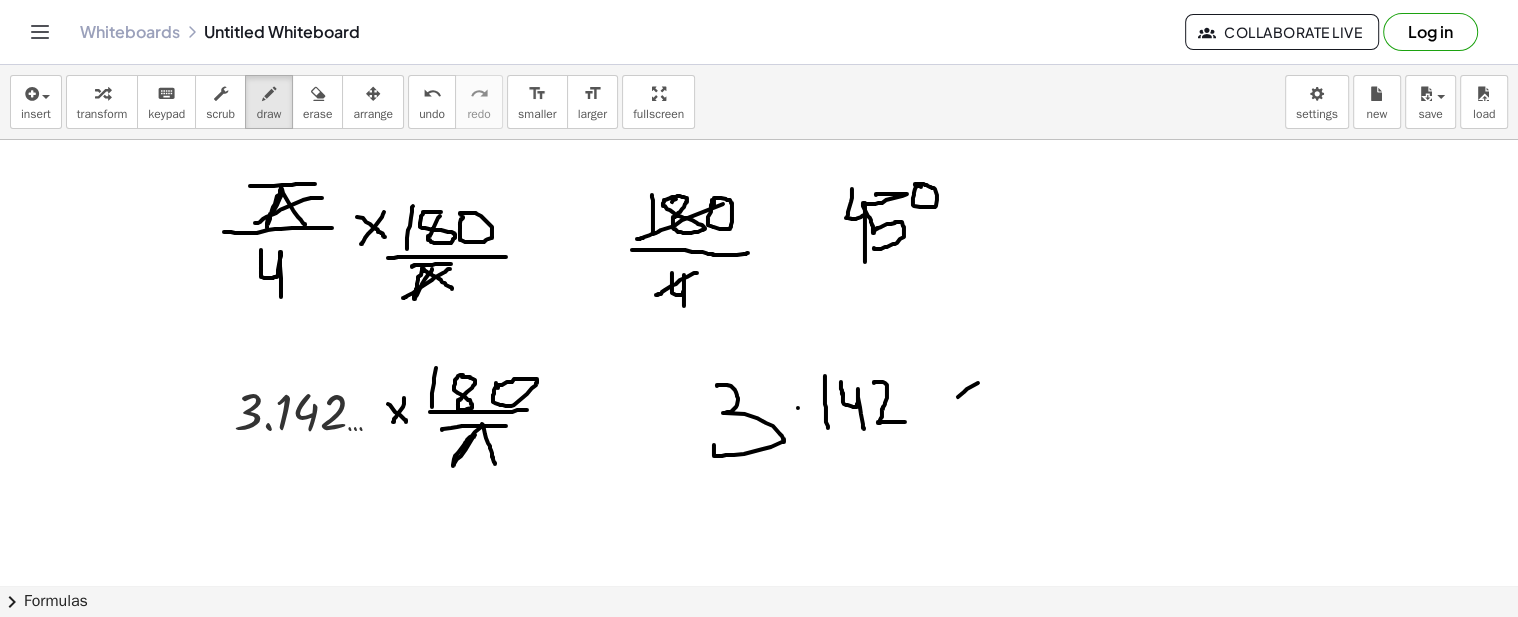 drag, startPoint x: 958, startPoint y: 395, endPoint x: 948, endPoint y: 402, distance: 12.206555 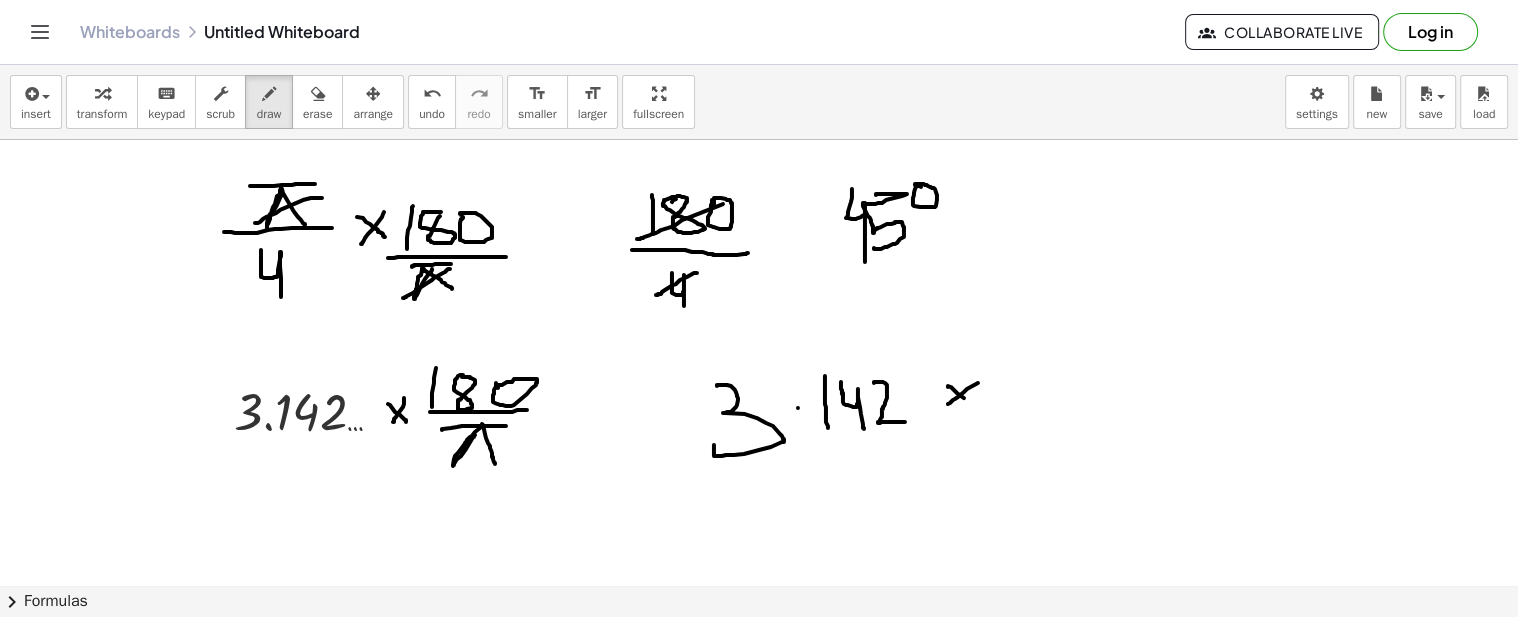 drag, startPoint x: 948, startPoint y: 385, endPoint x: 981, endPoint y: 411, distance: 42.0119 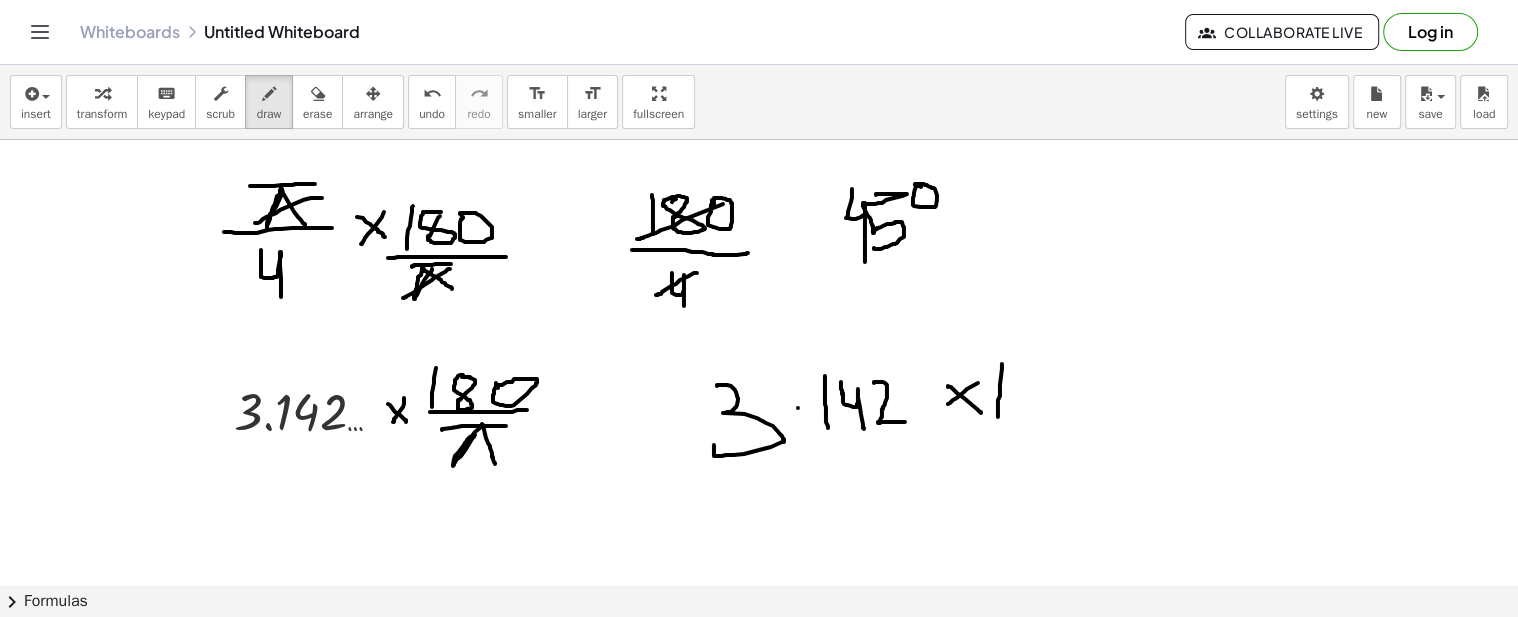 drag, startPoint x: 1000, startPoint y: 383, endPoint x: 1000, endPoint y: 413, distance: 30 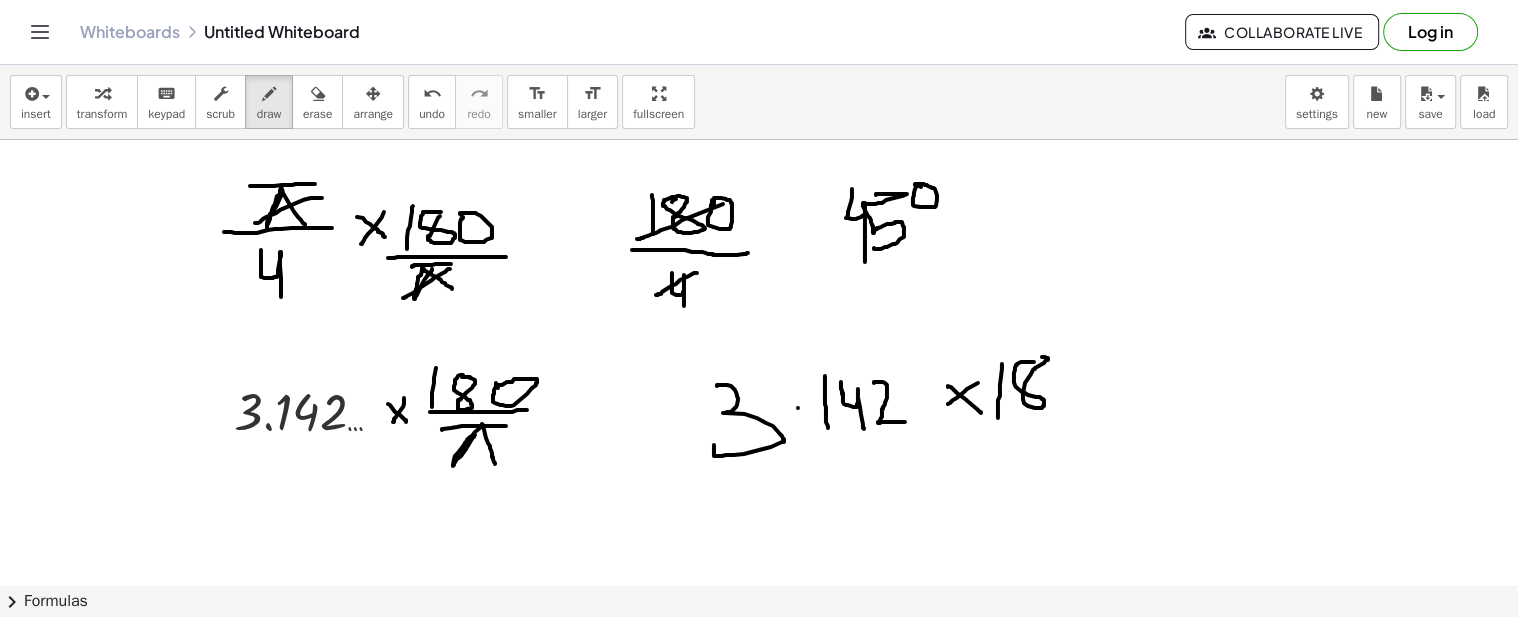 click at bounding box center (759, 27) 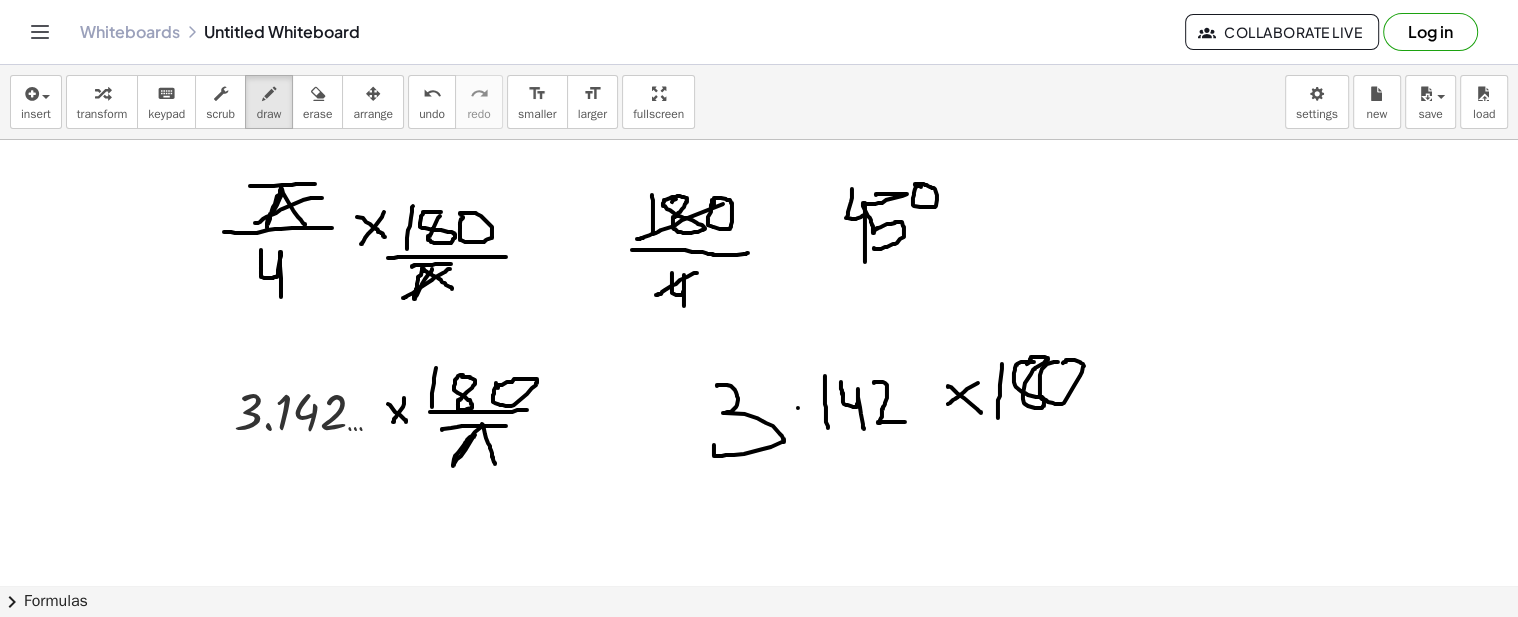 drag, startPoint x: 1058, startPoint y: 360, endPoint x: 1048, endPoint y: 363, distance: 10.440307 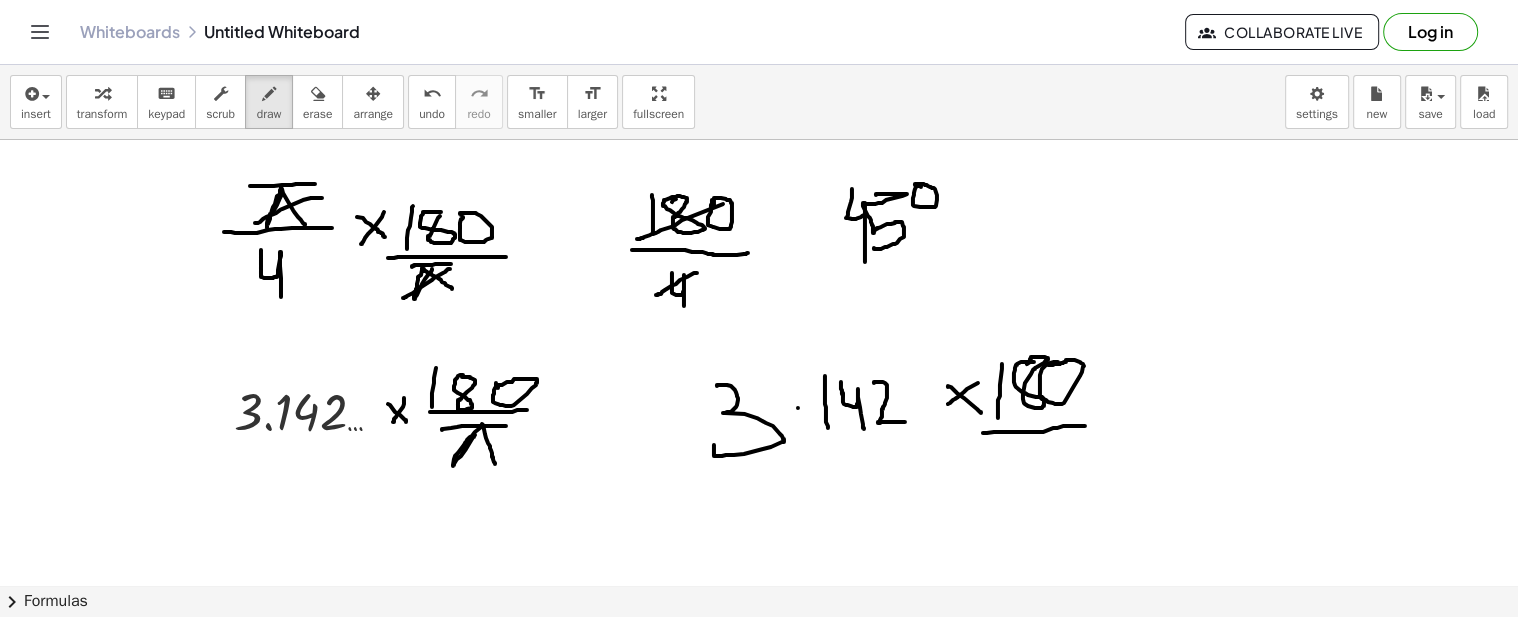 drag, startPoint x: 983, startPoint y: 431, endPoint x: 1085, endPoint y: 424, distance: 102.239914 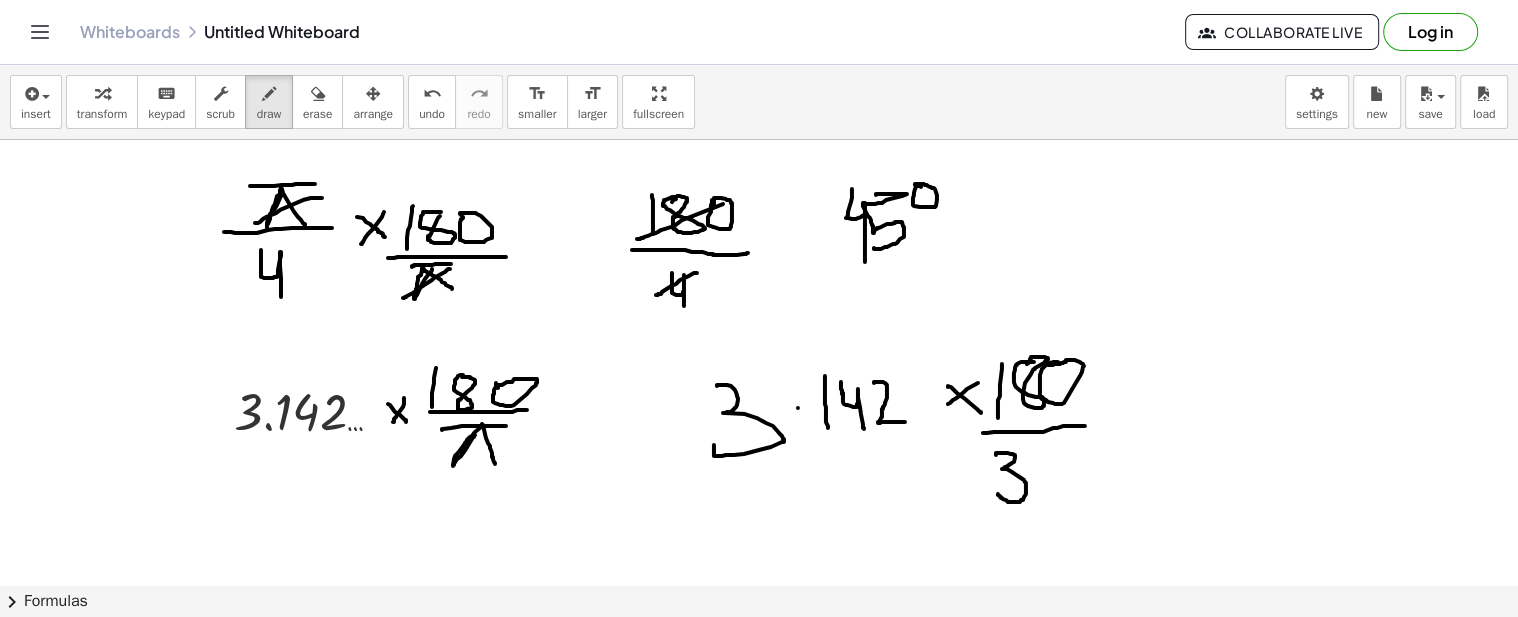 drag, startPoint x: 996, startPoint y: 453, endPoint x: 997, endPoint y: 491, distance: 38.013157 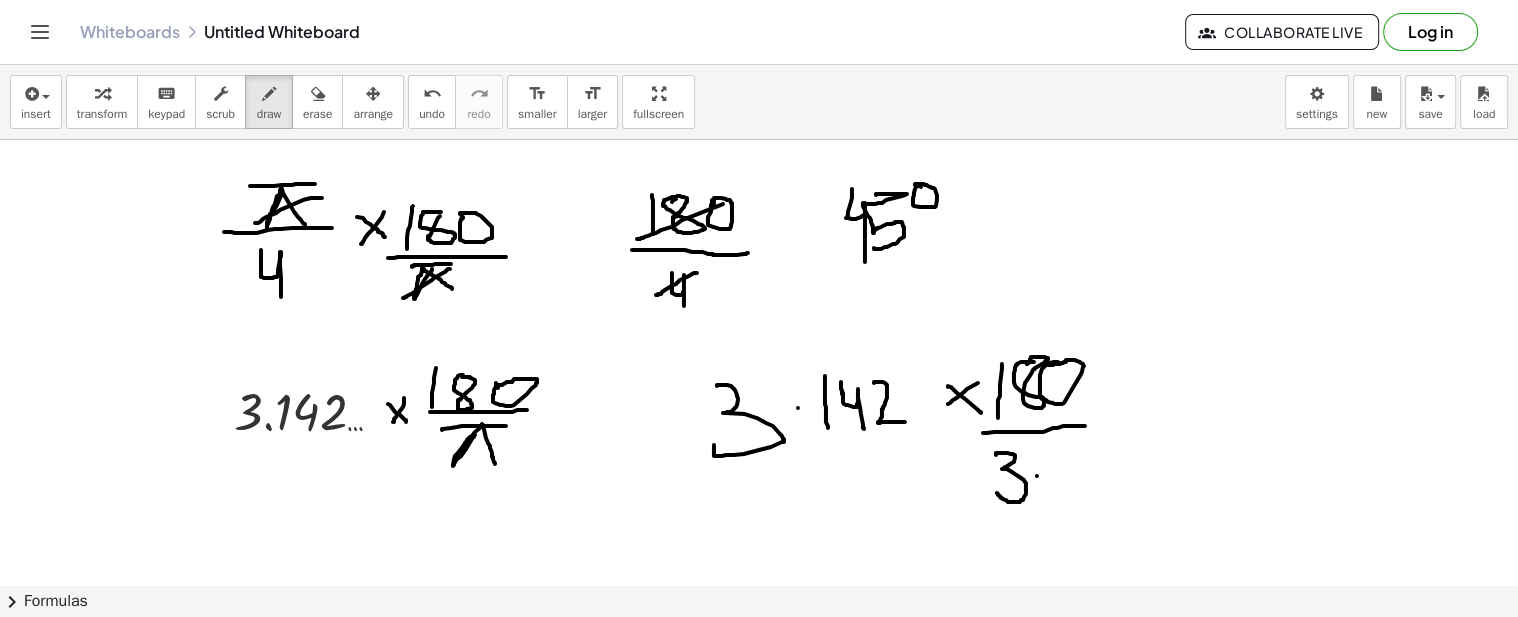 click at bounding box center (759, 27) 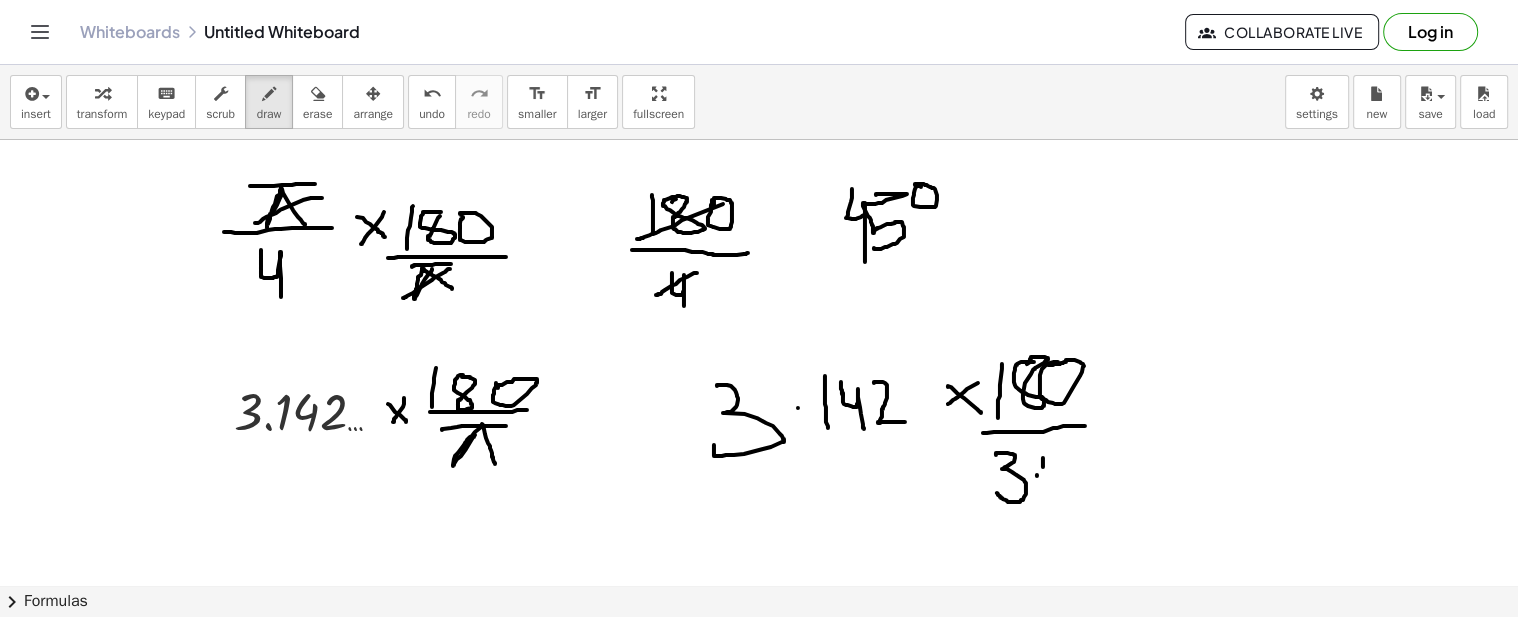 drag, startPoint x: 1043, startPoint y: 465, endPoint x: 1043, endPoint y: 494, distance: 29 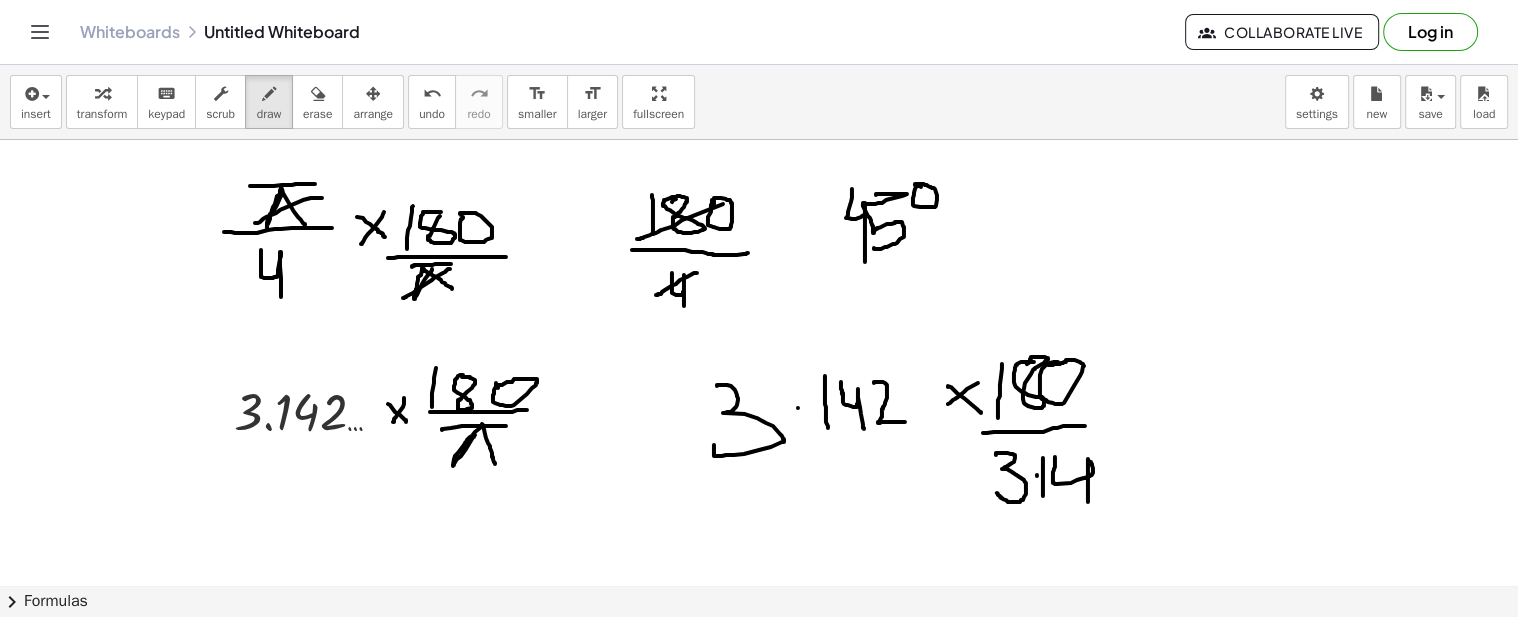 drag, startPoint x: 1055, startPoint y: 455, endPoint x: 1088, endPoint y: 500, distance: 55.803226 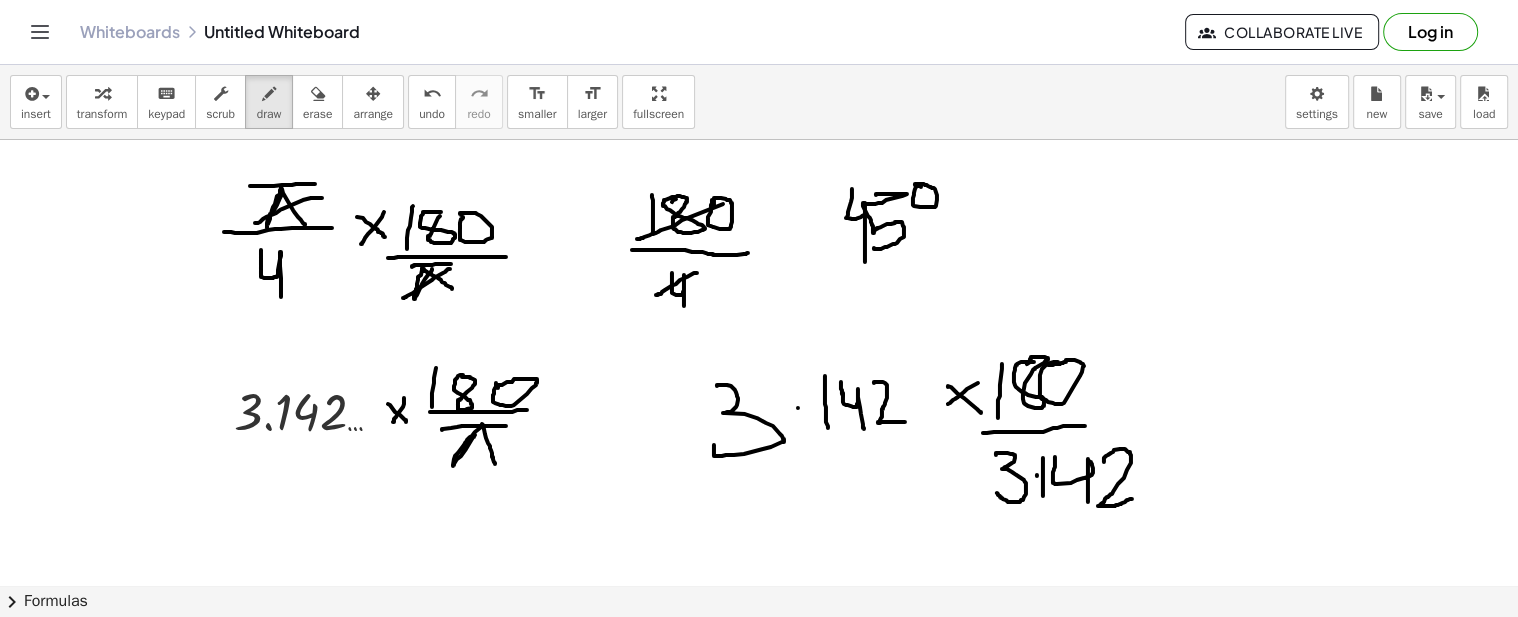 drag, startPoint x: 1104, startPoint y: 460, endPoint x: 1132, endPoint y: 497, distance: 46.400433 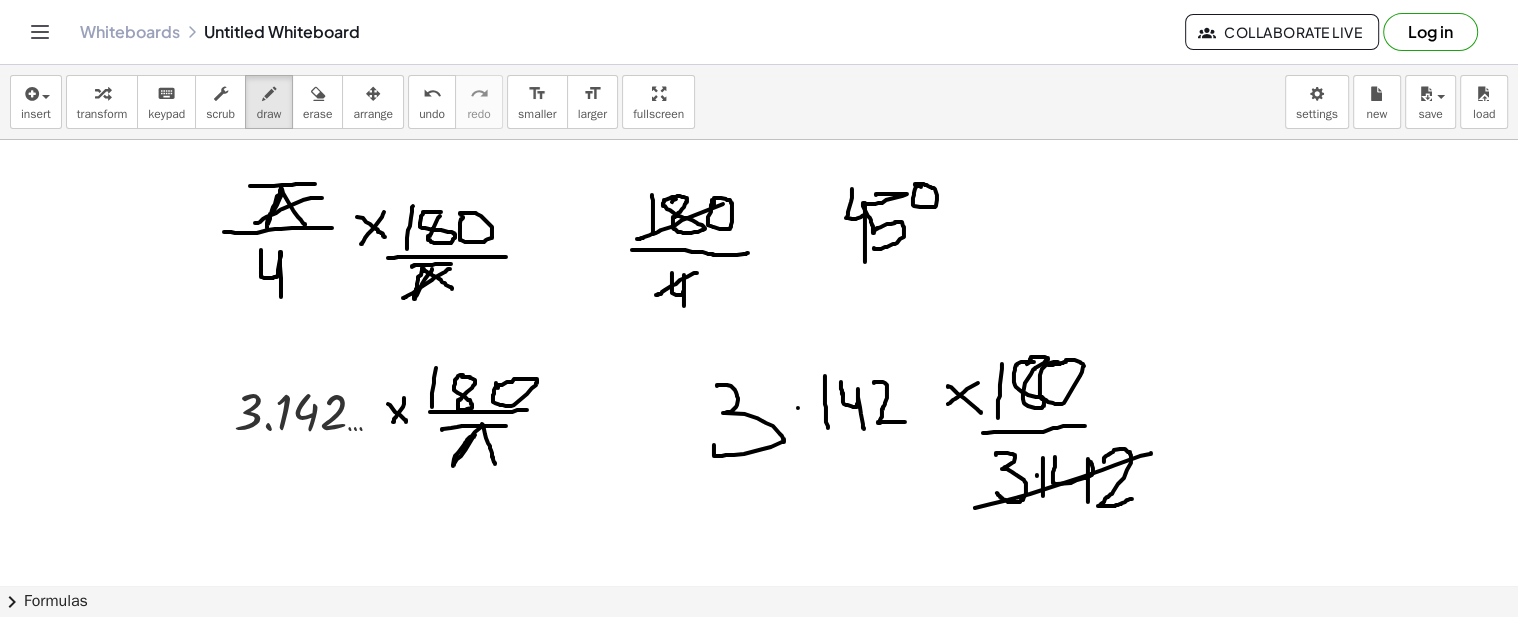 drag, startPoint x: 1115, startPoint y: 463, endPoint x: 955, endPoint y: 510, distance: 166.7603 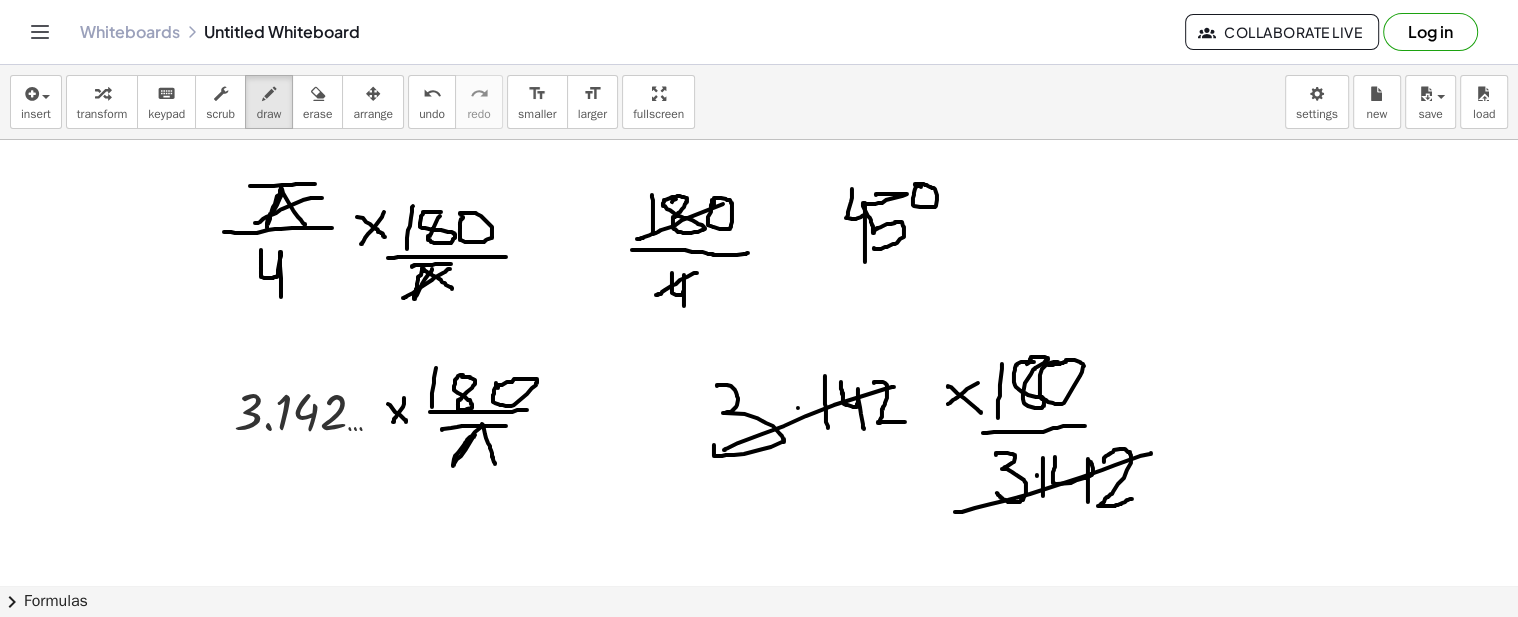 drag, startPoint x: 894, startPoint y: 385, endPoint x: 723, endPoint y: 448, distance: 182.23611 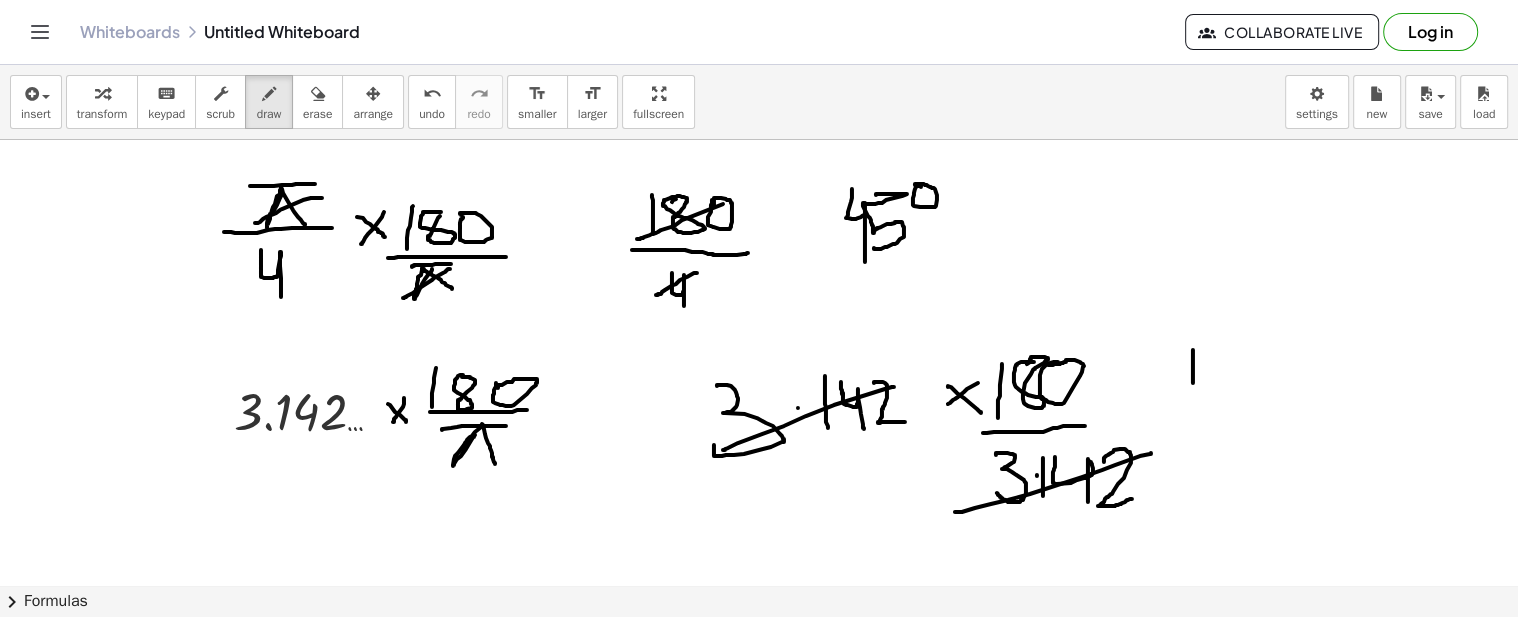 drag, startPoint x: 1193, startPoint y: 348, endPoint x: 1193, endPoint y: 383, distance: 35 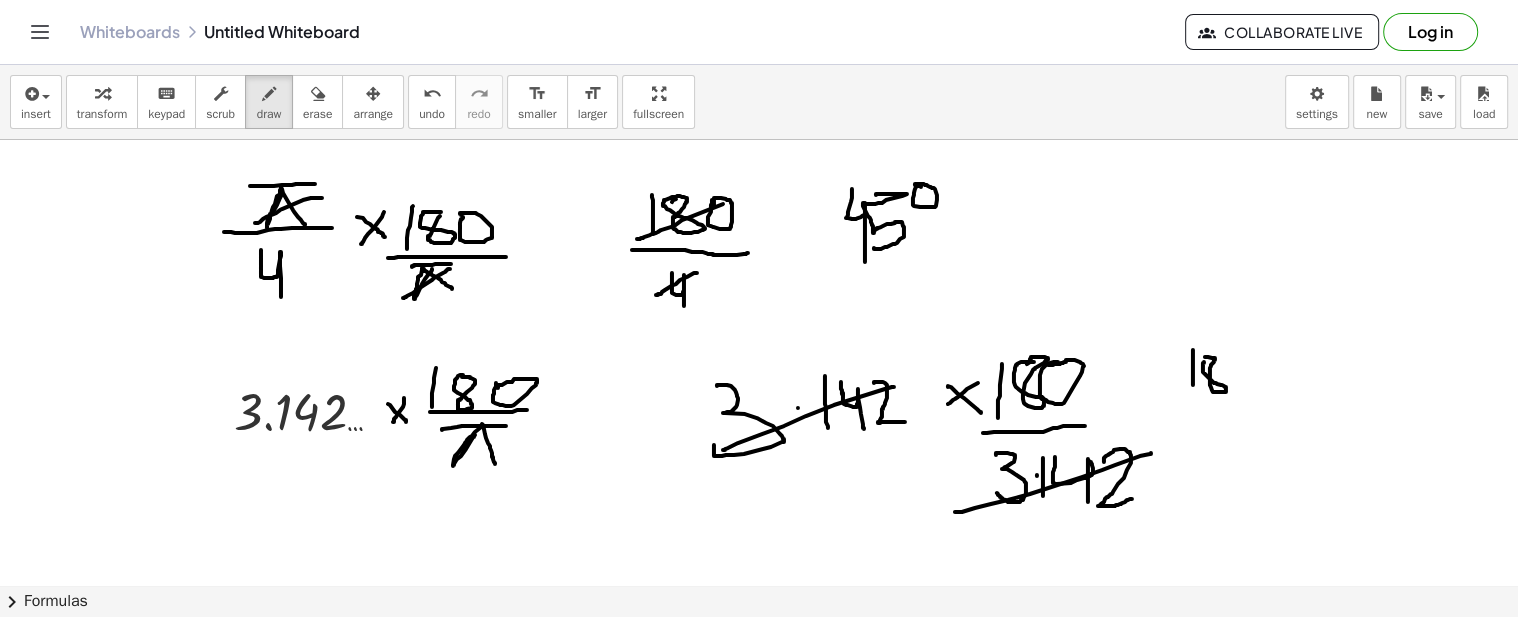 click at bounding box center (759, 27) 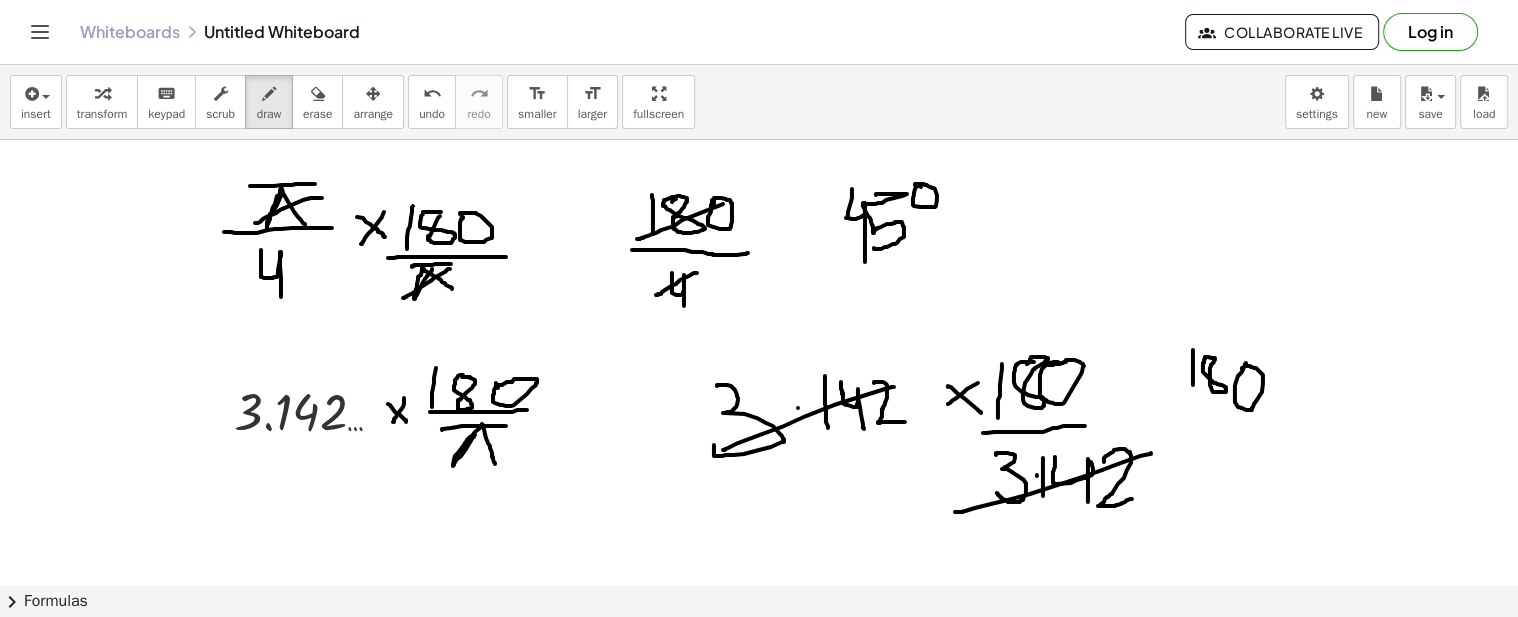 click at bounding box center [759, 27] 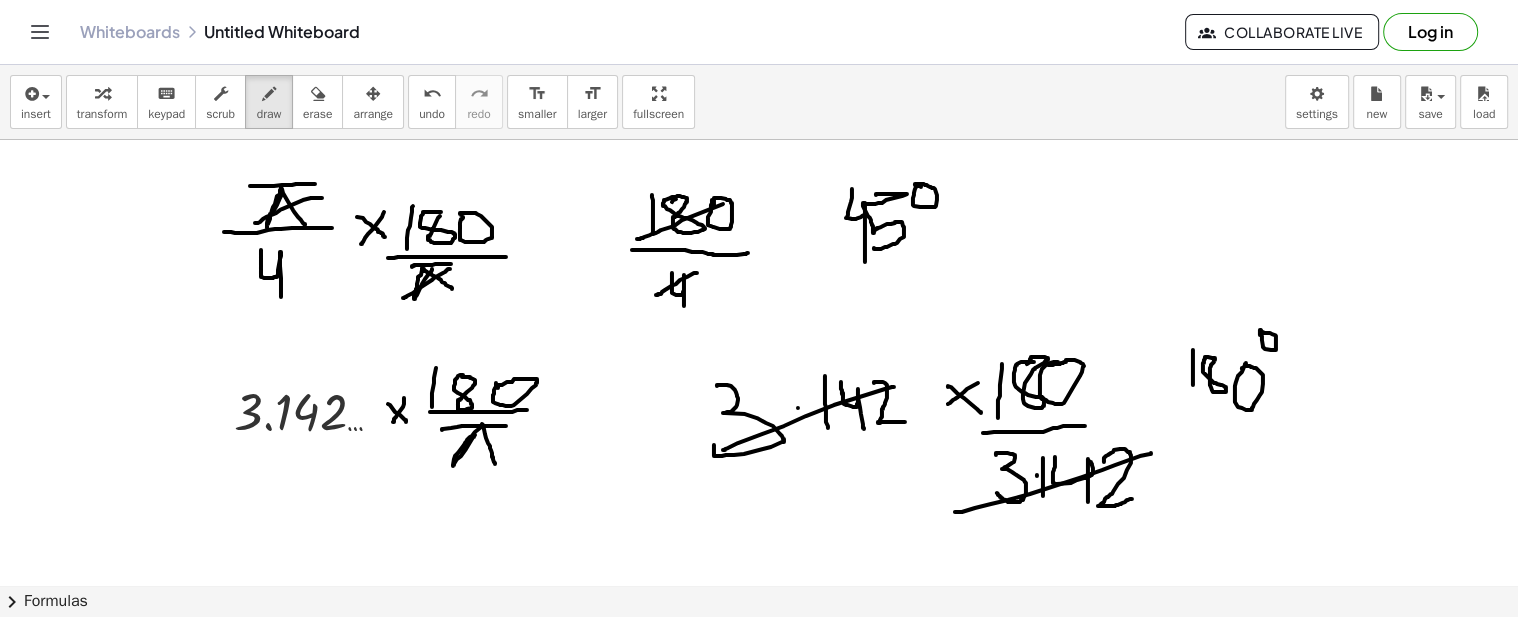 click at bounding box center [759, 27] 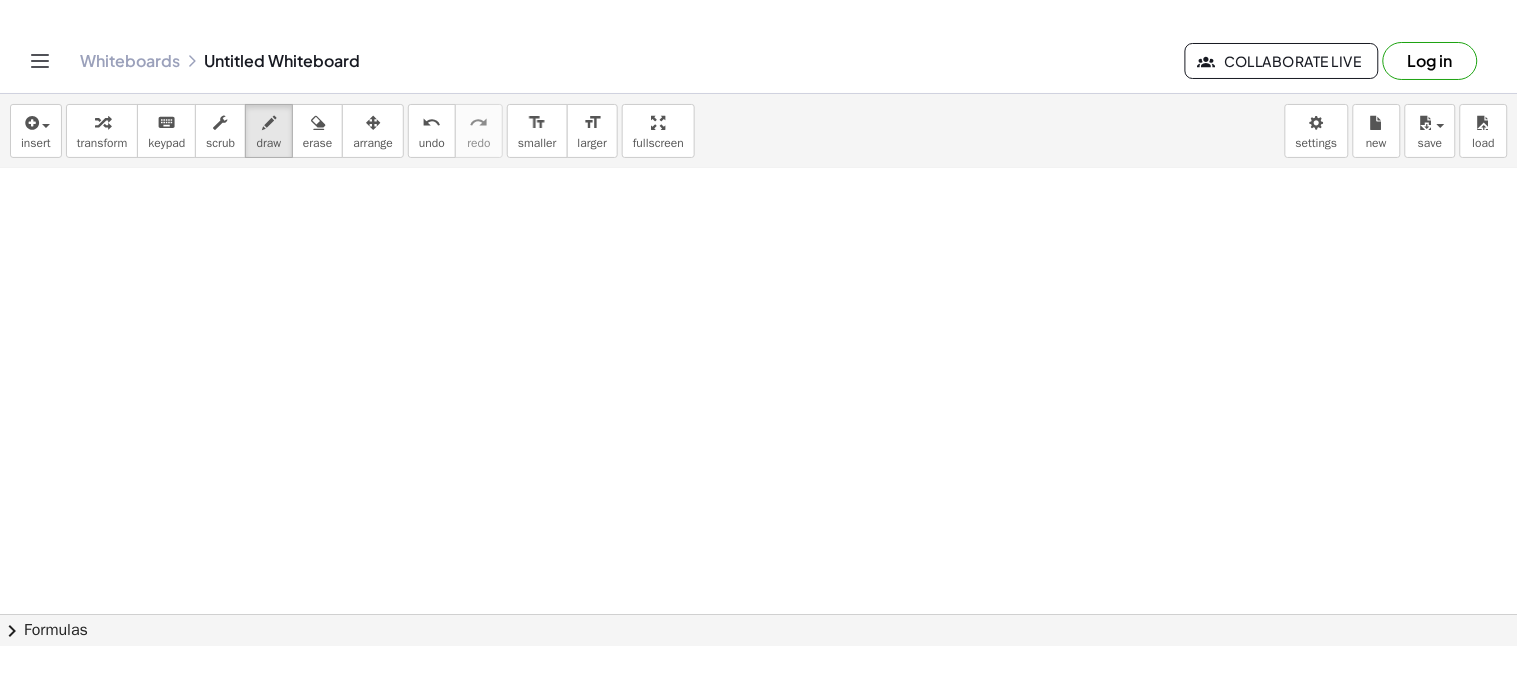 scroll, scrollTop: 1177, scrollLeft: 0, axis: vertical 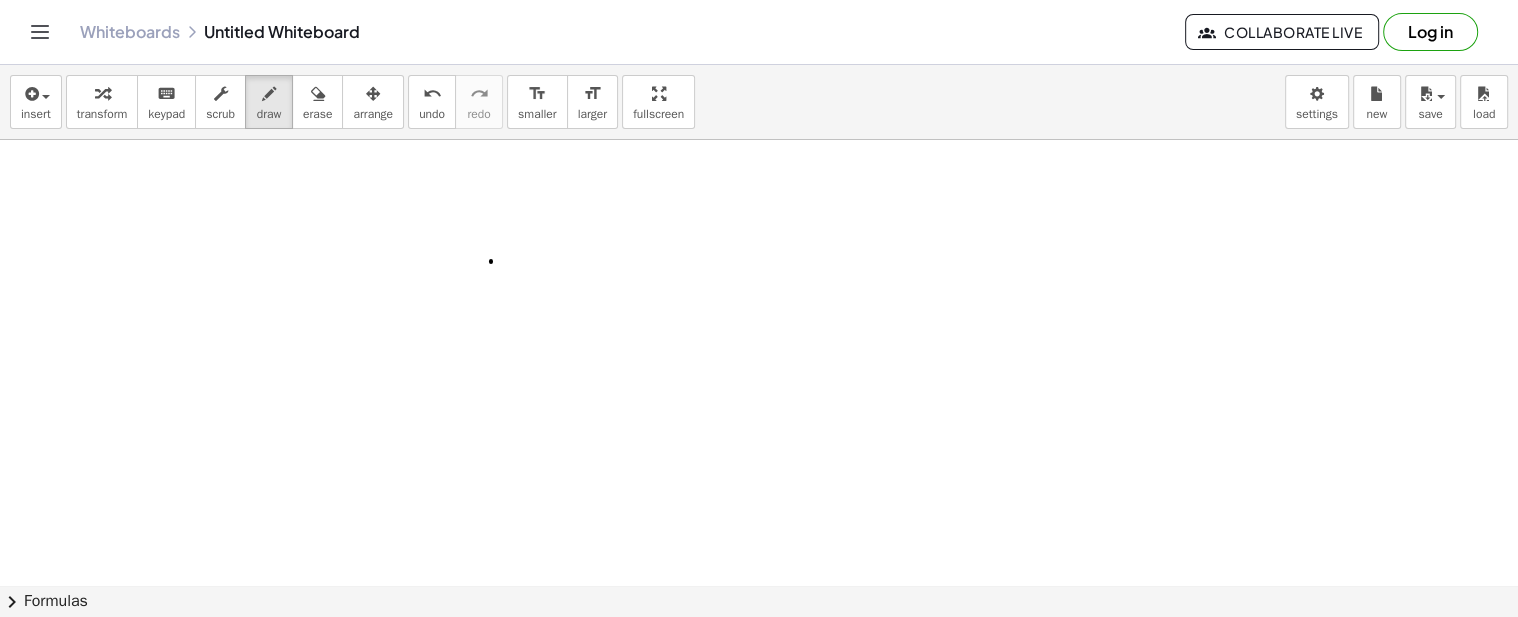 drag, startPoint x: 491, startPoint y: 260, endPoint x: 491, endPoint y: 286, distance: 26 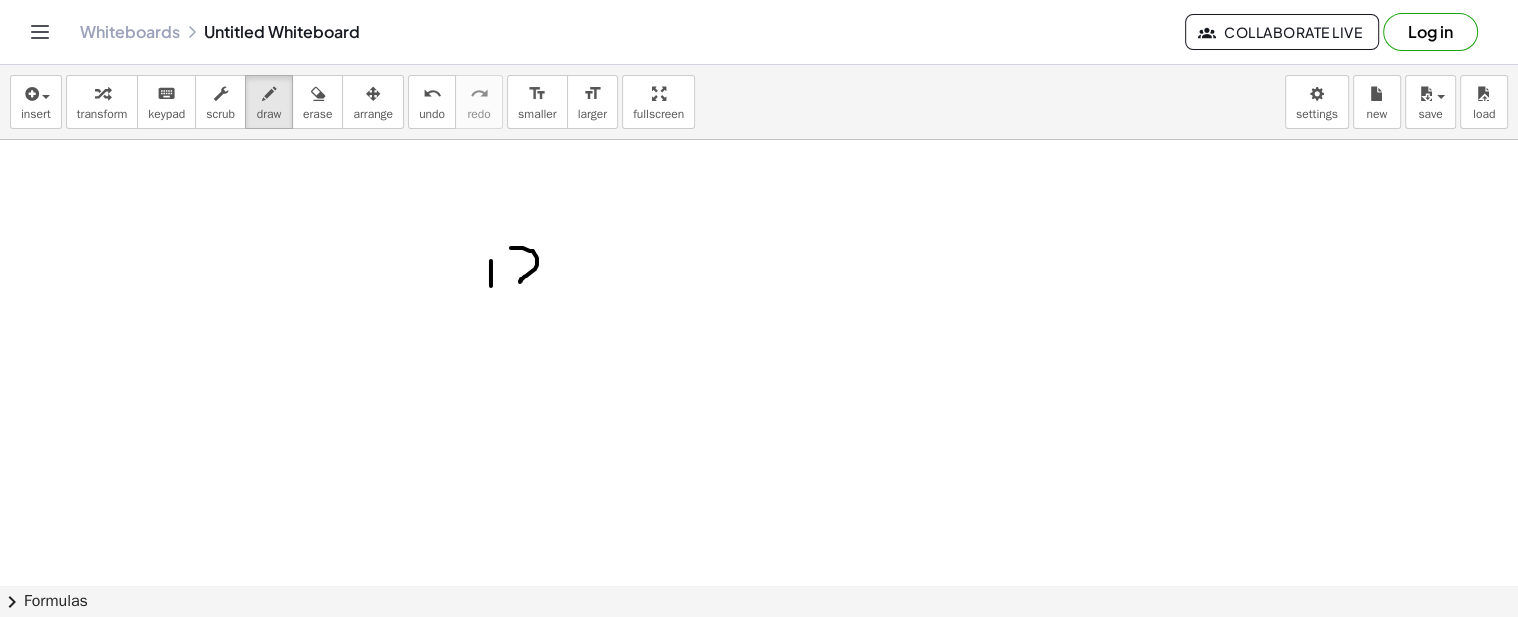 drag, startPoint x: 530, startPoint y: 250, endPoint x: 568, endPoint y: 271, distance: 43.416588 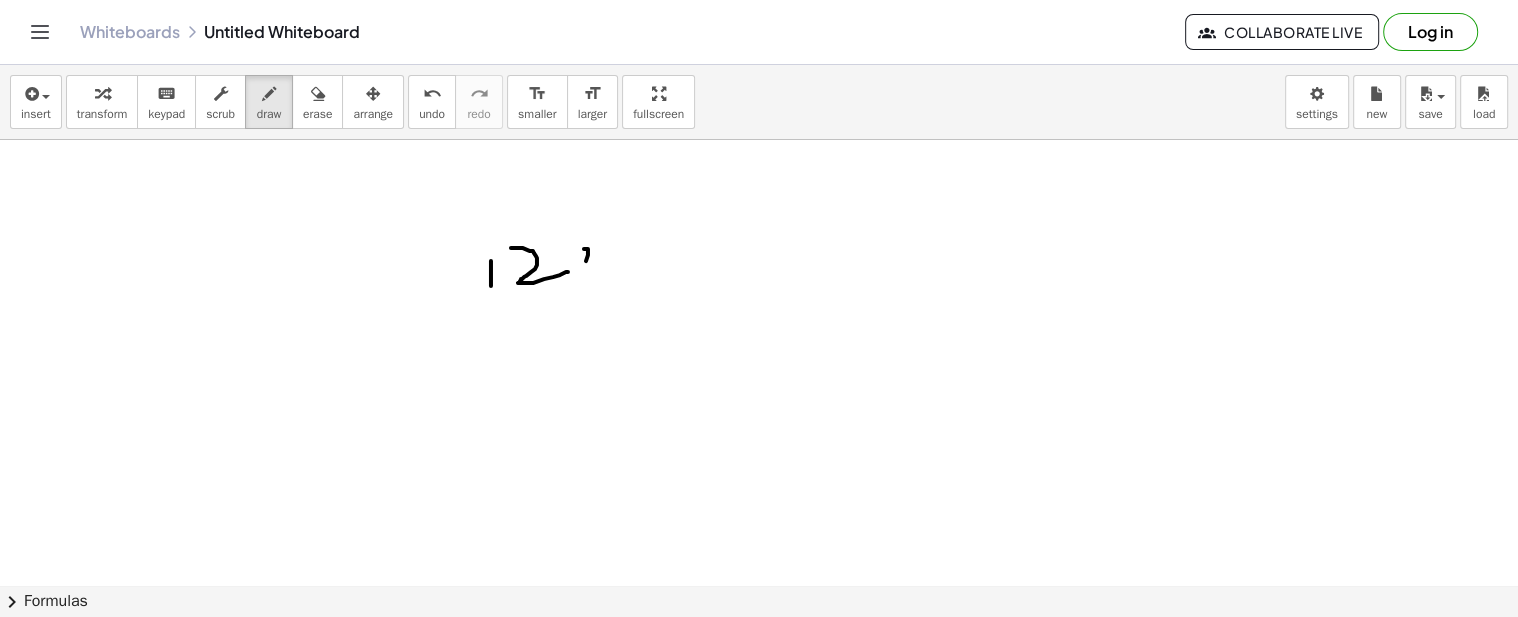 drag, startPoint x: 588, startPoint y: 248, endPoint x: 580, endPoint y: 280, distance: 32.984844 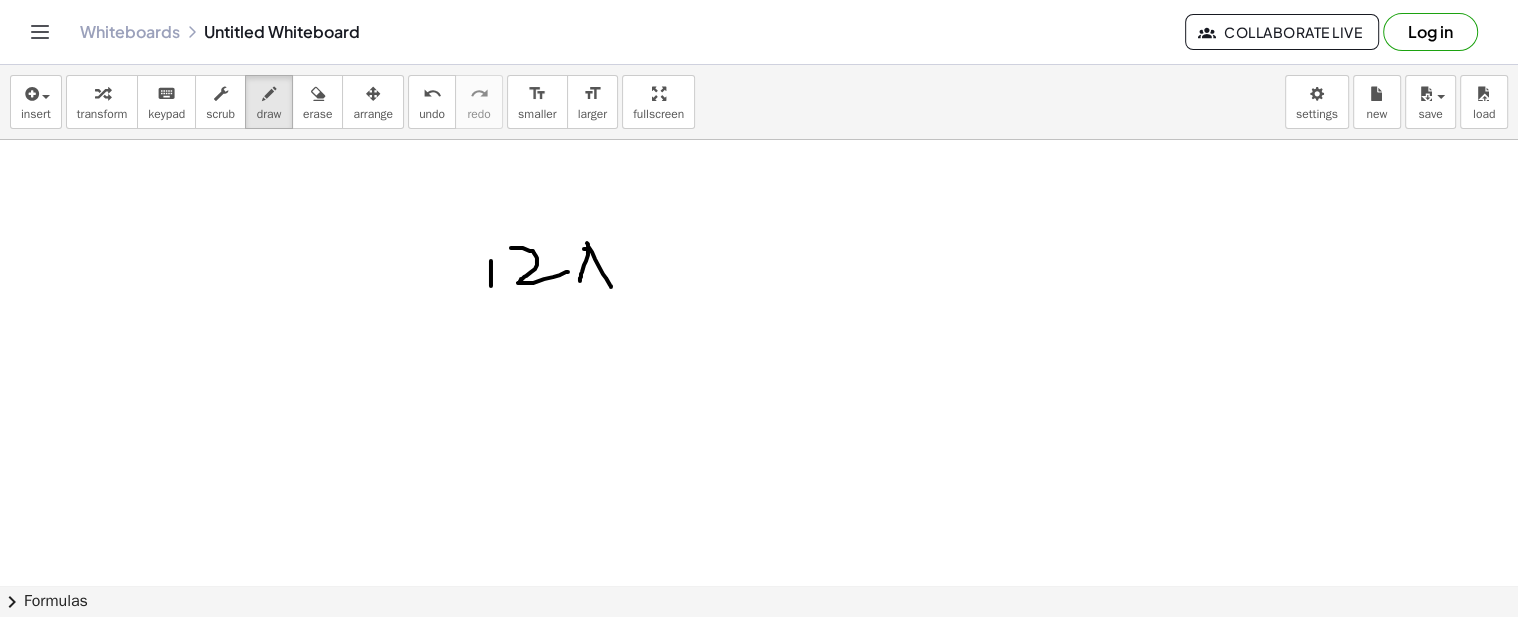 drag, startPoint x: 587, startPoint y: 242, endPoint x: 612, endPoint y: 287, distance: 51.47815 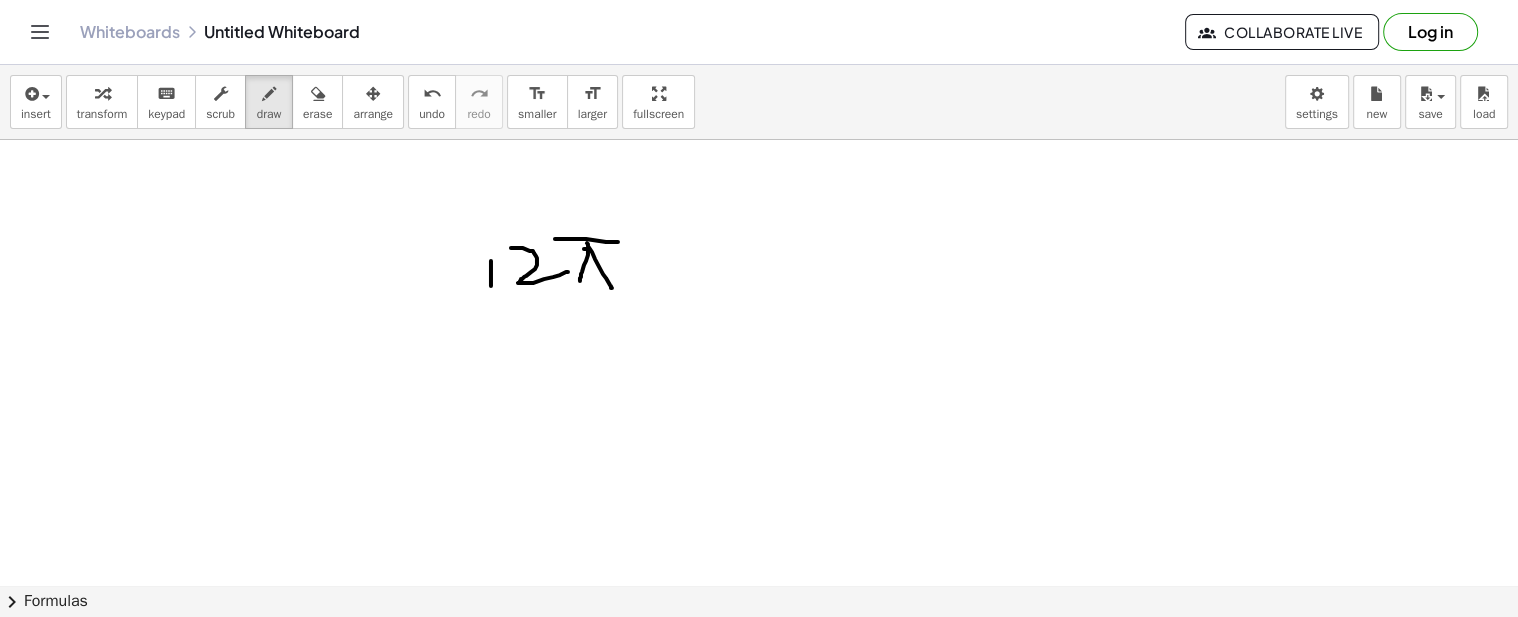 drag, startPoint x: 574, startPoint y: 238, endPoint x: 624, endPoint y: 241, distance: 50.08992 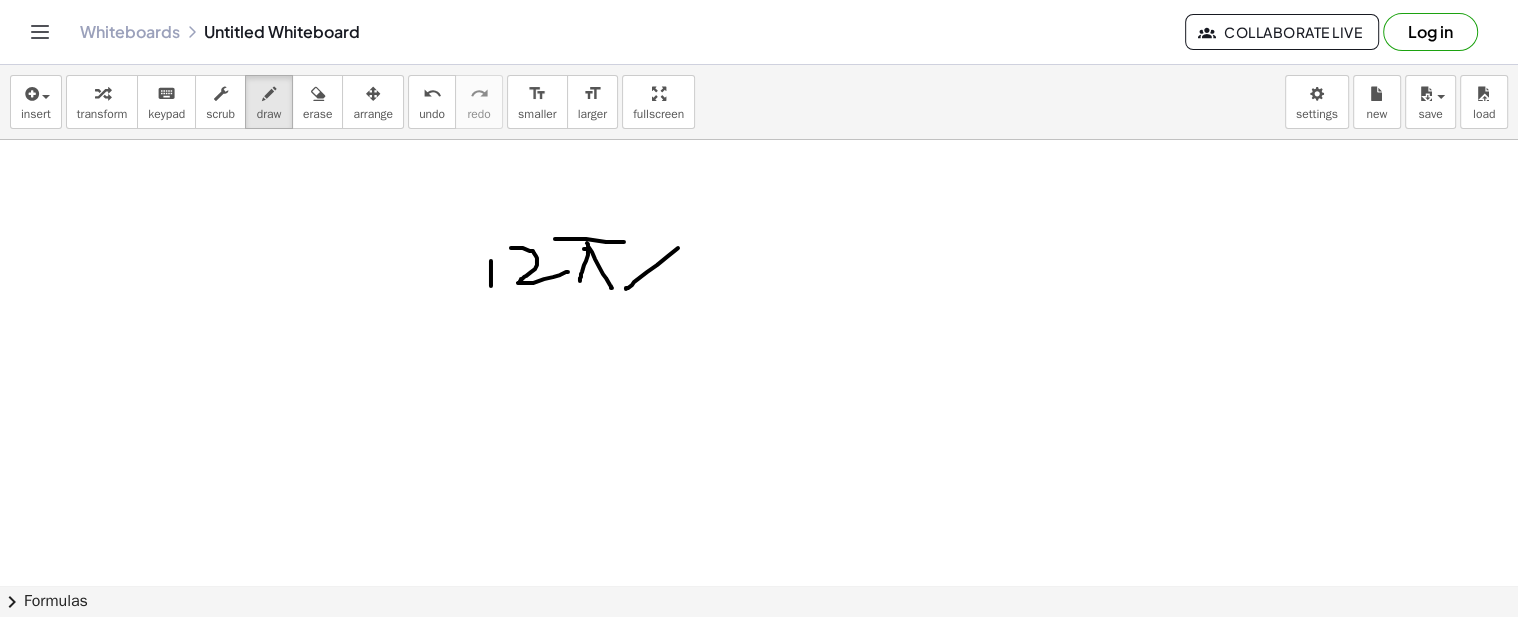 click at bounding box center (759, -145) 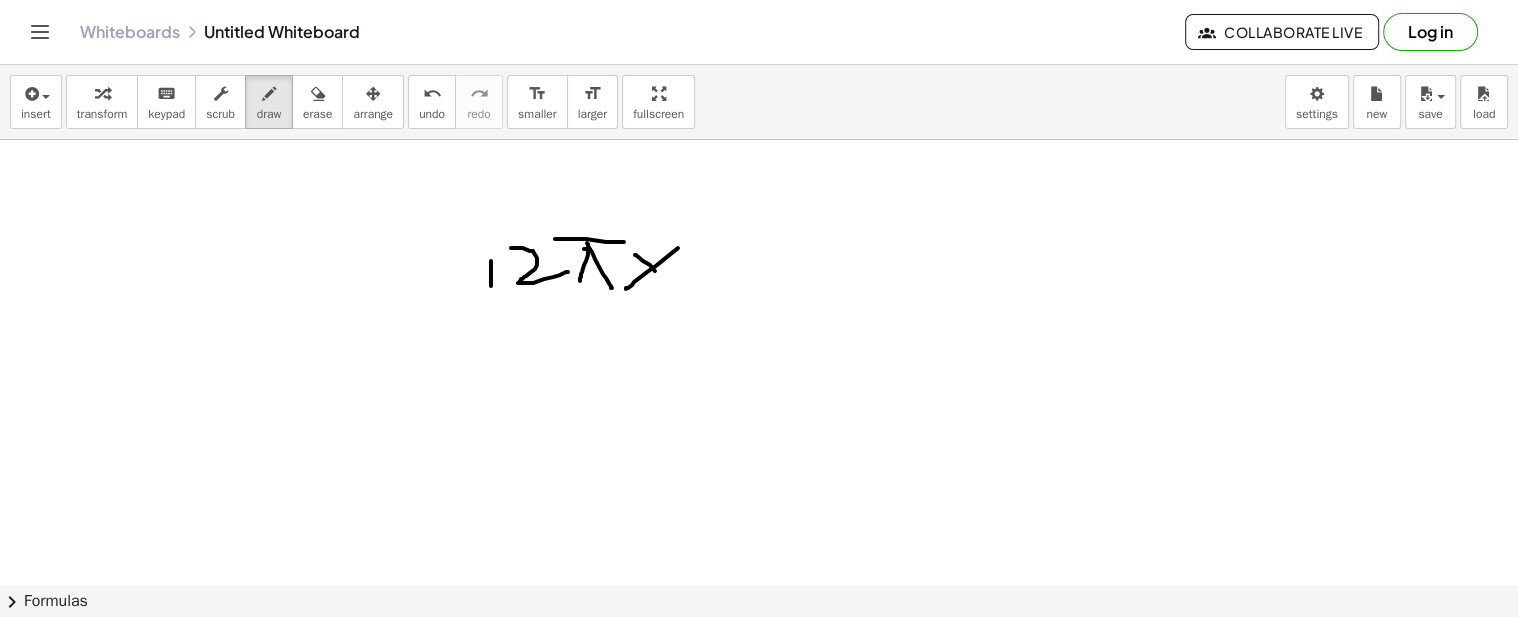 drag, startPoint x: 635, startPoint y: 254, endPoint x: 654, endPoint y: 277, distance: 29.832869 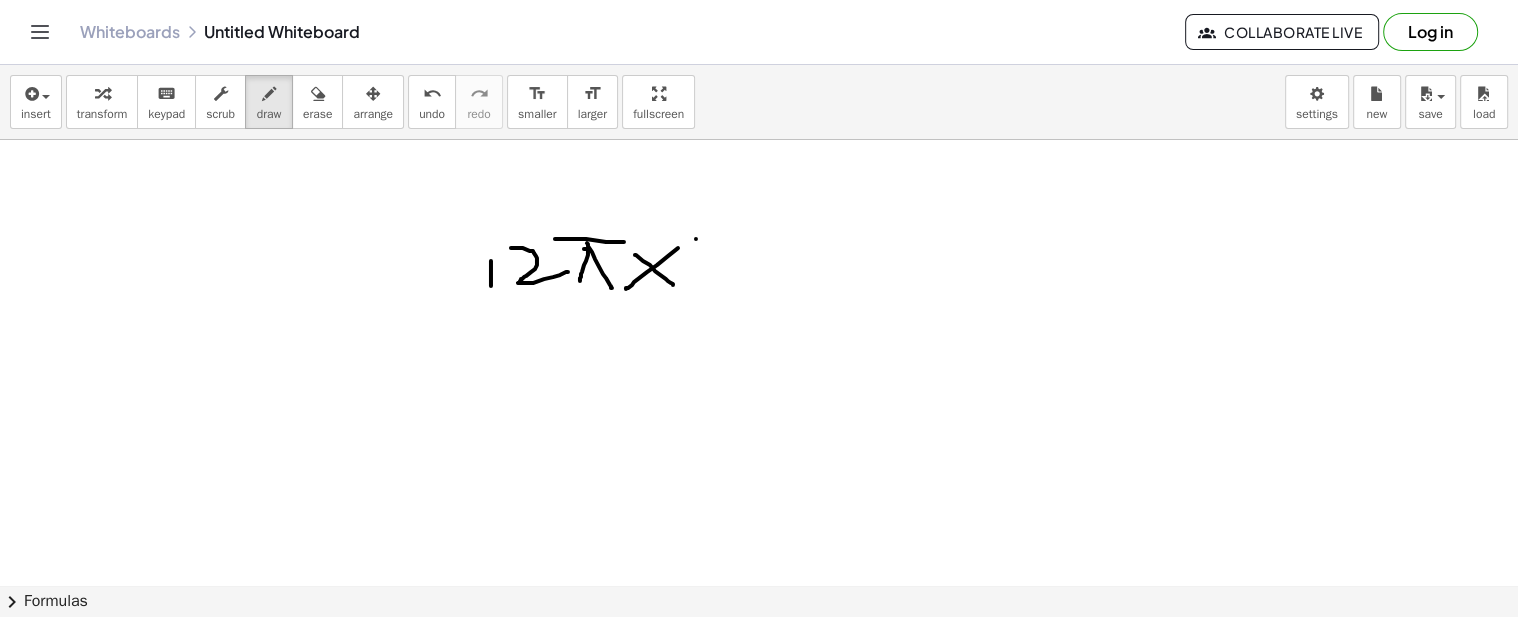 drag, startPoint x: 696, startPoint y: 238, endPoint x: 696, endPoint y: 281, distance: 43 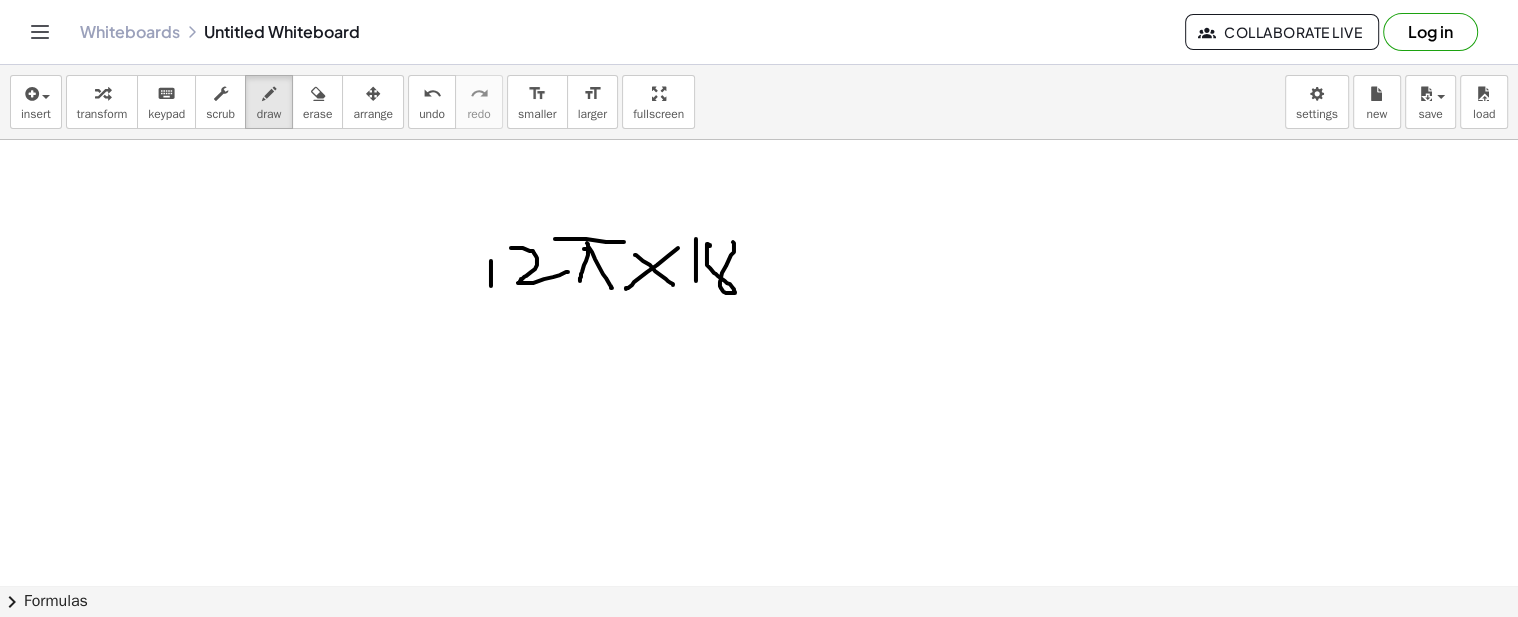 drag, startPoint x: 708, startPoint y: 244, endPoint x: 700, endPoint y: 235, distance: 12.0415945 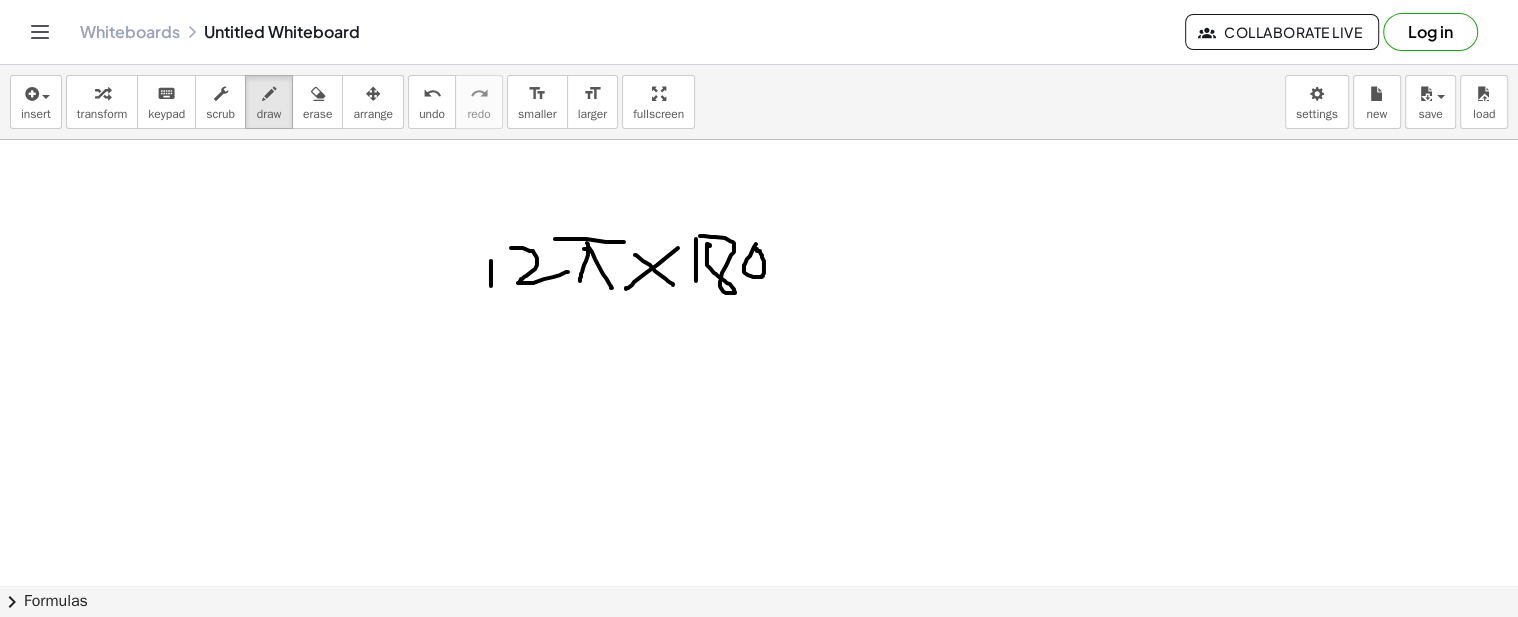 drag, startPoint x: 744, startPoint y: 265, endPoint x: 747, endPoint y: 246, distance: 19.235384 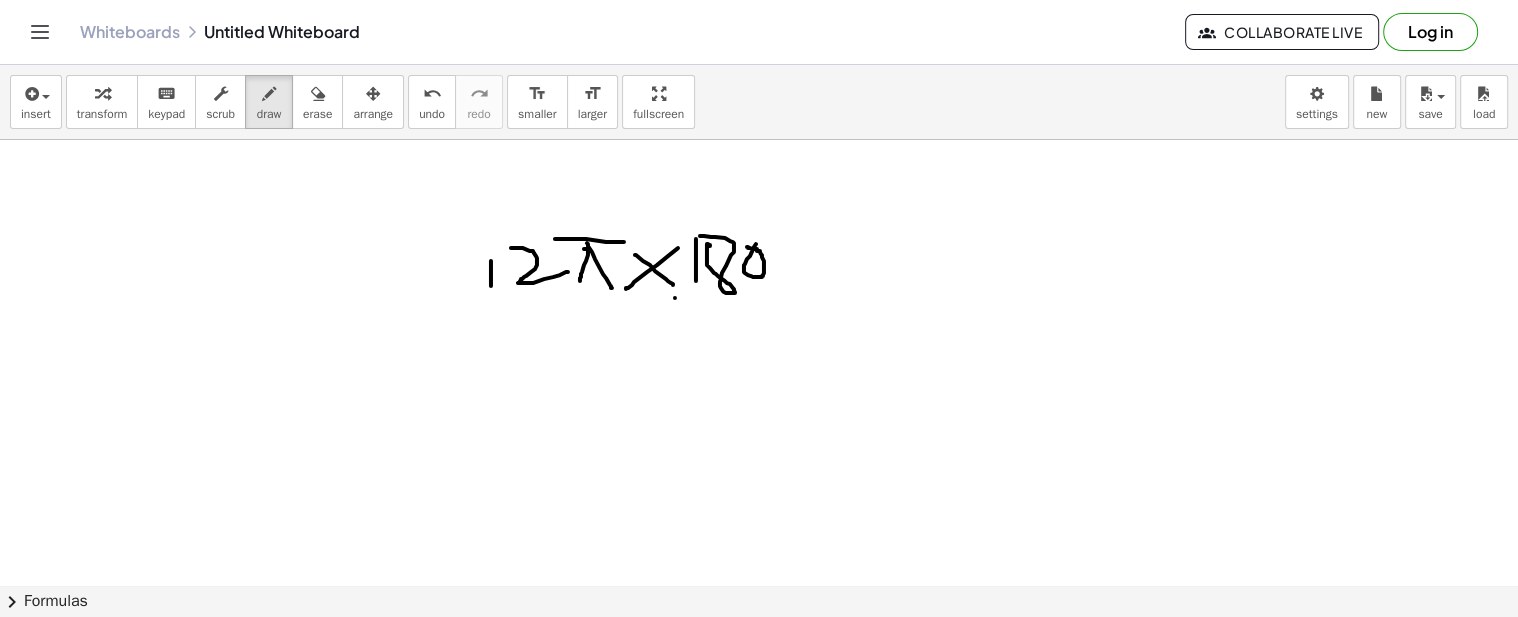drag, startPoint x: 675, startPoint y: 297, endPoint x: 757, endPoint y: 304, distance: 82.29824 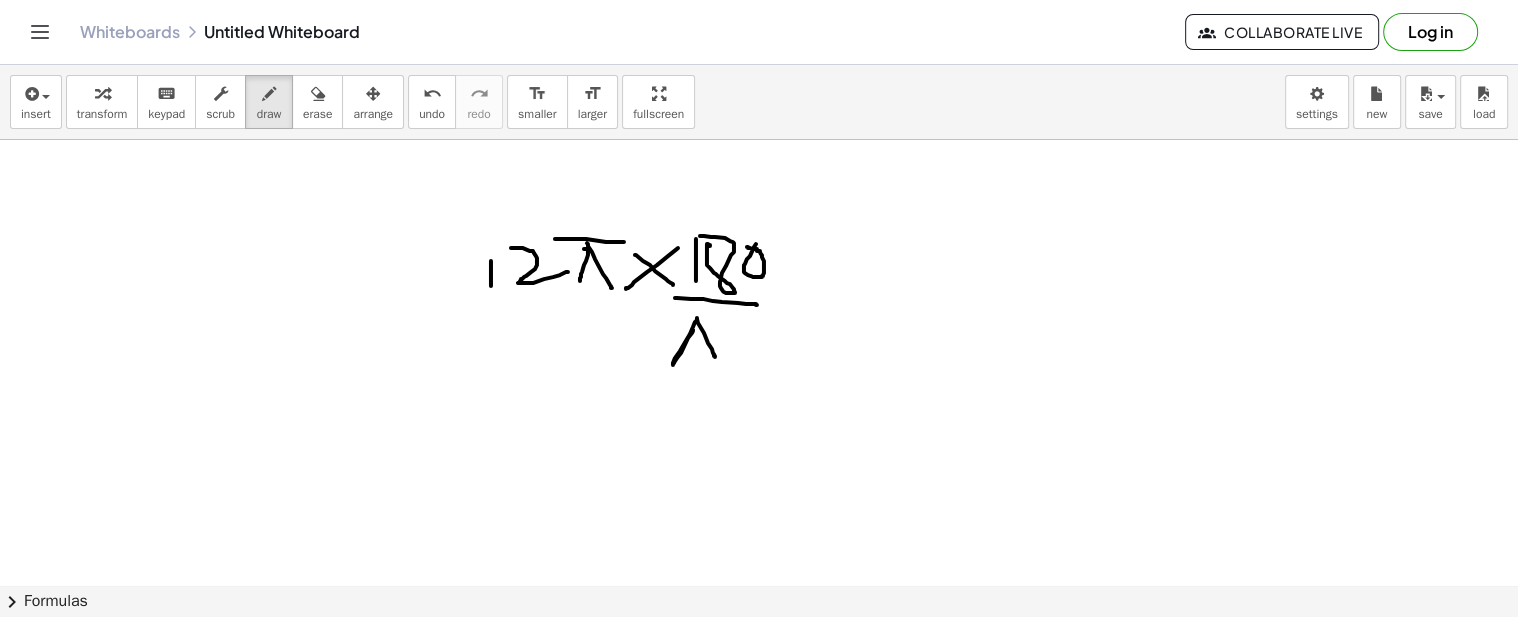 drag, startPoint x: 693, startPoint y: 328, endPoint x: 710, endPoint y: 350, distance: 27.802877 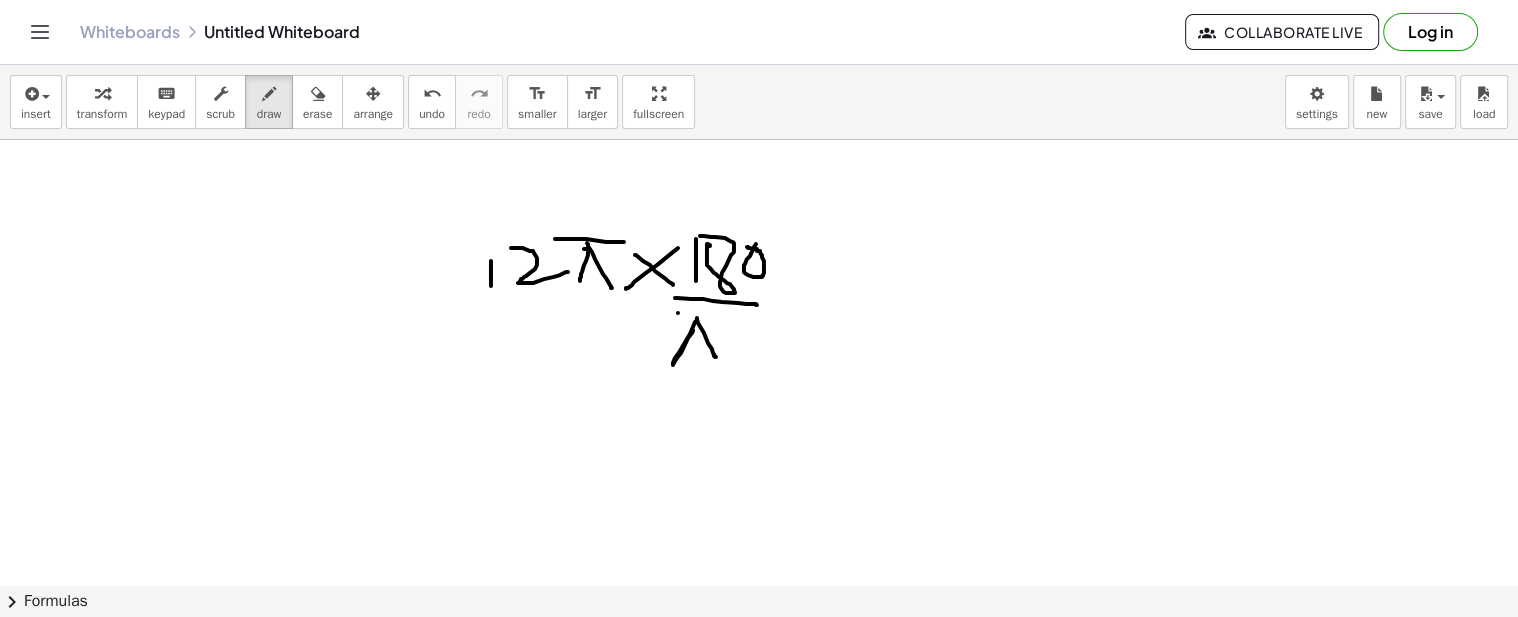 drag, startPoint x: 678, startPoint y: 312, endPoint x: 727, endPoint y: 315, distance: 49.09175 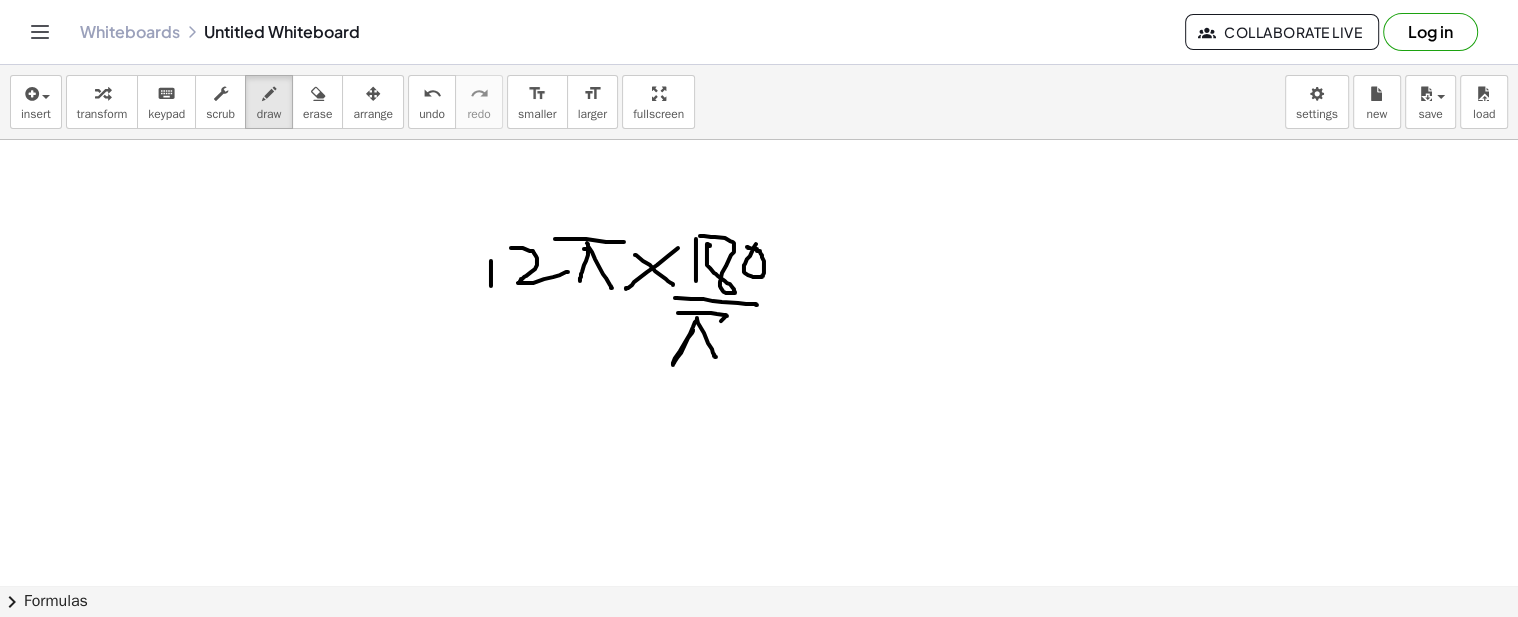 drag, startPoint x: 721, startPoint y: 320, endPoint x: 658, endPoint y: 363, distance: 76.27582 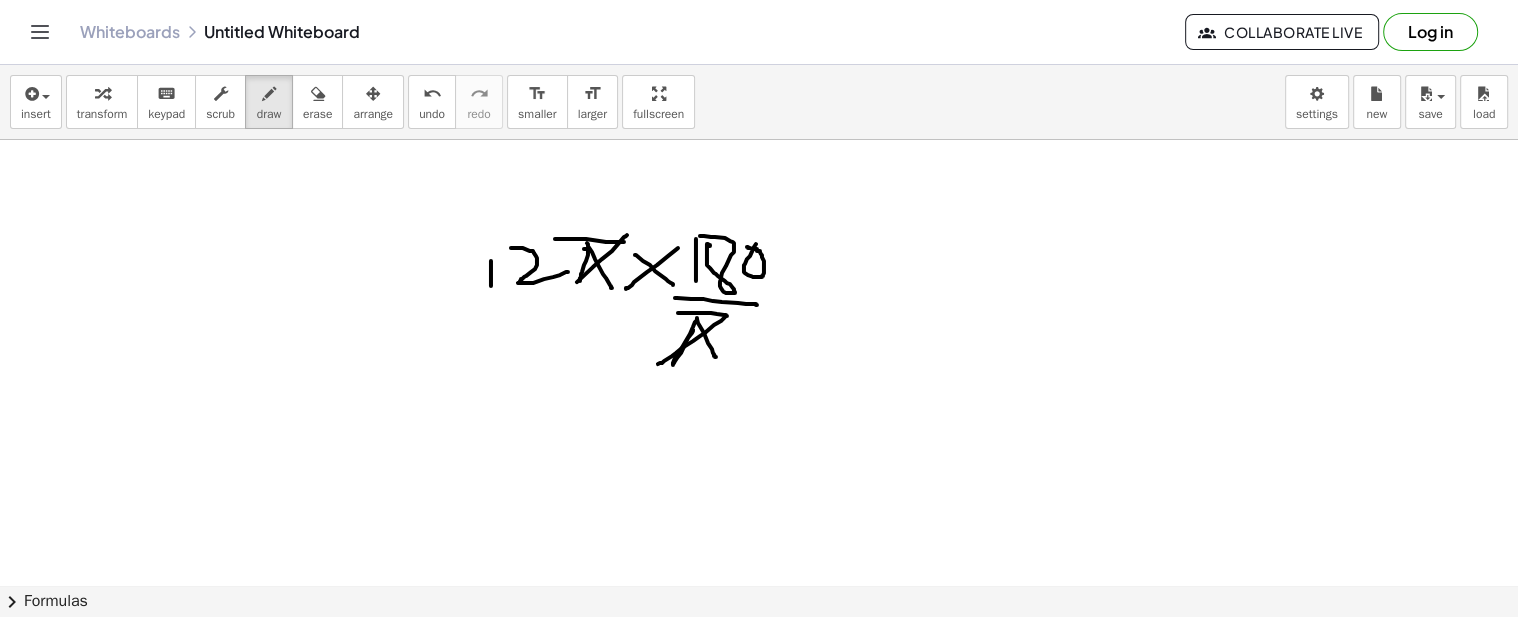 drag, startPoint x: 627, startPoint y: 234, endPoint x: 565, endPoint y: 290, distance: 83.546394 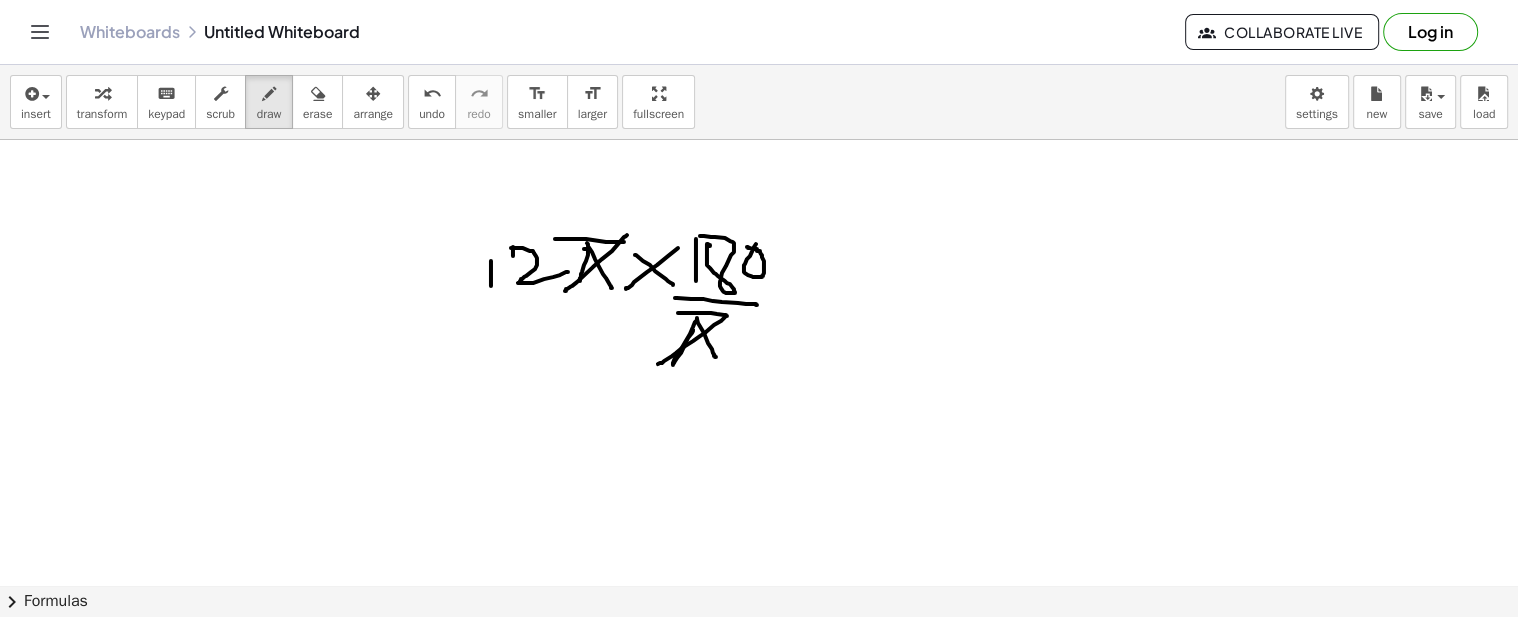 click at bounding box center [759, -145] 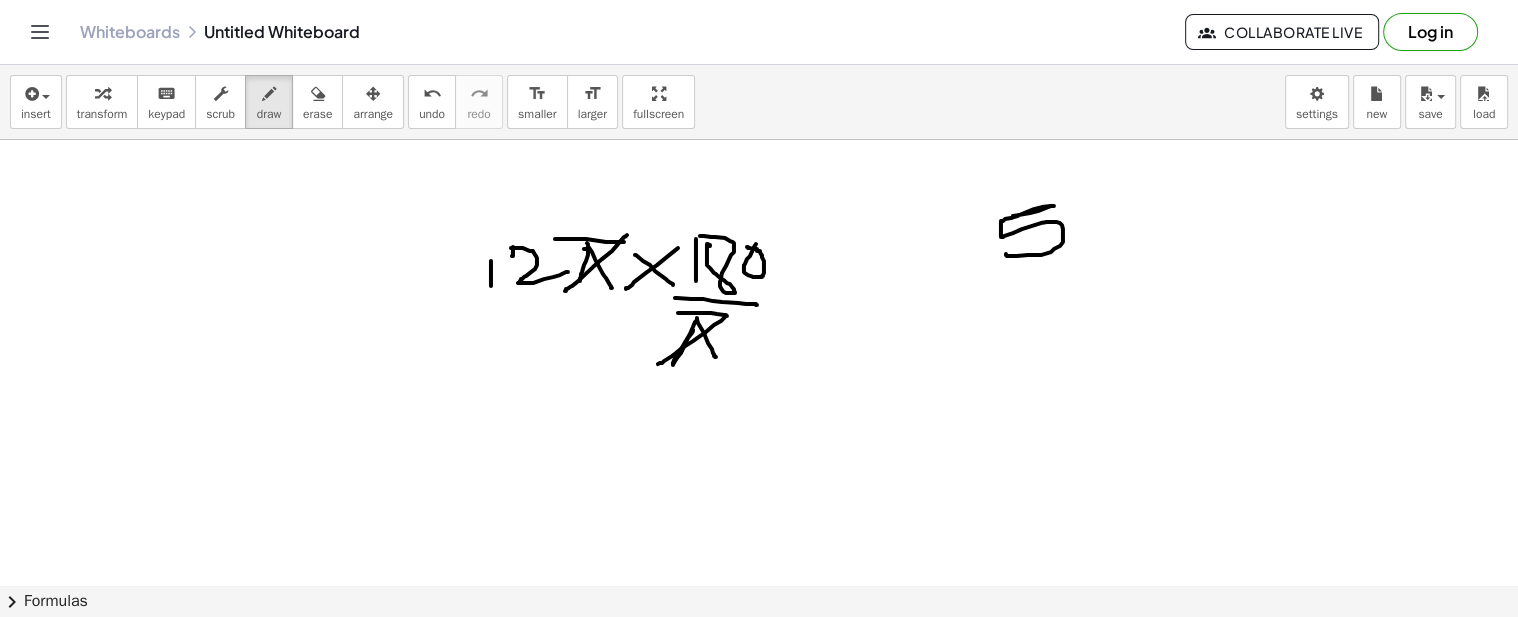 drag, startPoint x: 1013, startPoint y: 215, endPoint x: 1006, endPoint y: 253, distance: 38.63936 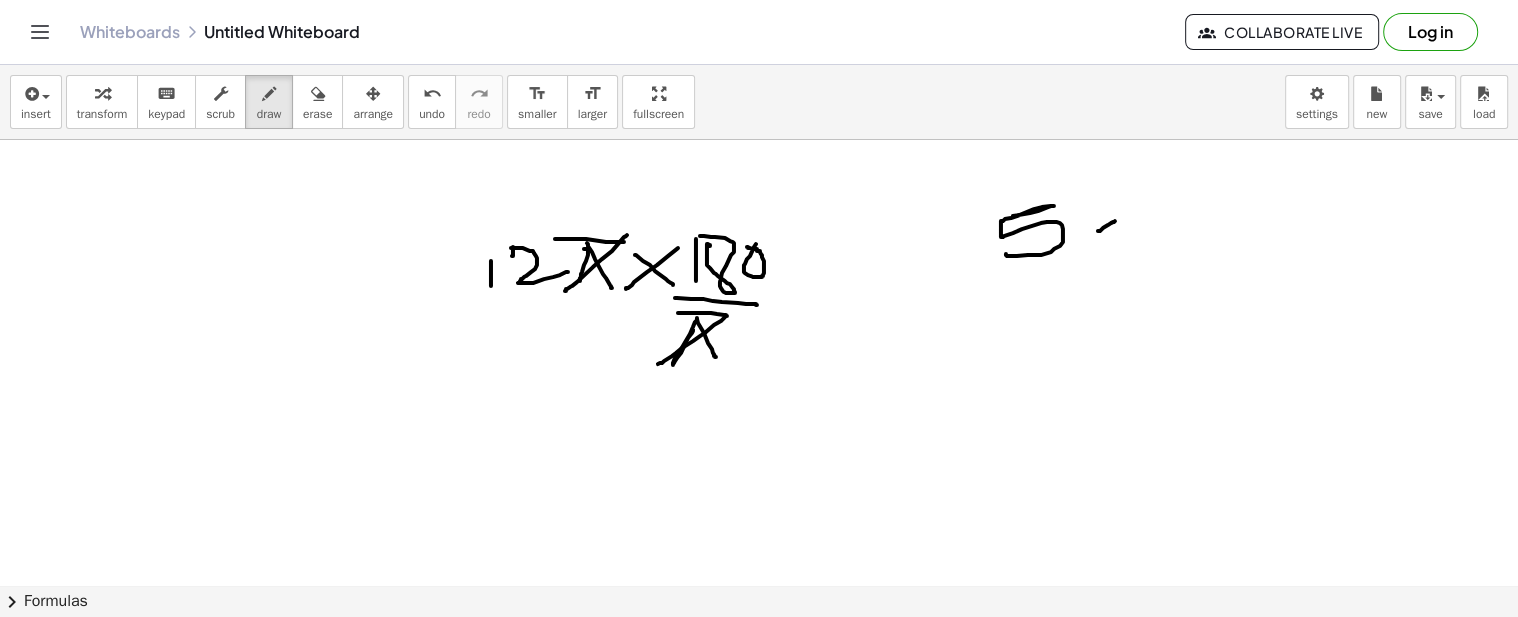 click at bounding box center [759, -145] 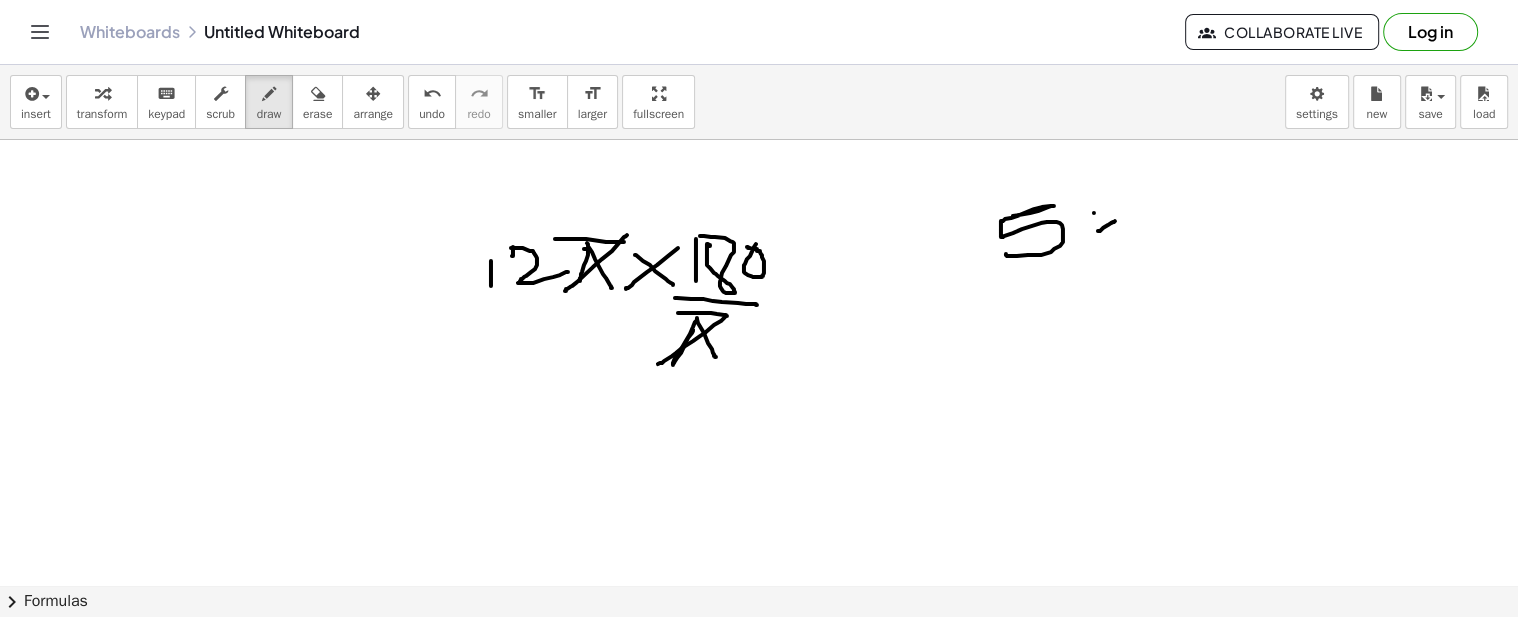 drag, startPoint x: 1094, startPoint y: 212, endPoint x: 1121, endPoint y: 234, distance: 34.828148 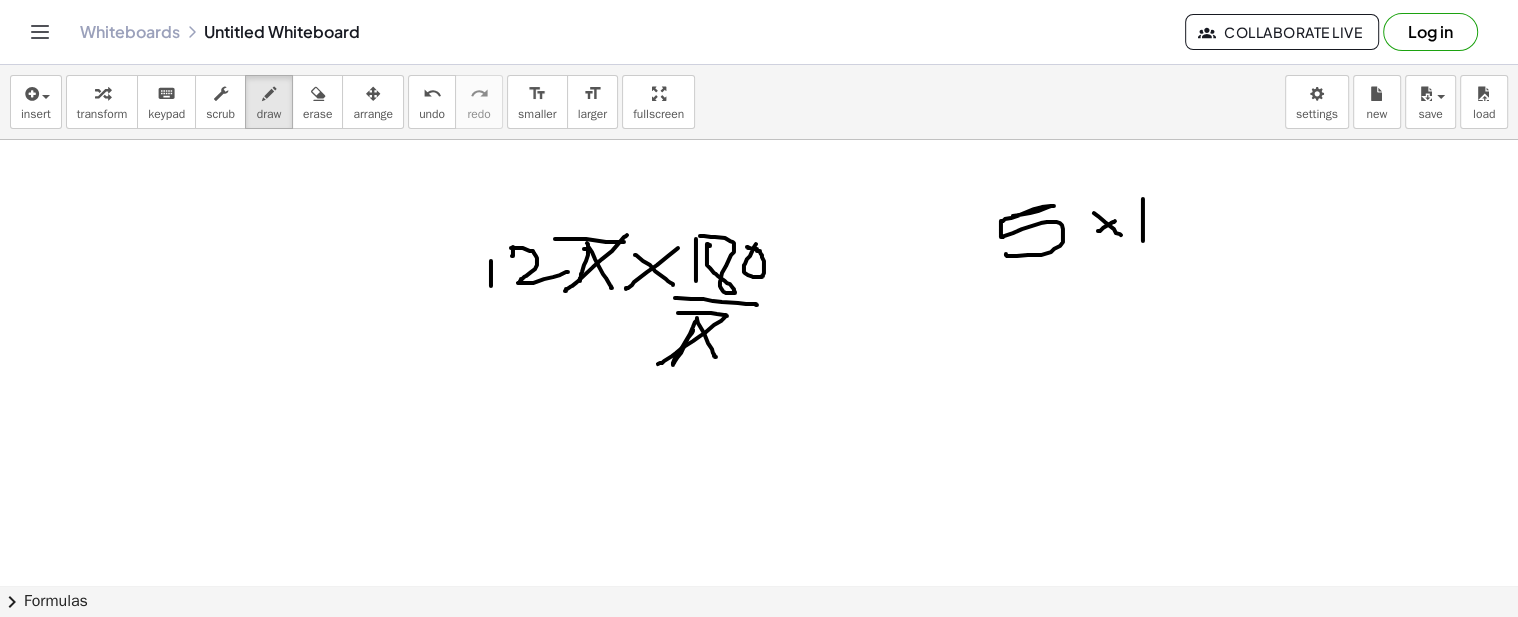 drag, startPoint x: 1143, startPoint y: 198, endPoint x: 1143, endPoint y: 240, distance: 42 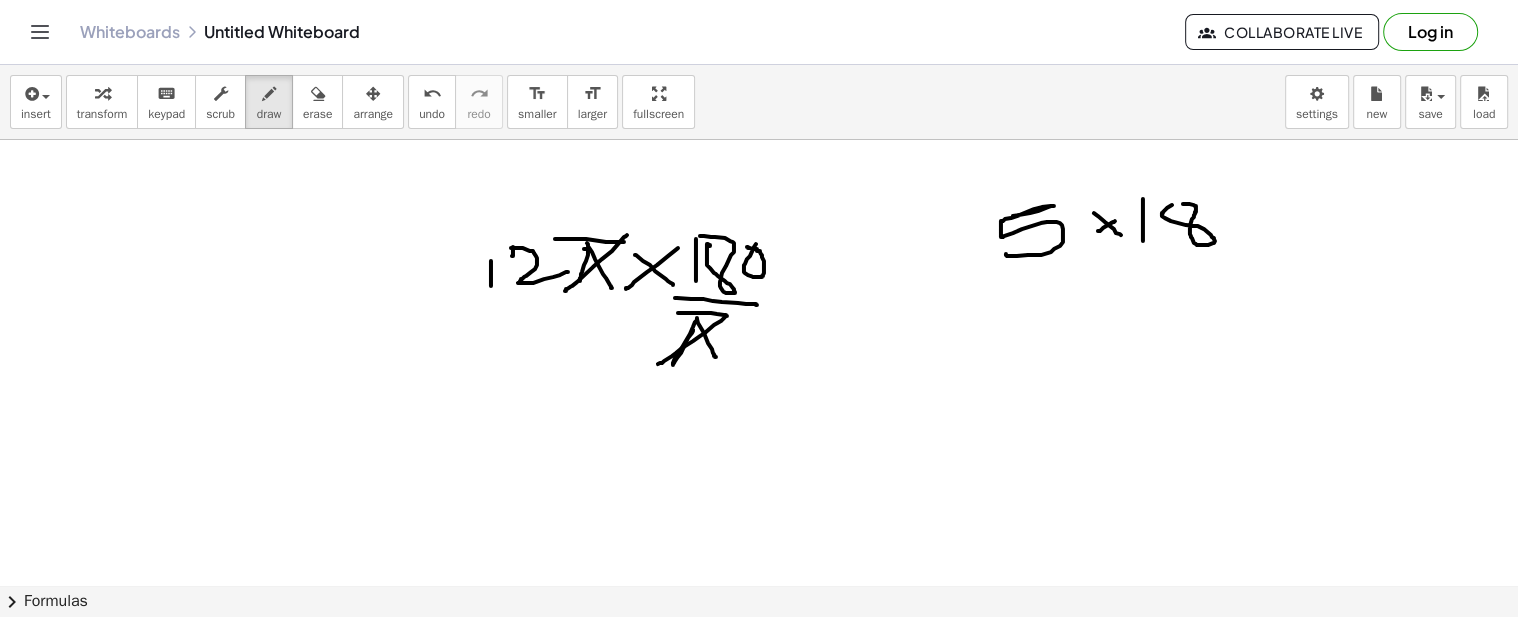 drag, startPoint x: 1163, startPoint y: 212, endPoint x: 1170, endPoint y: 203, distance: 11.401754 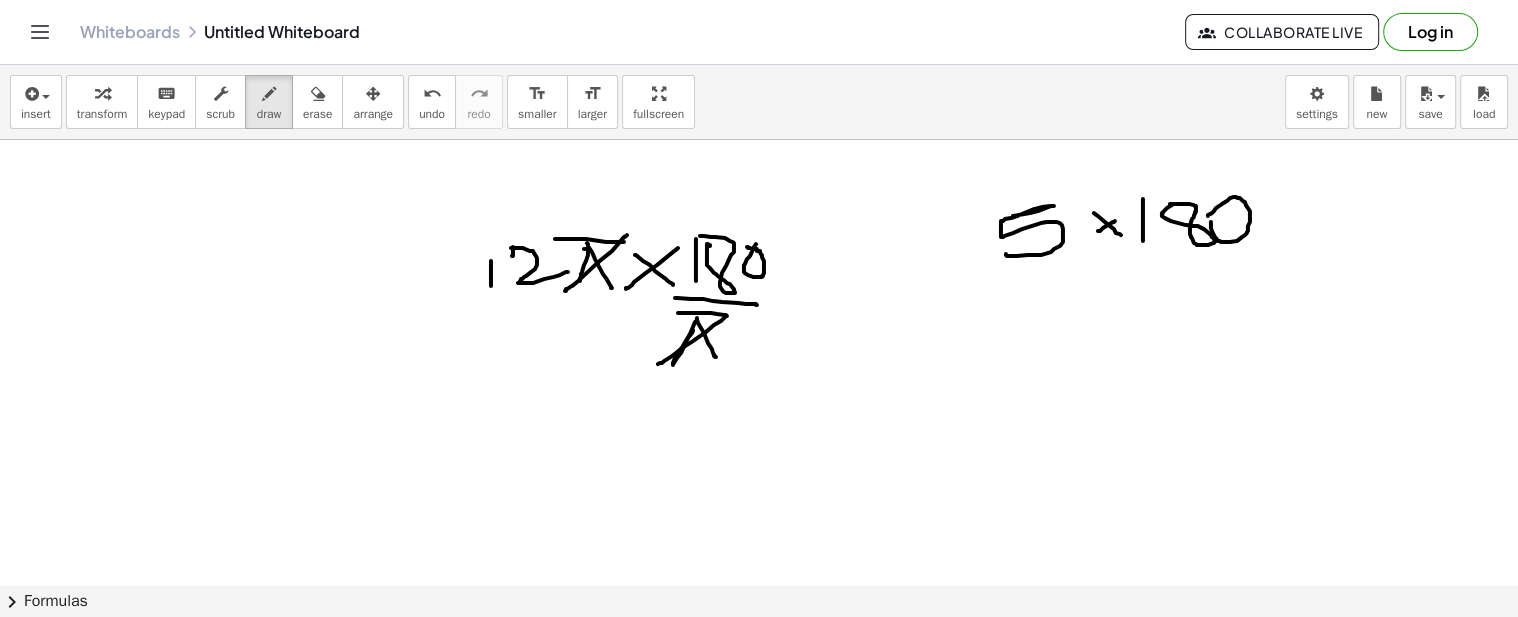 click at bounding box center (759, -145) 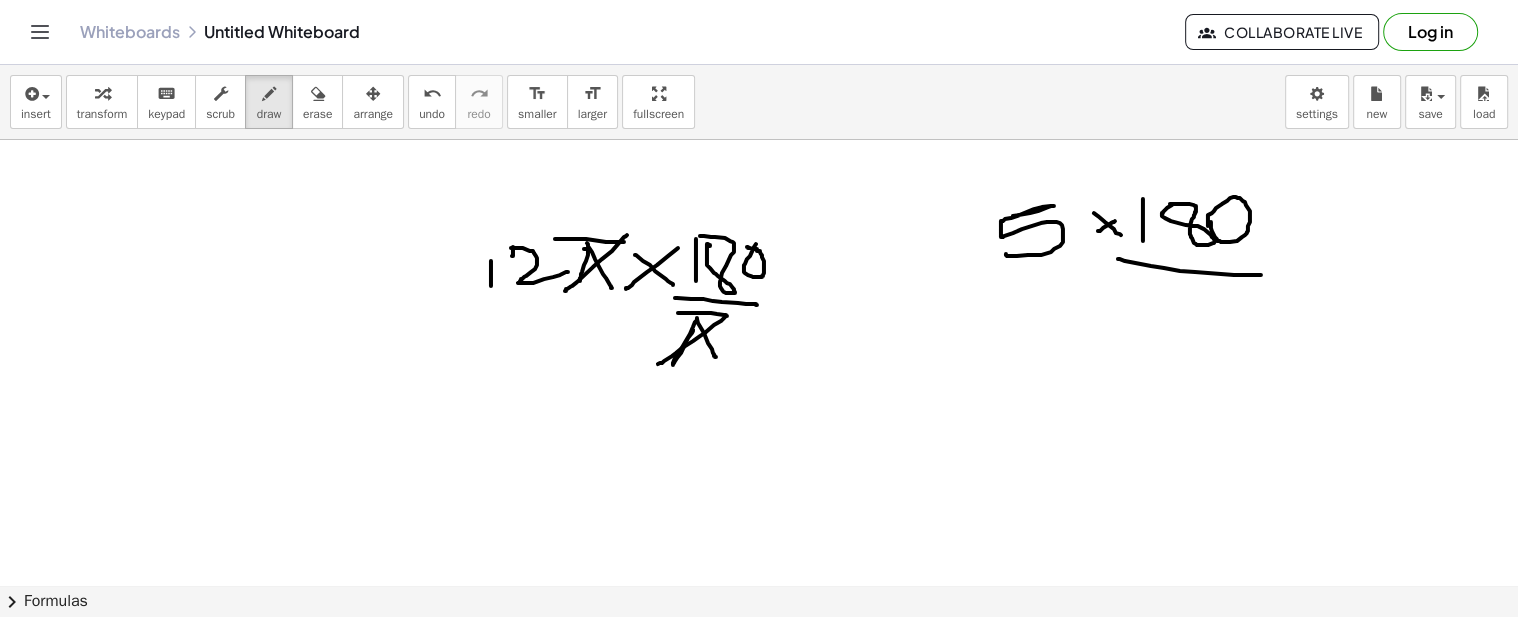 drag, startPoint x: 1118, startPoint y: 258, endPoint x: 1261, endPoint y: 274, distance: 143.89232 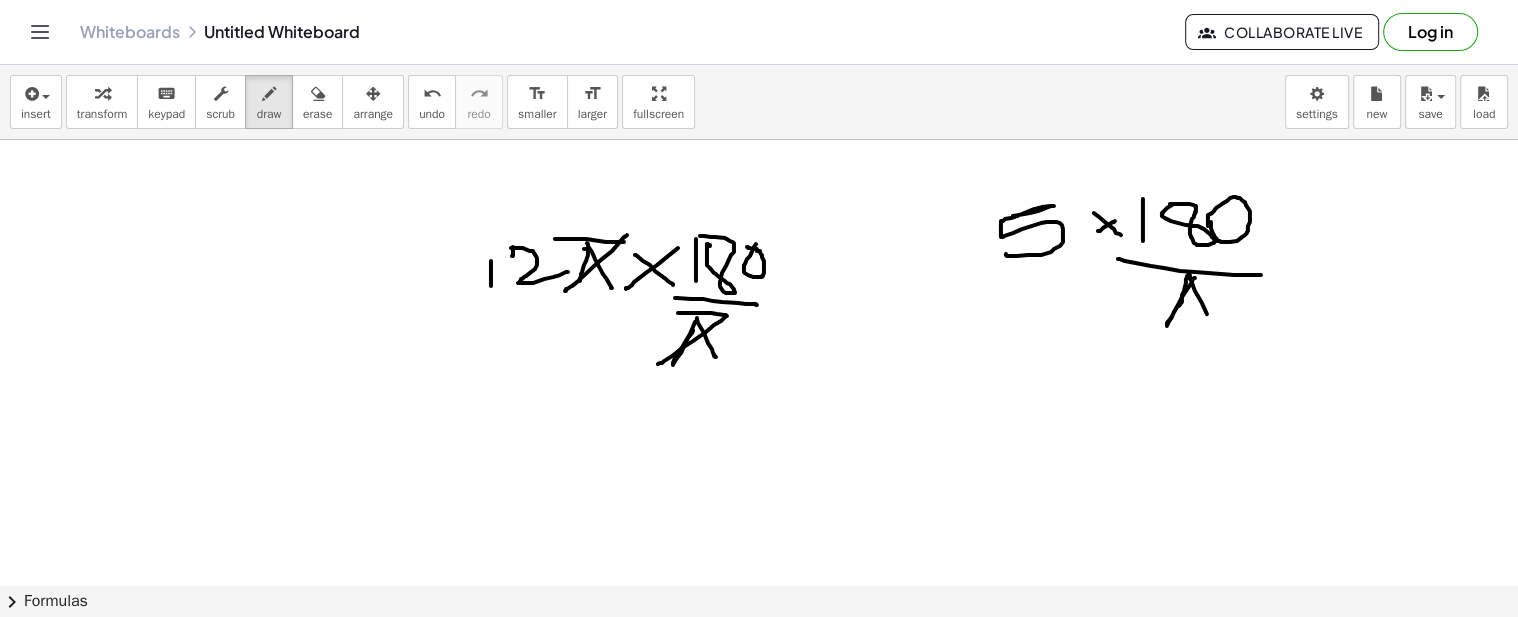 drag, startPoint x: 1195, startPoint y: 277, endPoint x: 1228, endPoint y: 338, distance: 69.354164 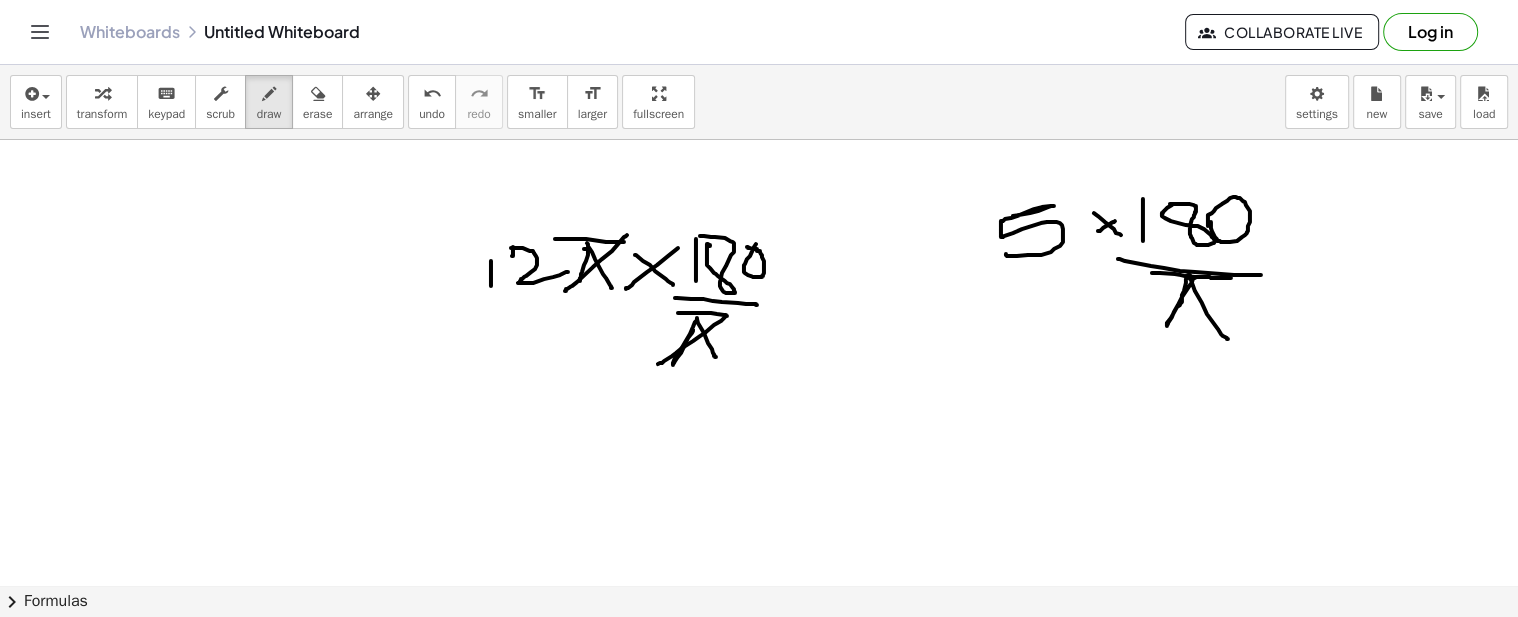 drag, startPoint x: 1152, startPoint y: 272, endPoint x: 1232, endPoint y: 277, distance: 80.1561 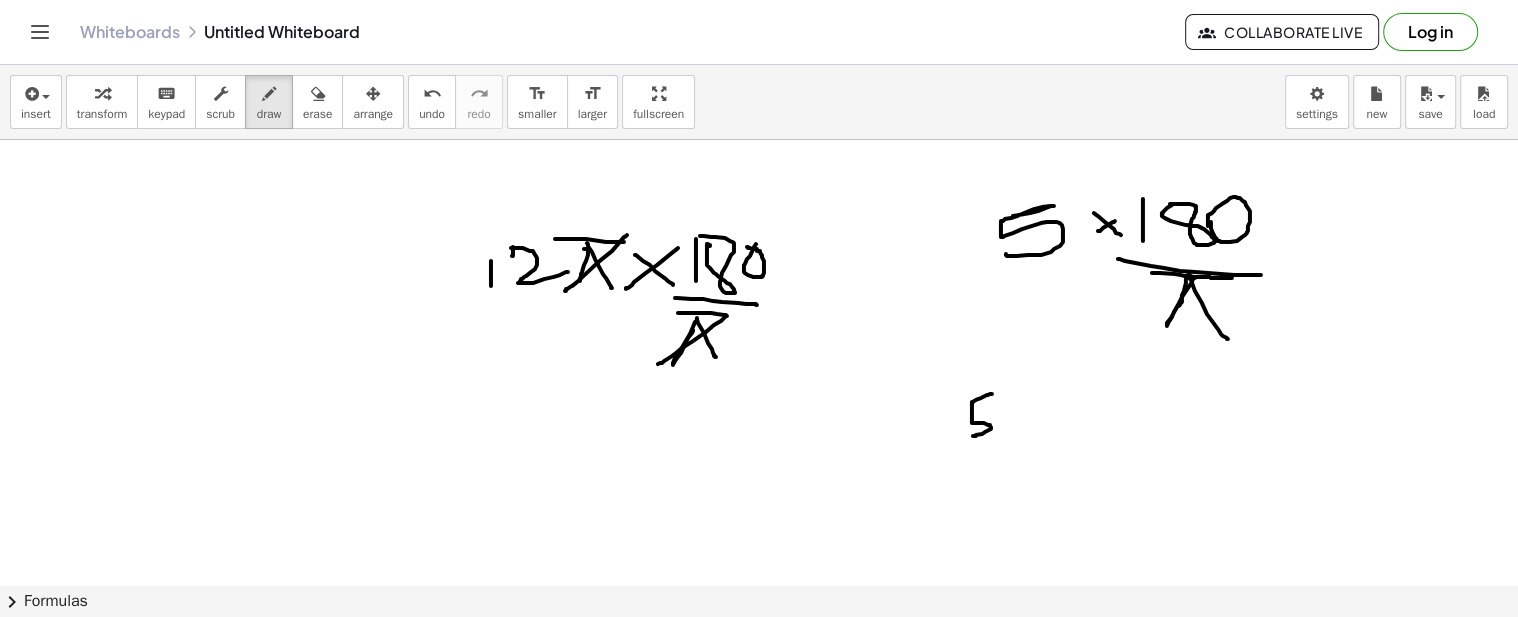 drag, startPoint x: 985, startPoint y: 395, endPoint x: 973, endPoint y: 434, distance: 40.804413 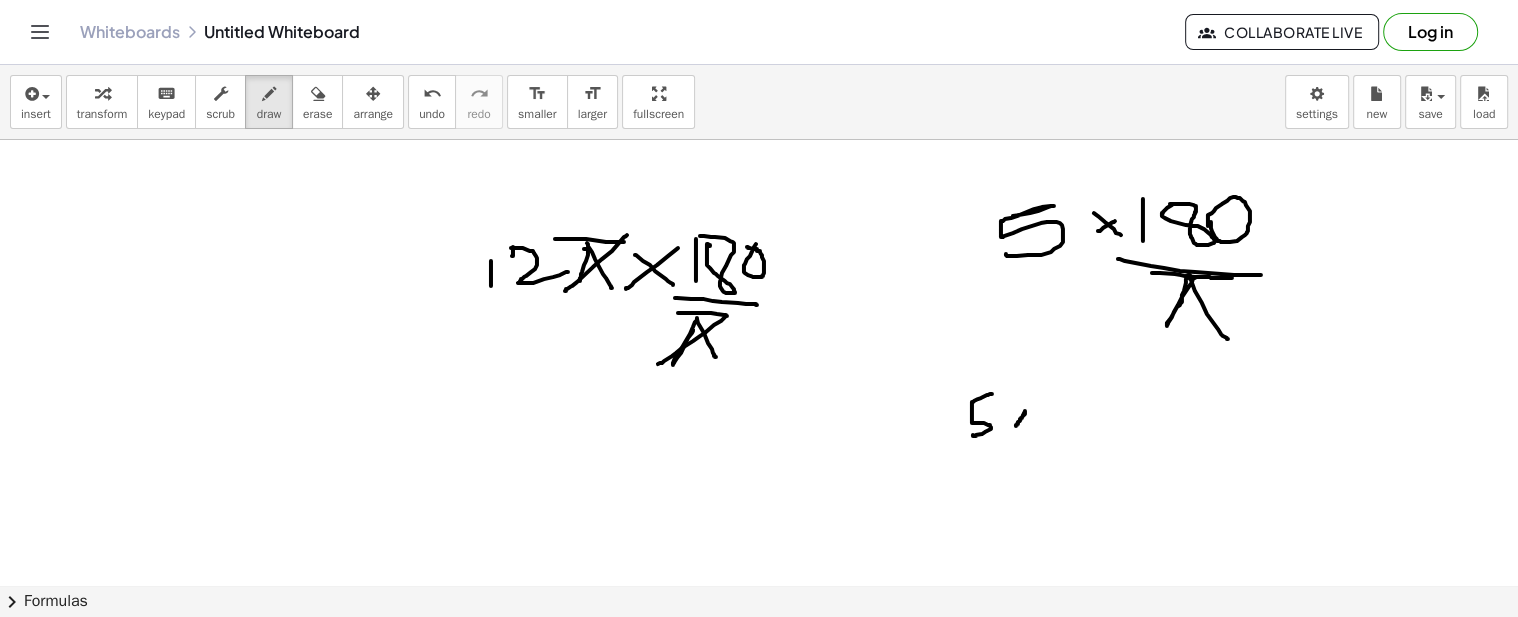 click at bounding box center [759, -145] 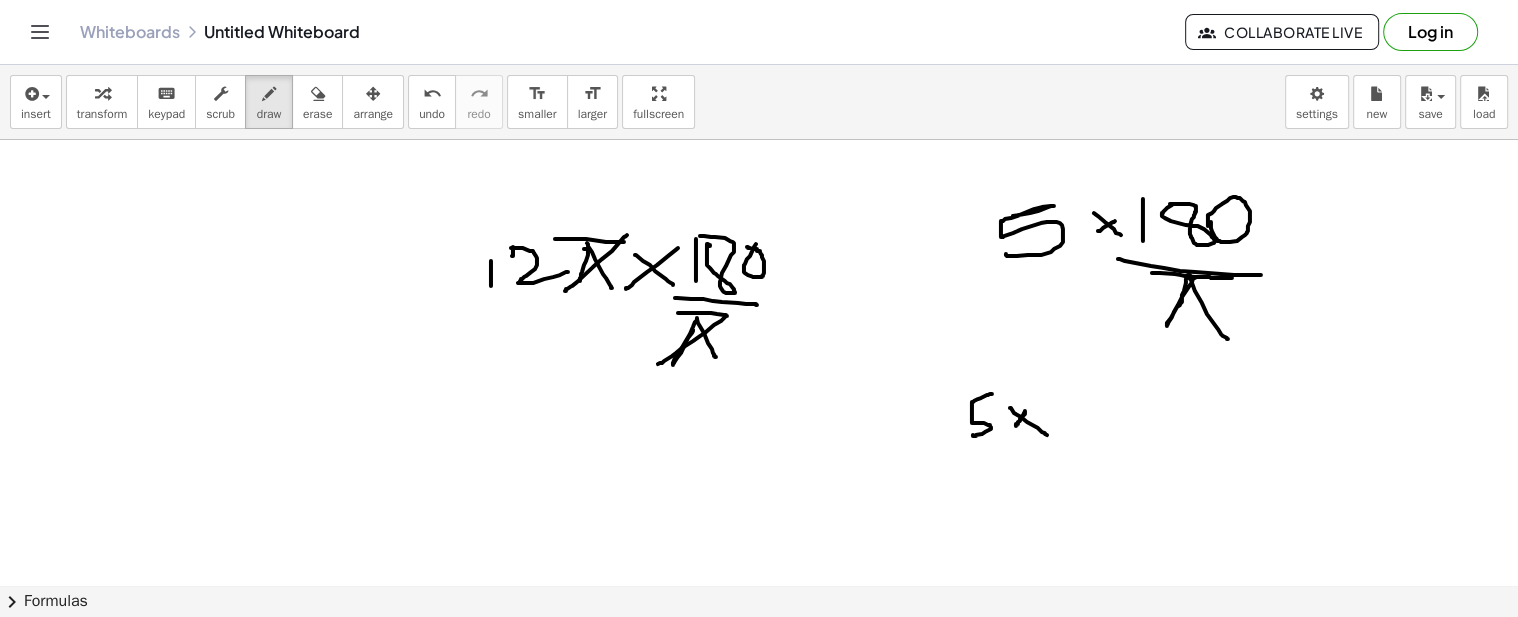 drag, startPoint x: 1010, startPoint y: 407, endPoint x: 1048, endPoint y: 434, distance: 46.615448 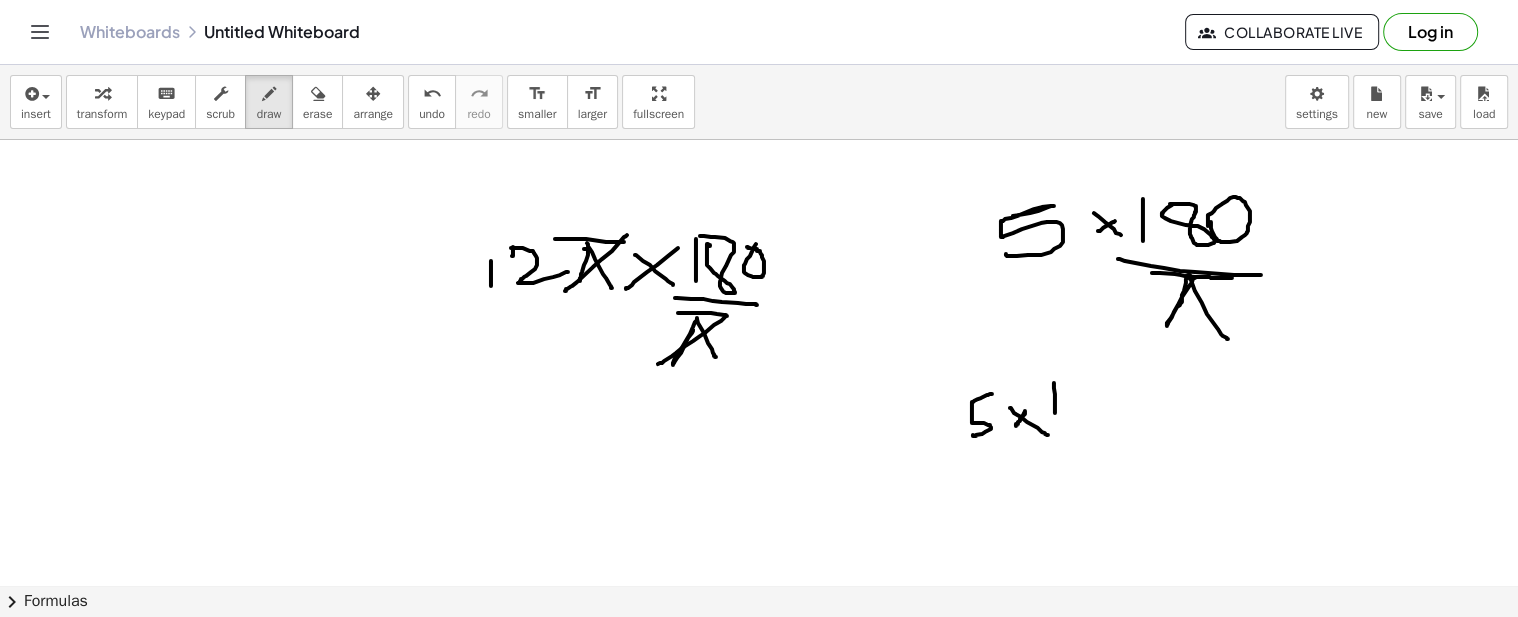 drag, startPoint x: 1054, startPoint y: 382, endPoint x: 1055, endPoint y: 412, distance: 30.016663 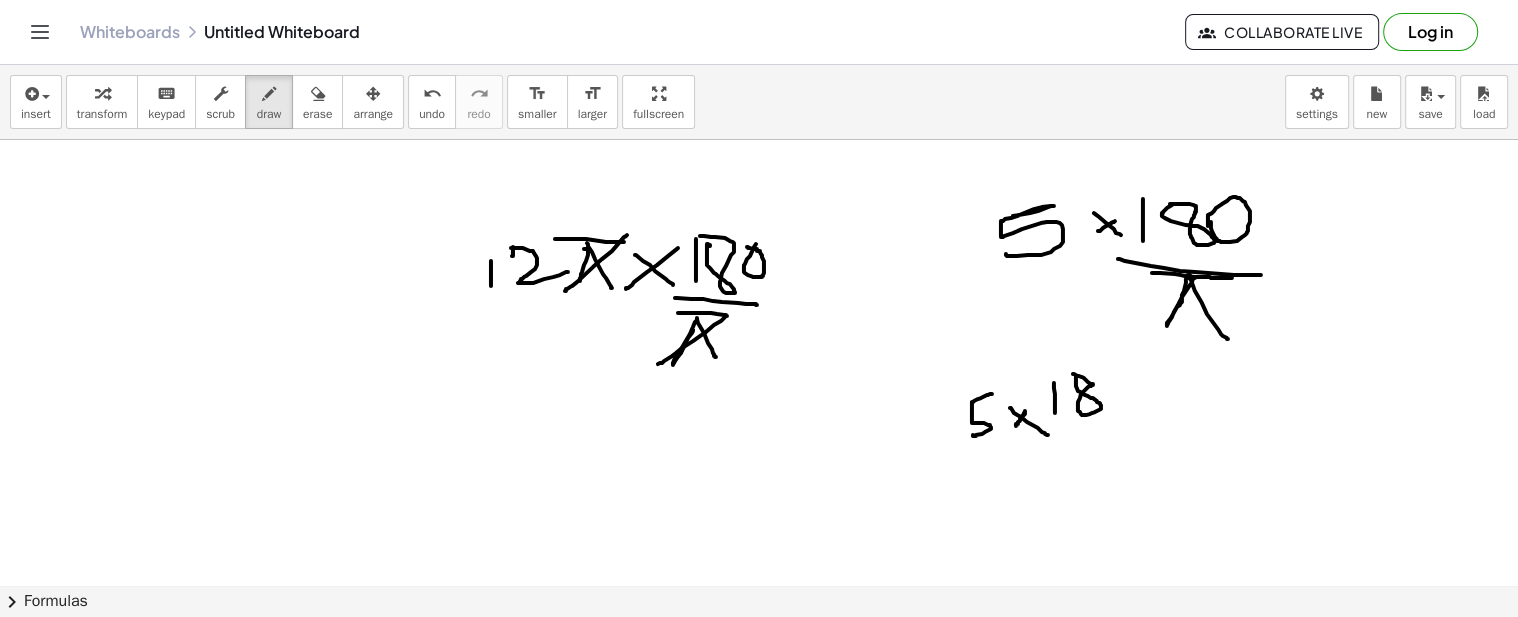 click at bounding box center (759, -145) 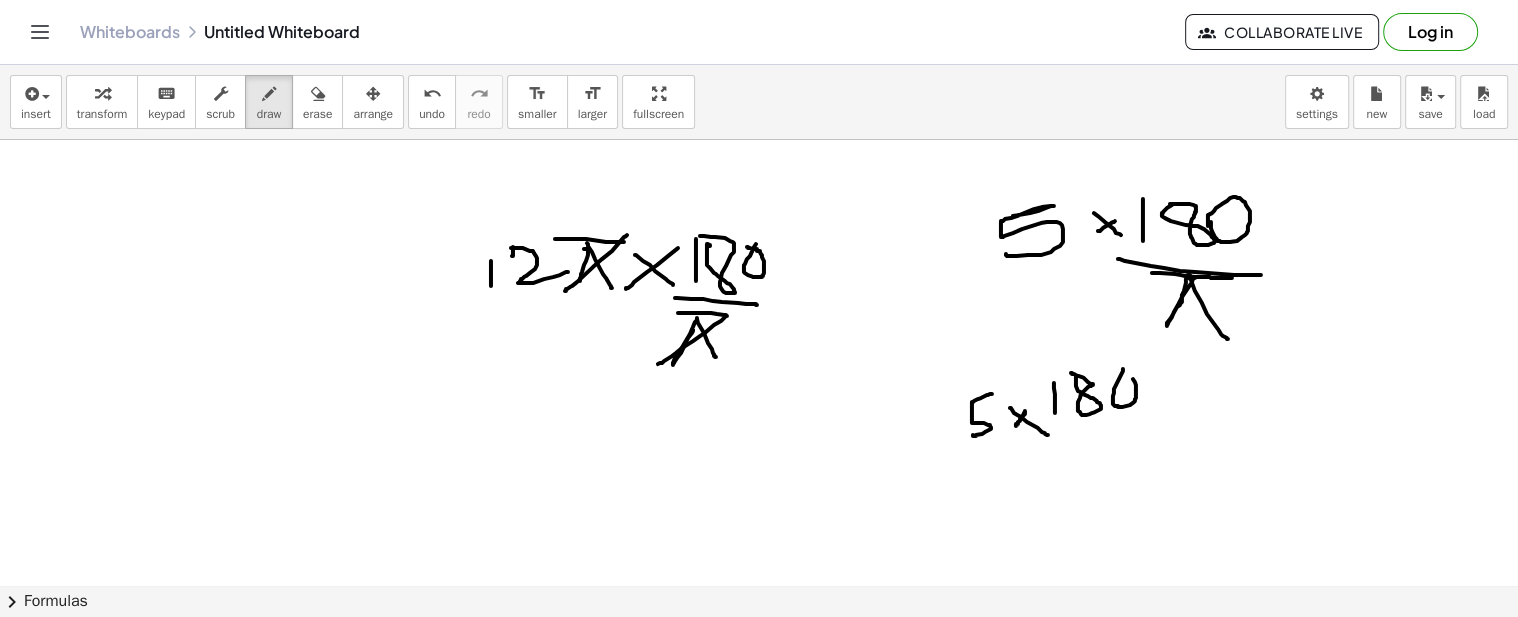 click at bounding box center (759, -145) 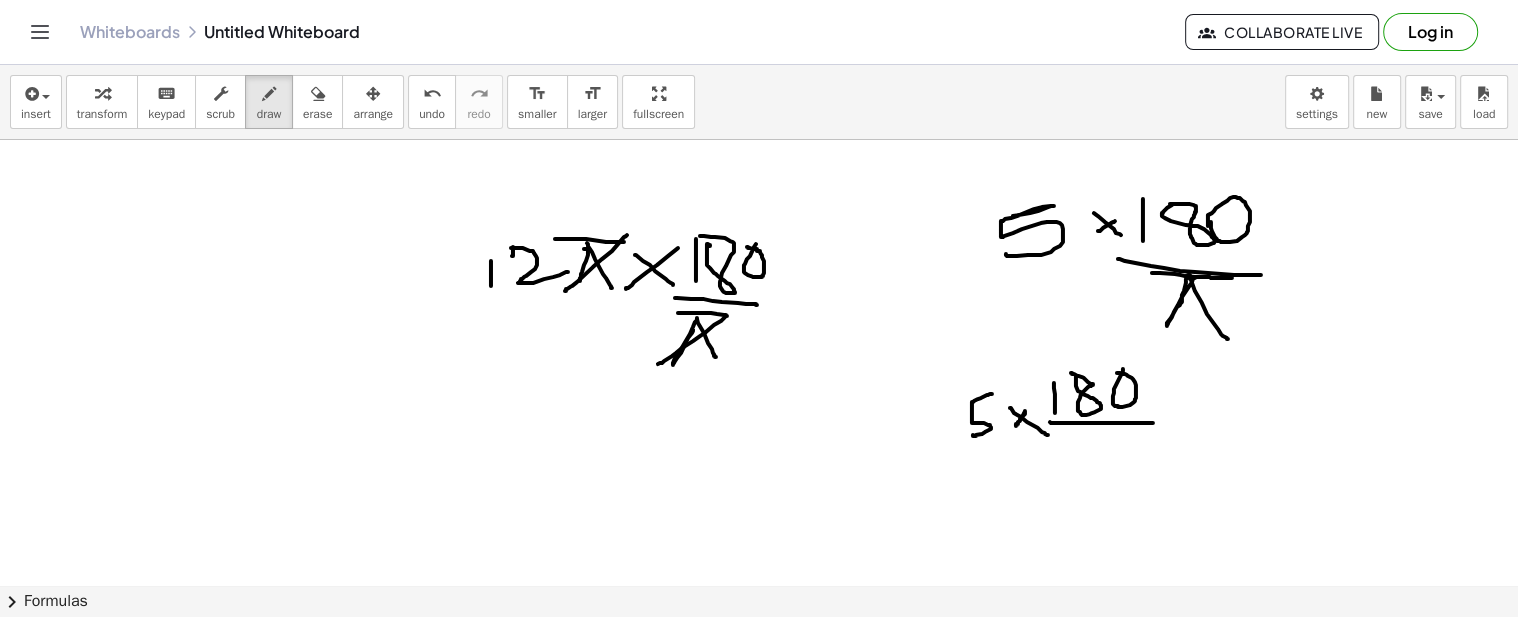 drag, startPoint x: 1050, startPoint y: 421, endPoint x: 1153, endPoint y: 422, distance: 103.00485 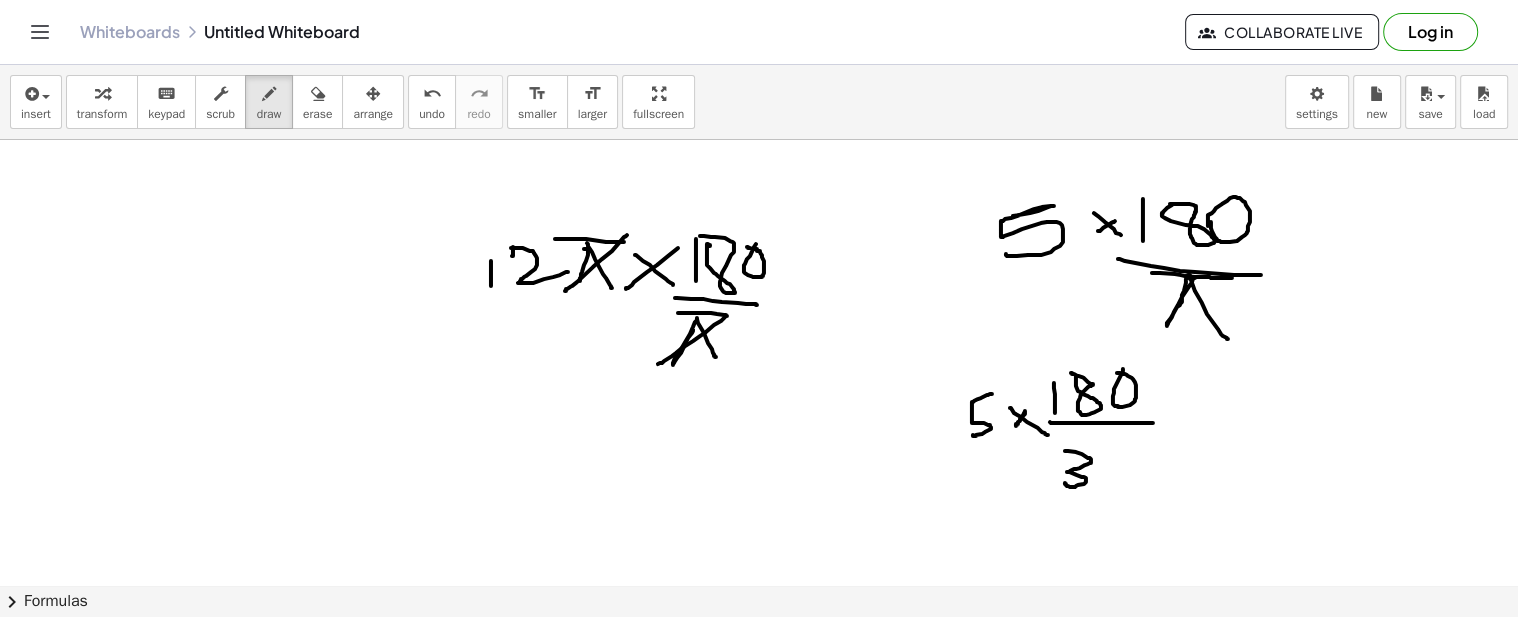 drag, startPoint x: 1076, startPoint y: 451, endPoint x: 1065, endPoint y: 482, distance: 32.89377 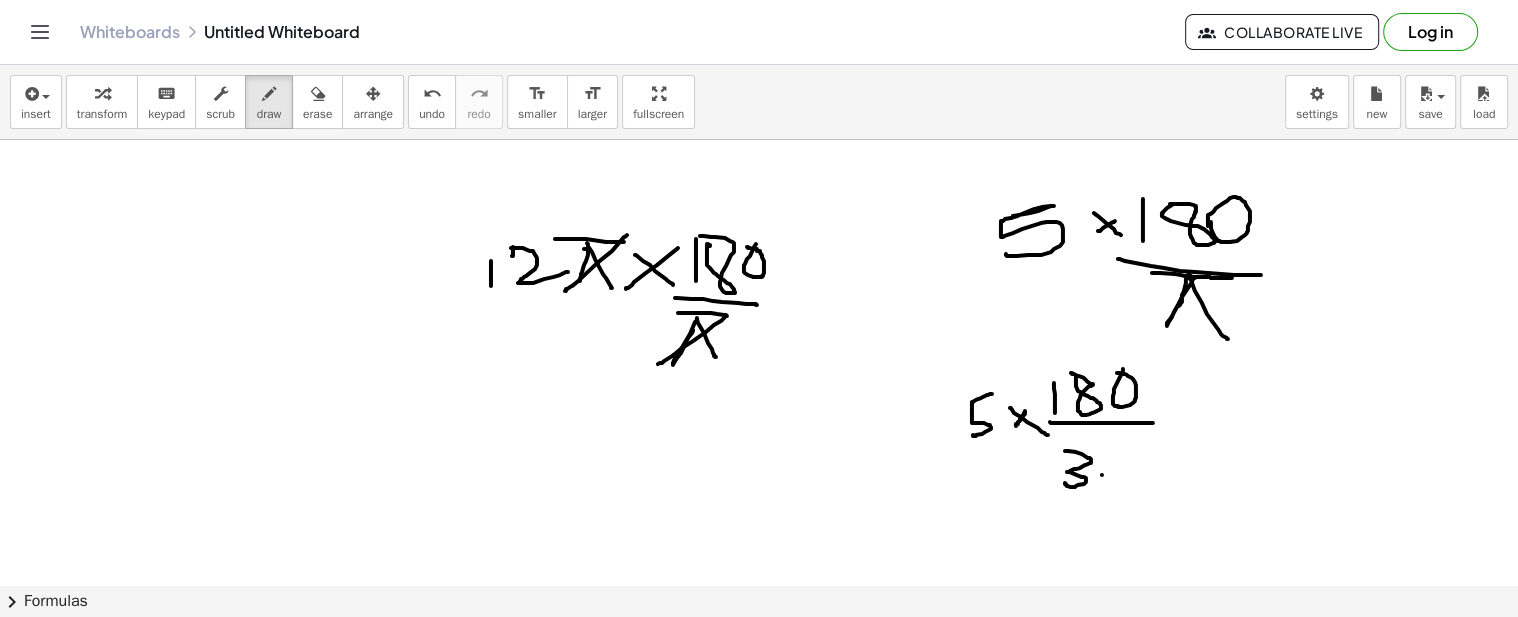 click at bounding box center (759, -145) 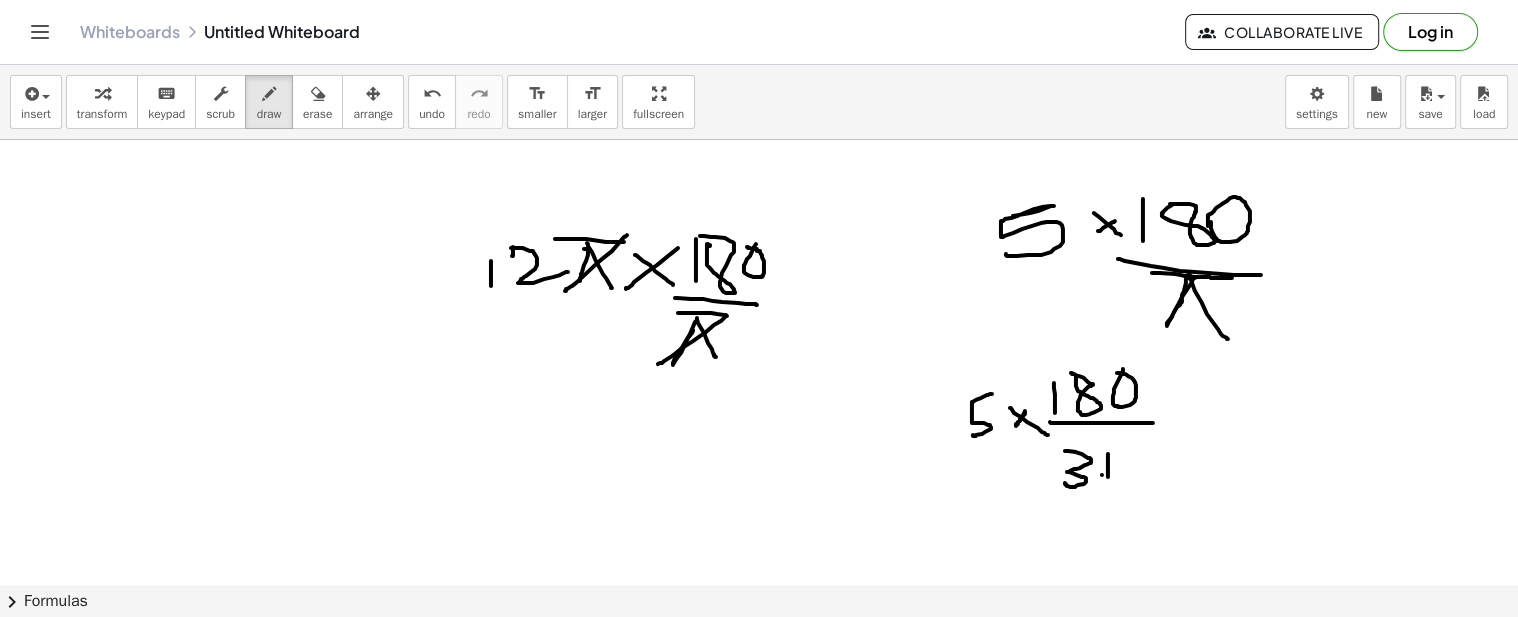 drag, startPoint x: 1108, startPoint y: 453, endPoint x: 1111, endPoint y: 480, distance: 27.166155 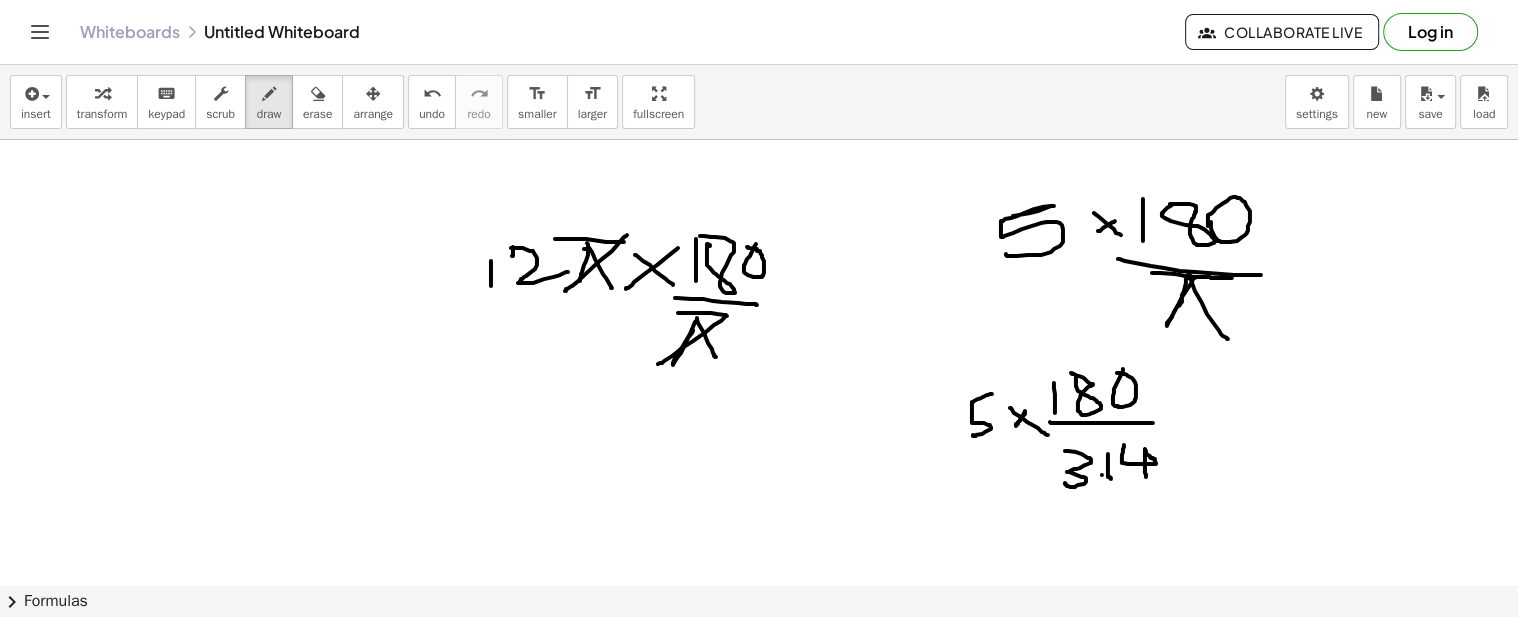 drag, startPoint x: 1124, startPoint y: 444, endPoint x: 1146, endPoint y: 477, distance: 39.661064 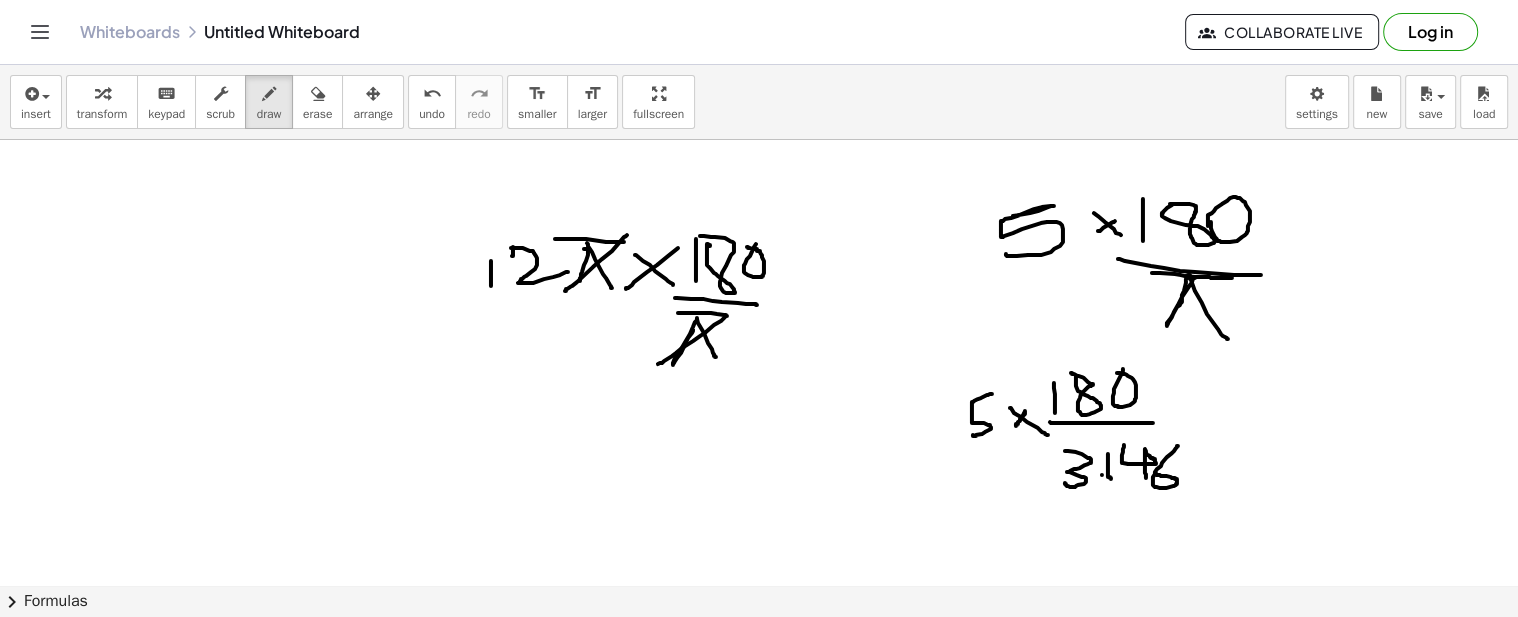 drag, startPoint x: 1178, startPoint y: 445, endPoint x: 1154, endPoint y: 472, distance: 36.124783 